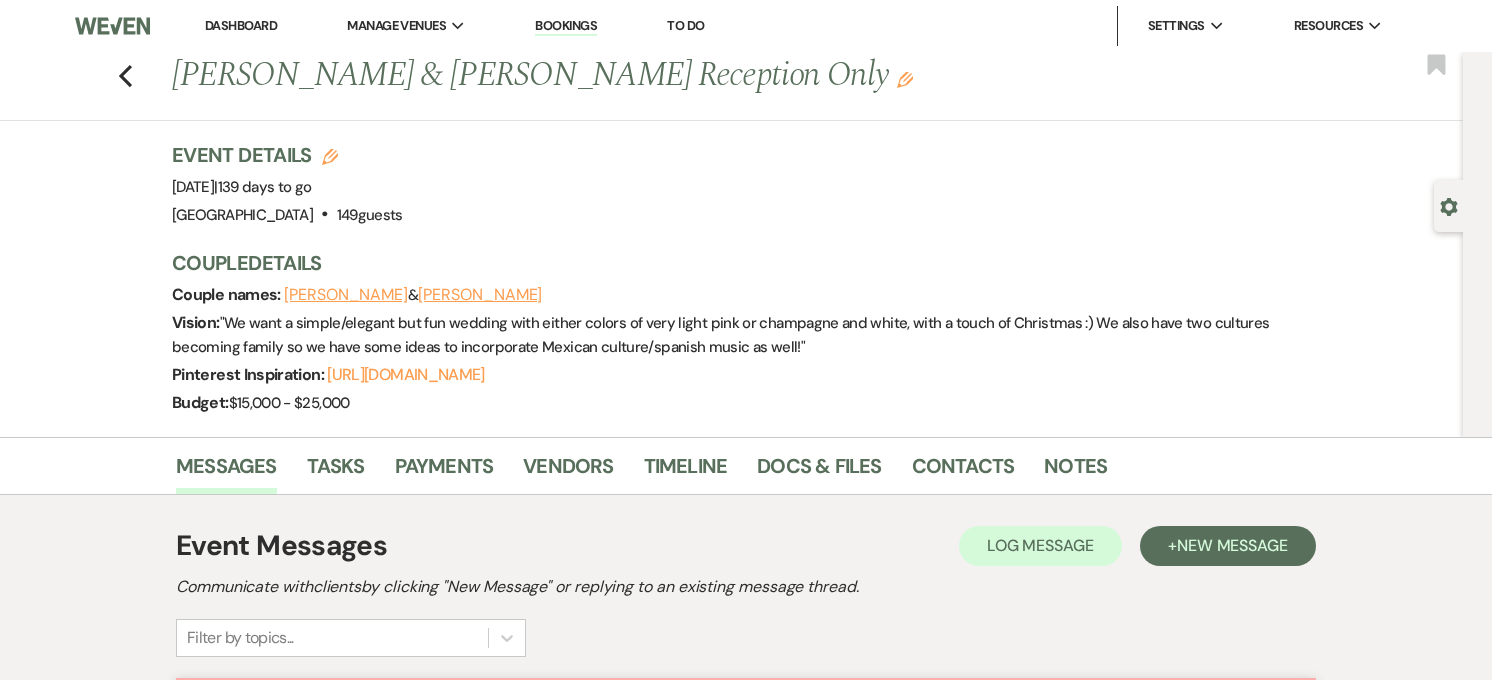 scroll, scrollTop: 637, scrollLeft: 0, axis: vertical 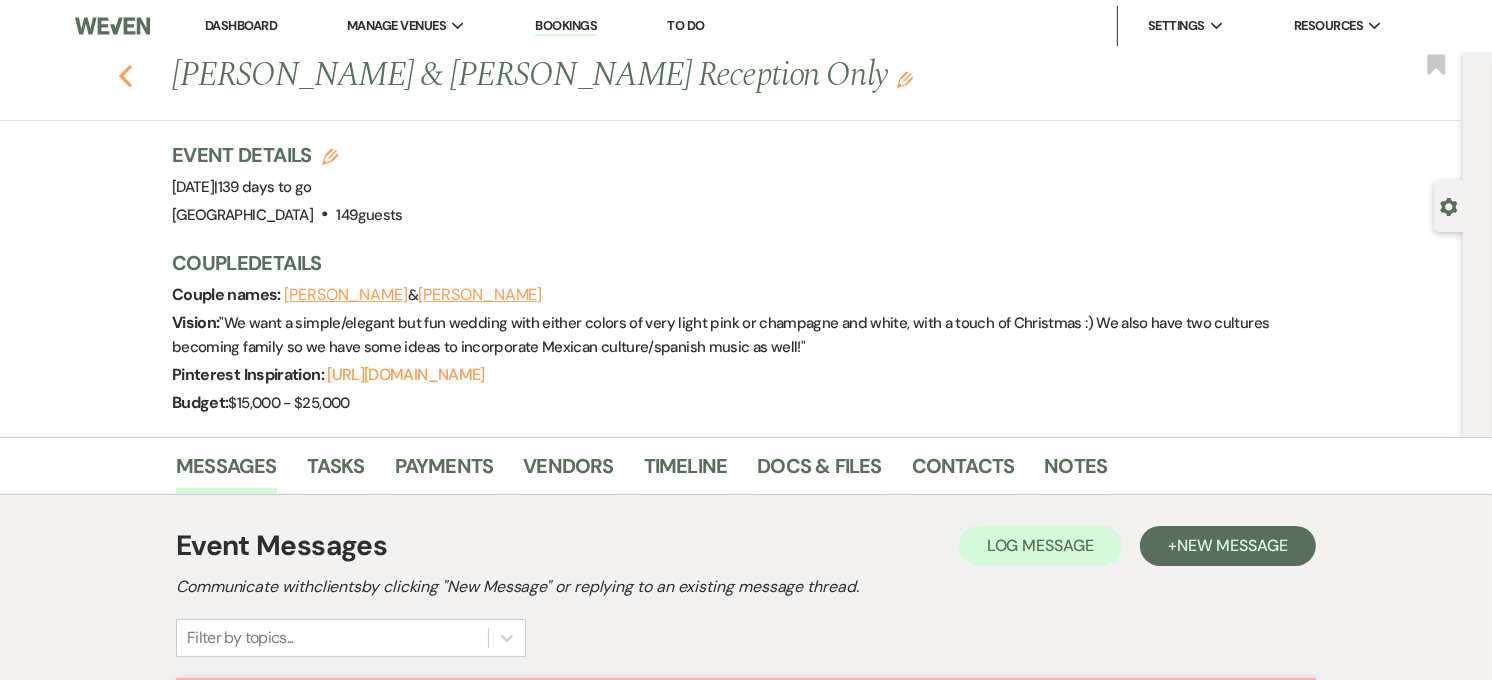 click on "Previous" 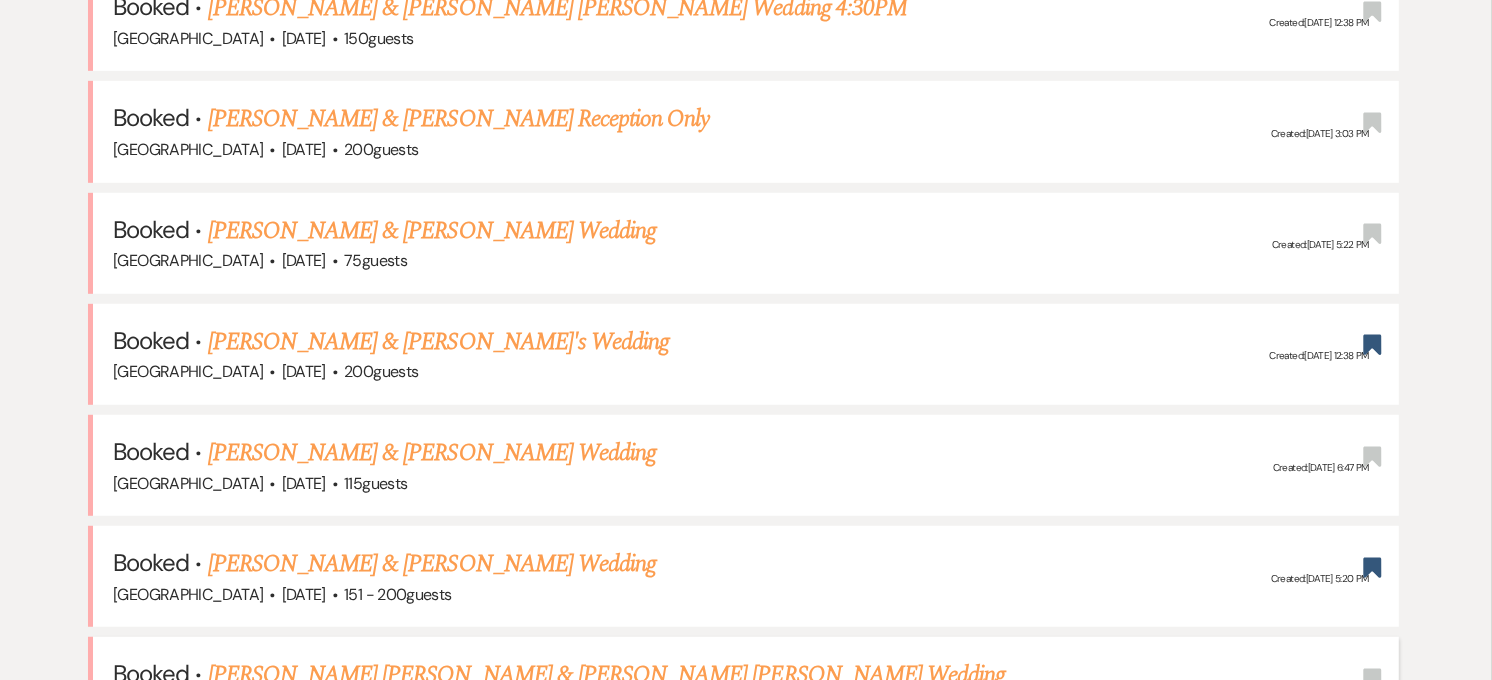 scroll, scrollTop: 812, scrollLeft: 0, axis: vertical 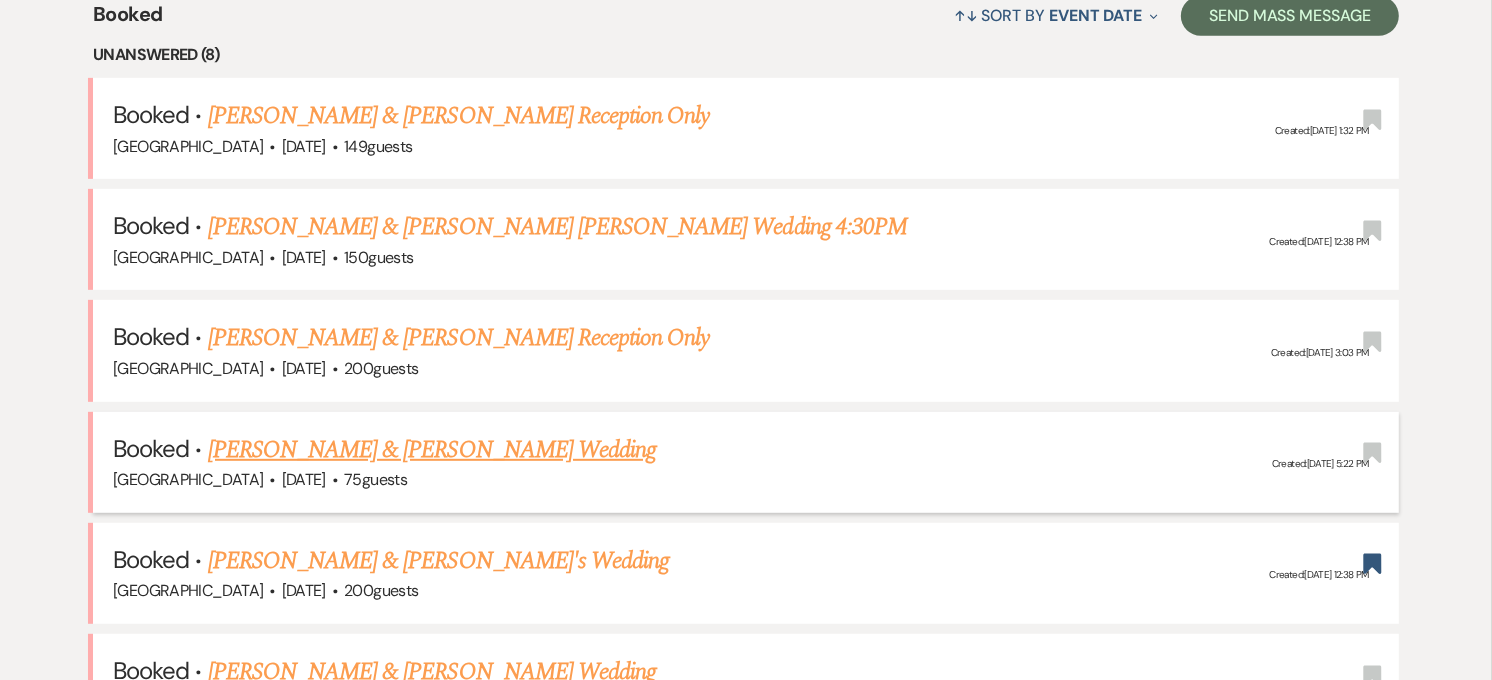click on "[PERSON_NAME] & [PERSON_NAME] Wedding" at bounding box center (432, 450) 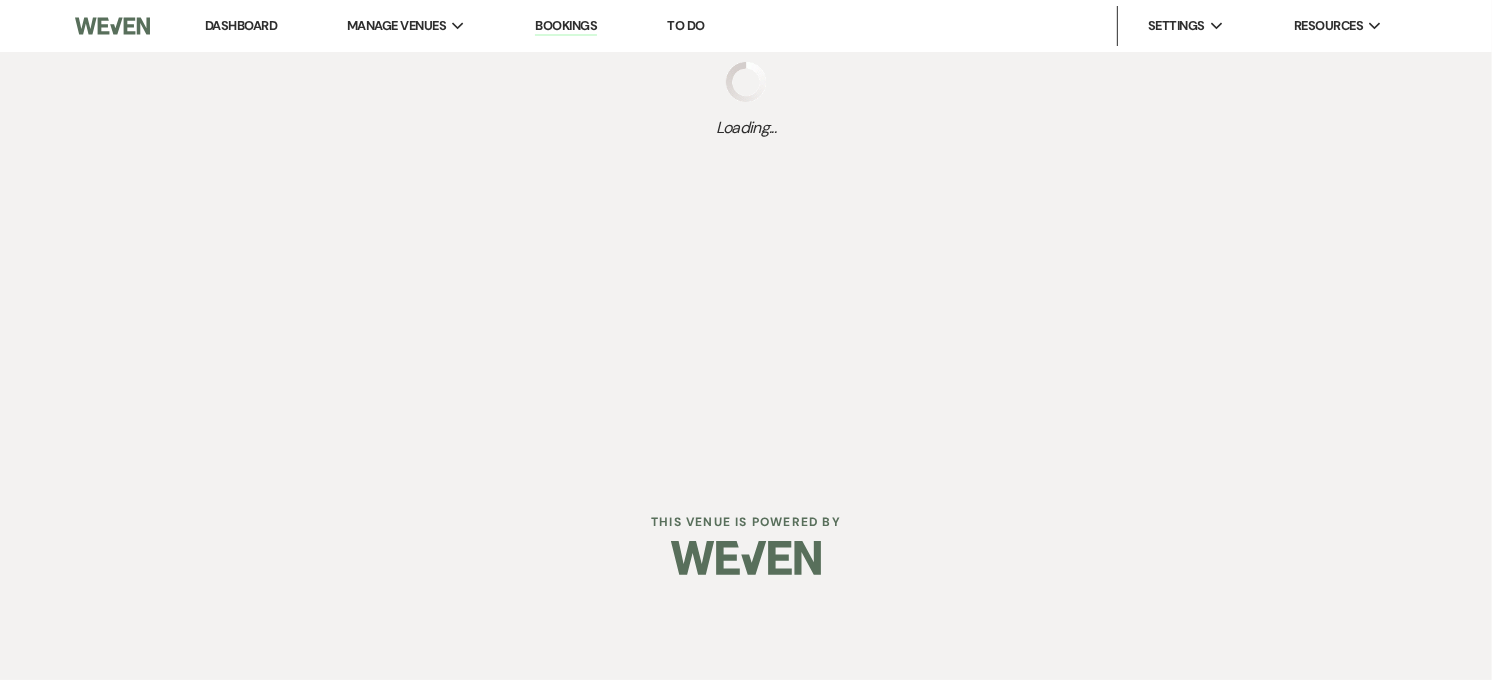 scroll, scrollTop: 0, scrollLeft: 0, axis: both 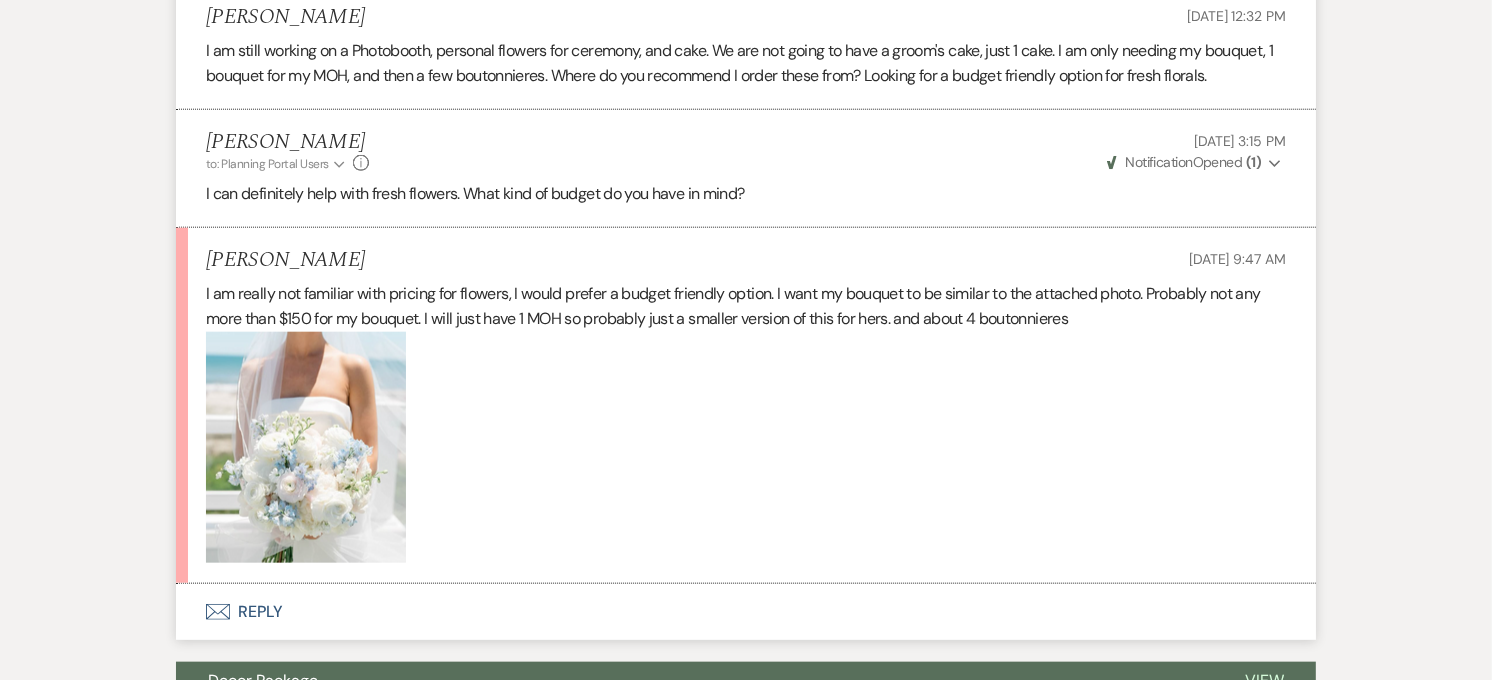 click on "Envelope Reply" at bounding box center (746, 612) 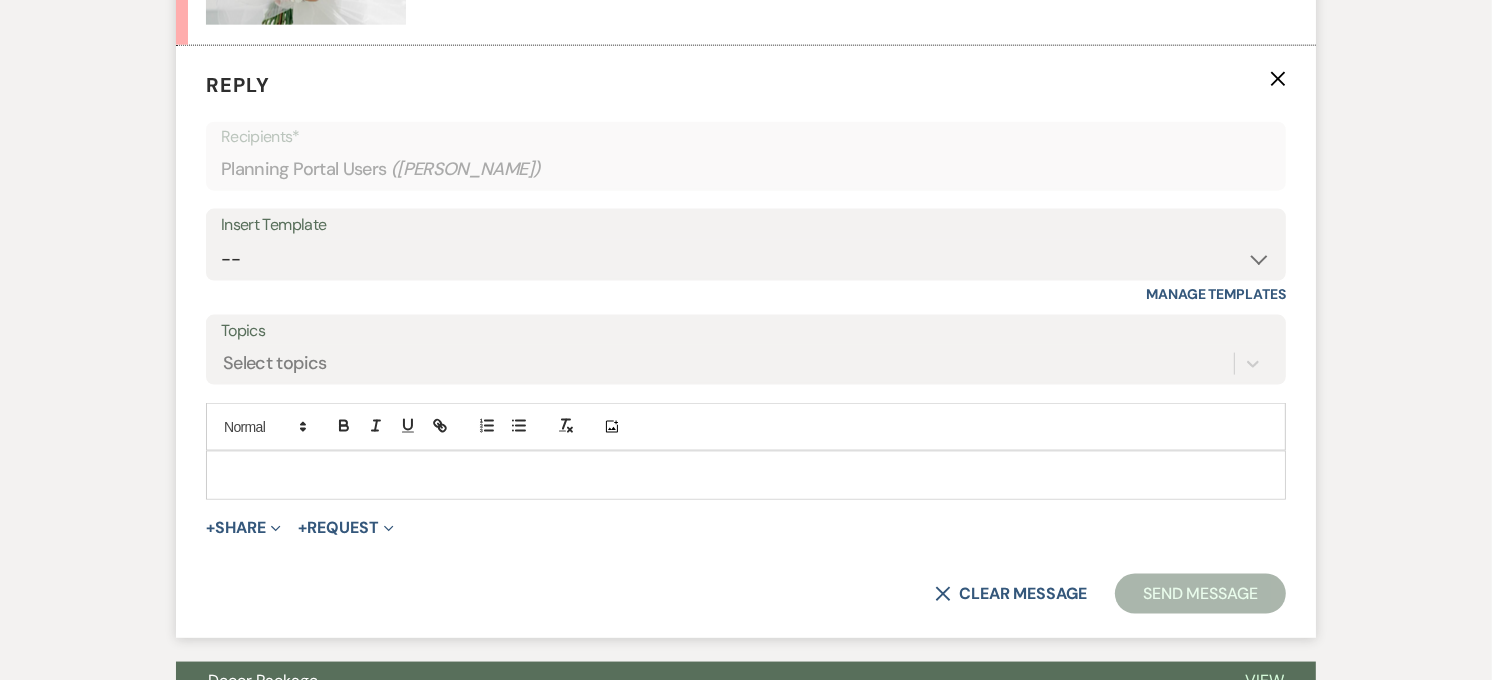 scroll, scrollTop: 2322, scrollLeft: 0, axis: vertical 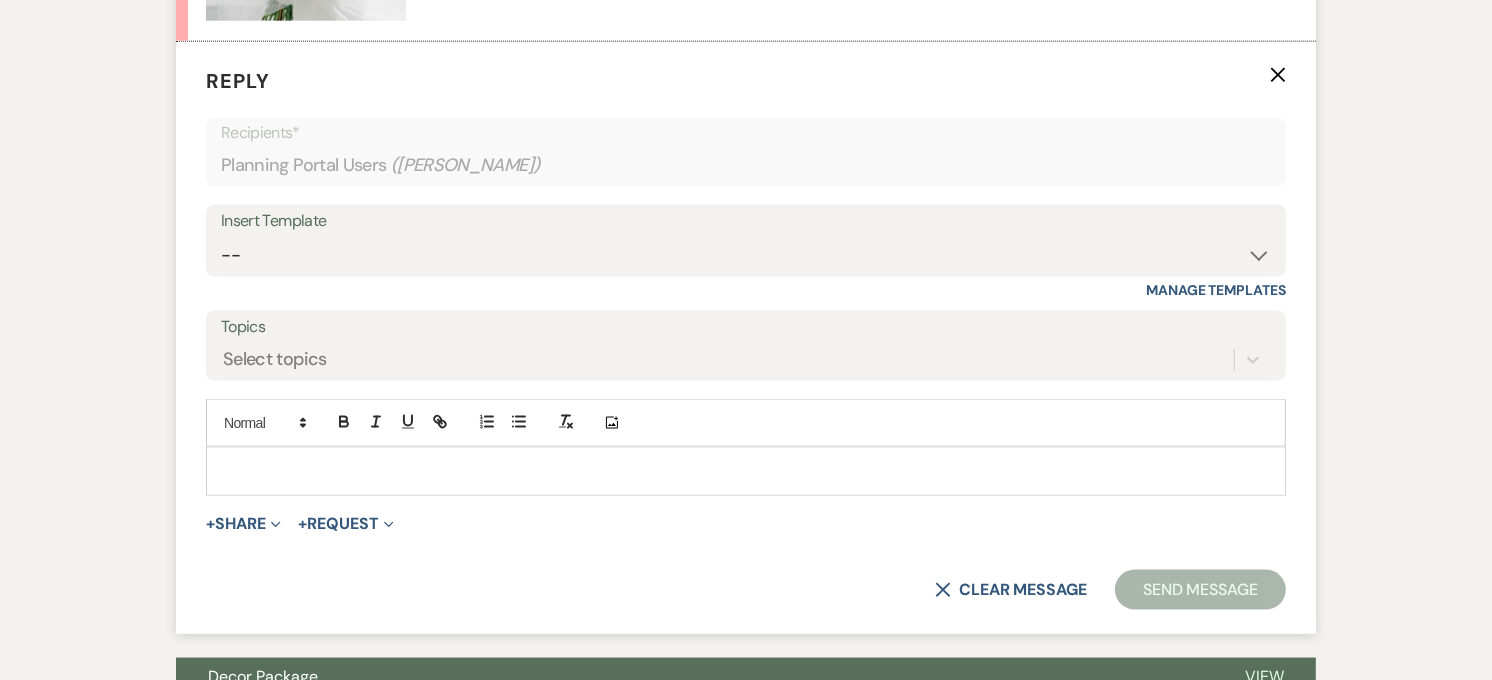 click at bounding box center [746, 471] 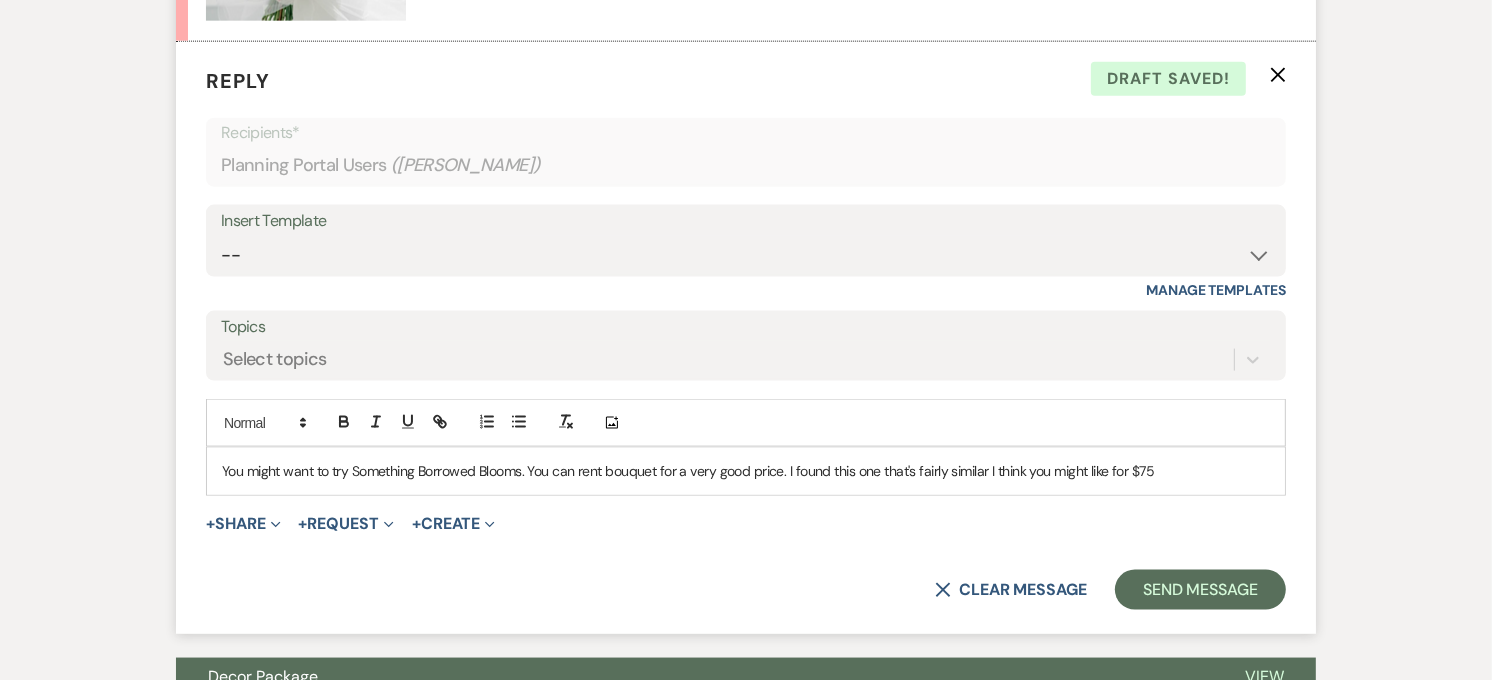 click on "You might want to try Something Borrowed Blooms. You can rent bouquet for a very good price. I found this one that's fairly similar I think you might like for $75" at bounding box center (746, 471) 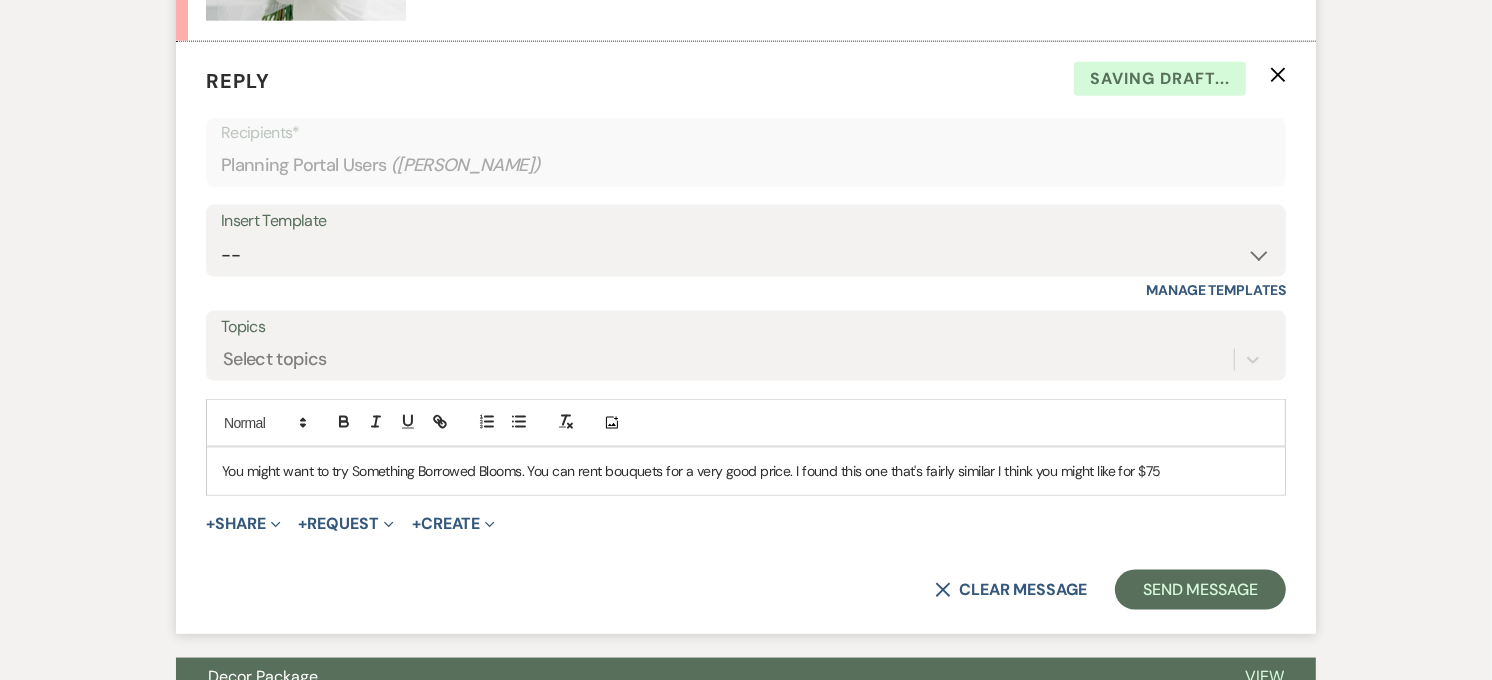 click on "You might want to try Something Borrowed Blooms. You can rent bouquets for a very good price. I found this one that's fairly similar I think you might like for $75" at bounding box center [746, 471] 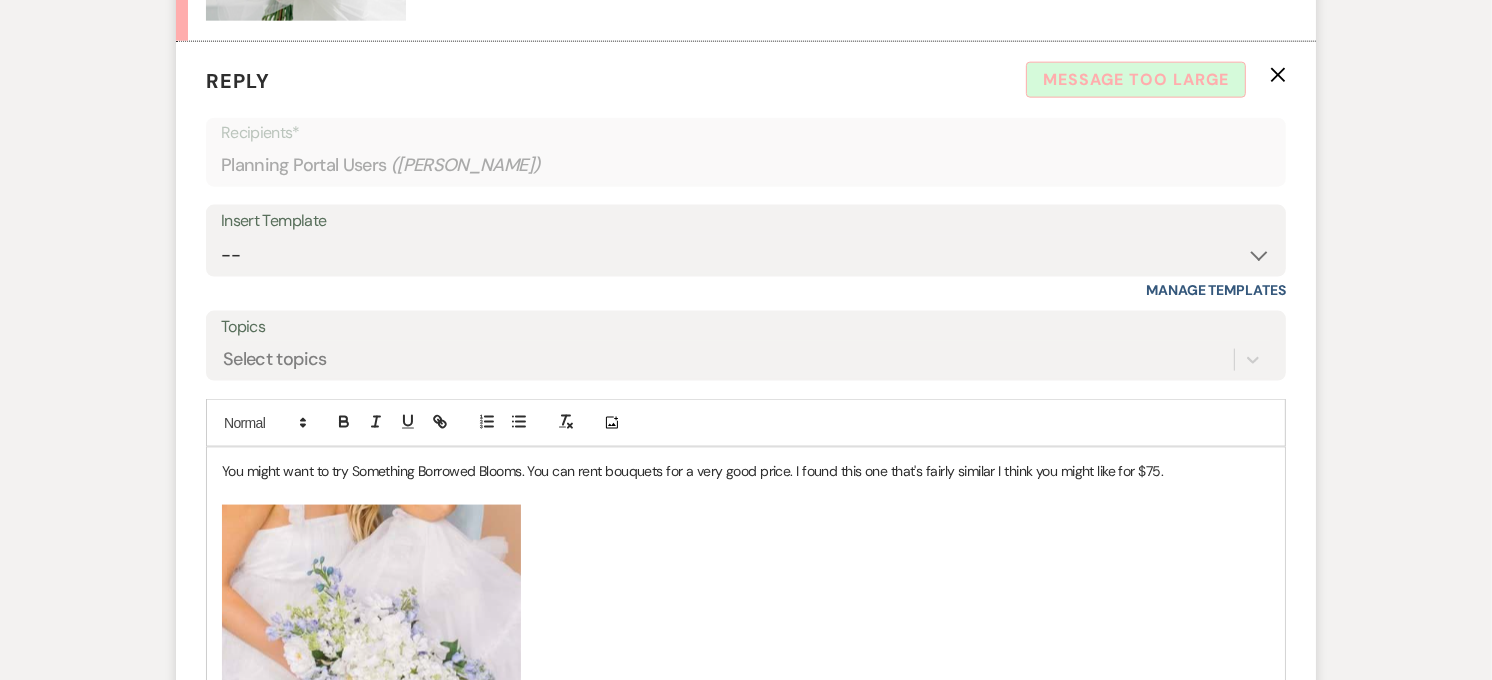 click at bounding box center [746, 494] 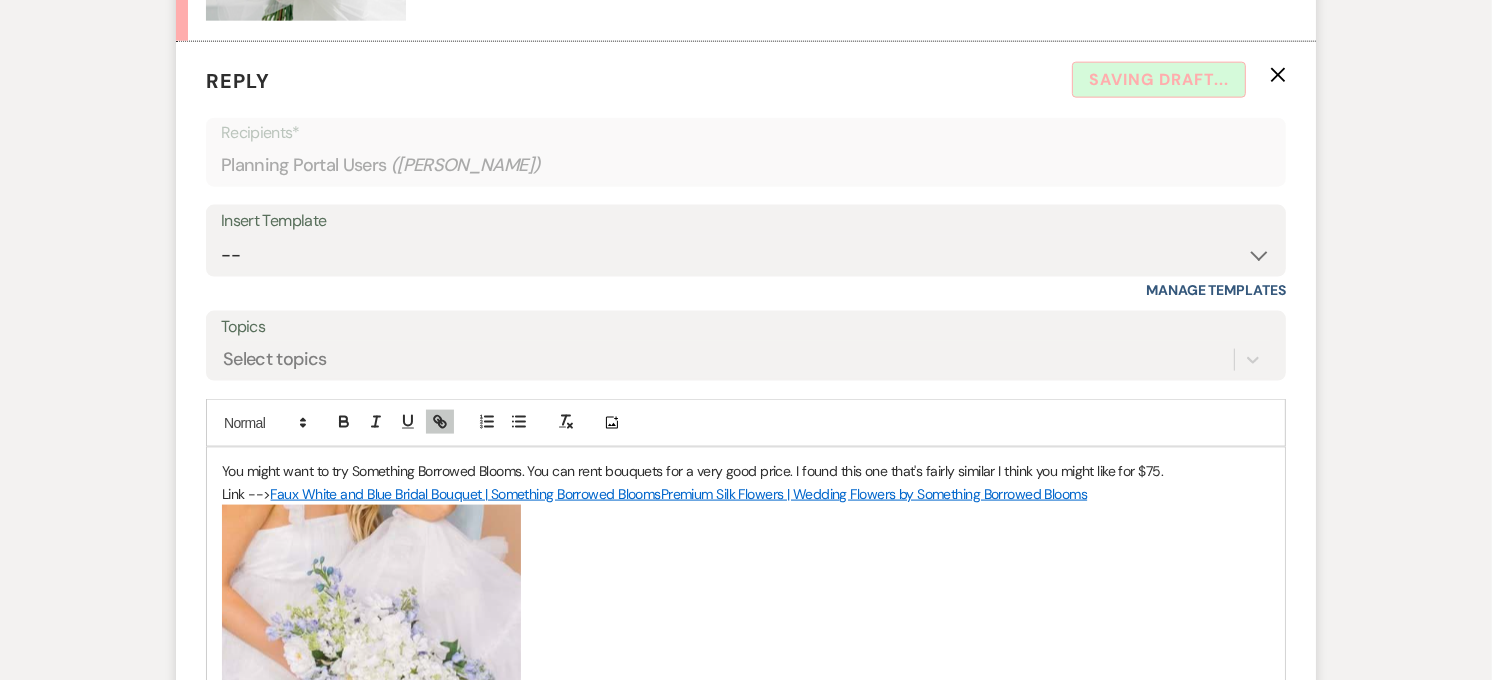 click on "You might want to try Something Borrowed Blooms. You can rent bouquets for a very good price. I found this one that's fairly similar I think you might like for $75." at bounding box center [746, 471] 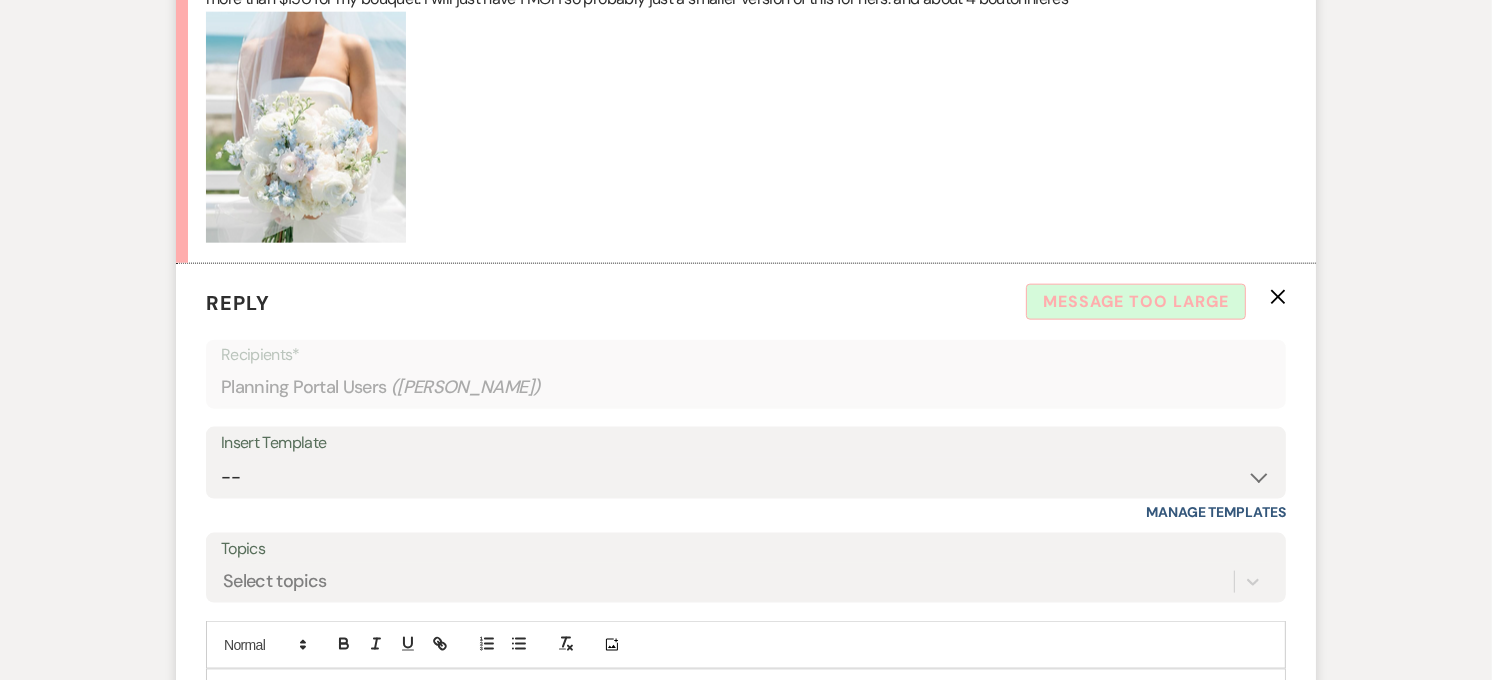 scroll, scrollTop: 1877, scrollLeft: 0, axis: vertical 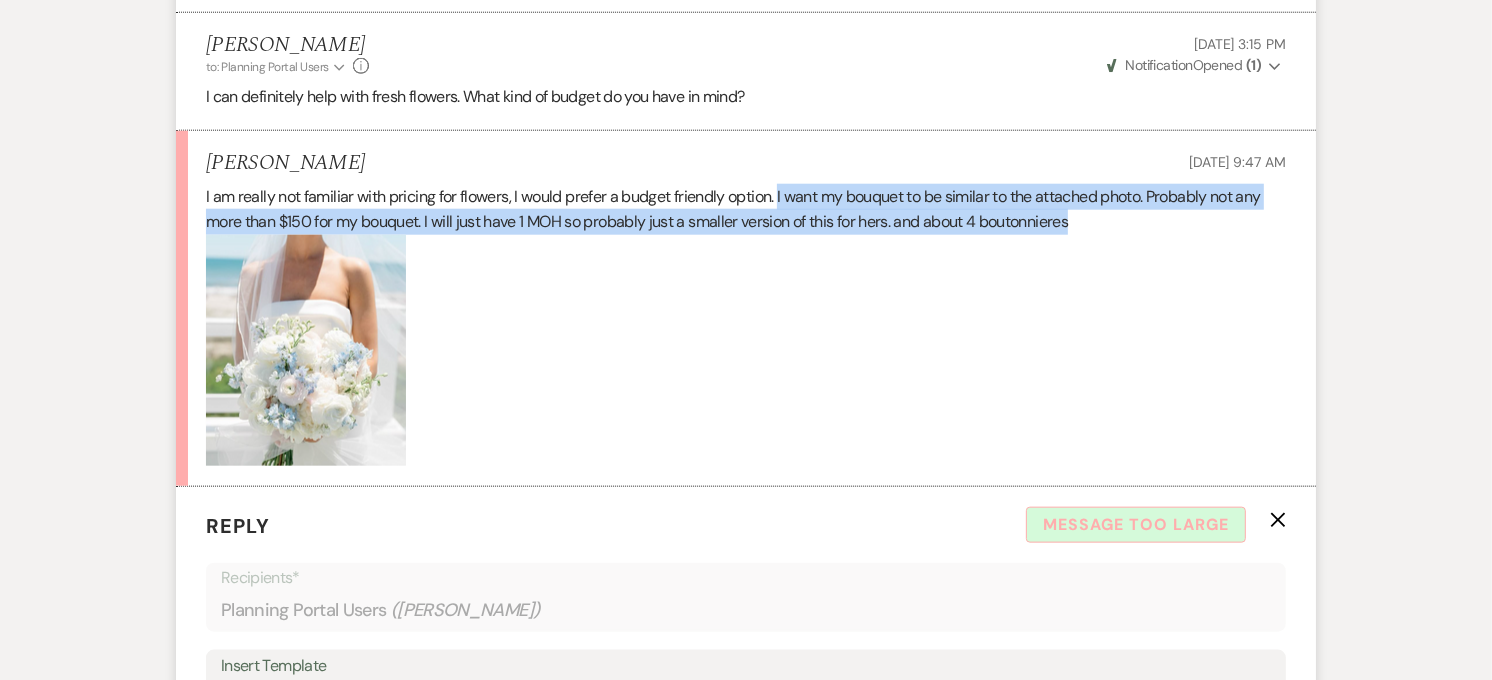 drag, startPoint x: 1092, startPoint y: 227, endPoint x: 778, endPoint y: 206, distance: 314.70145 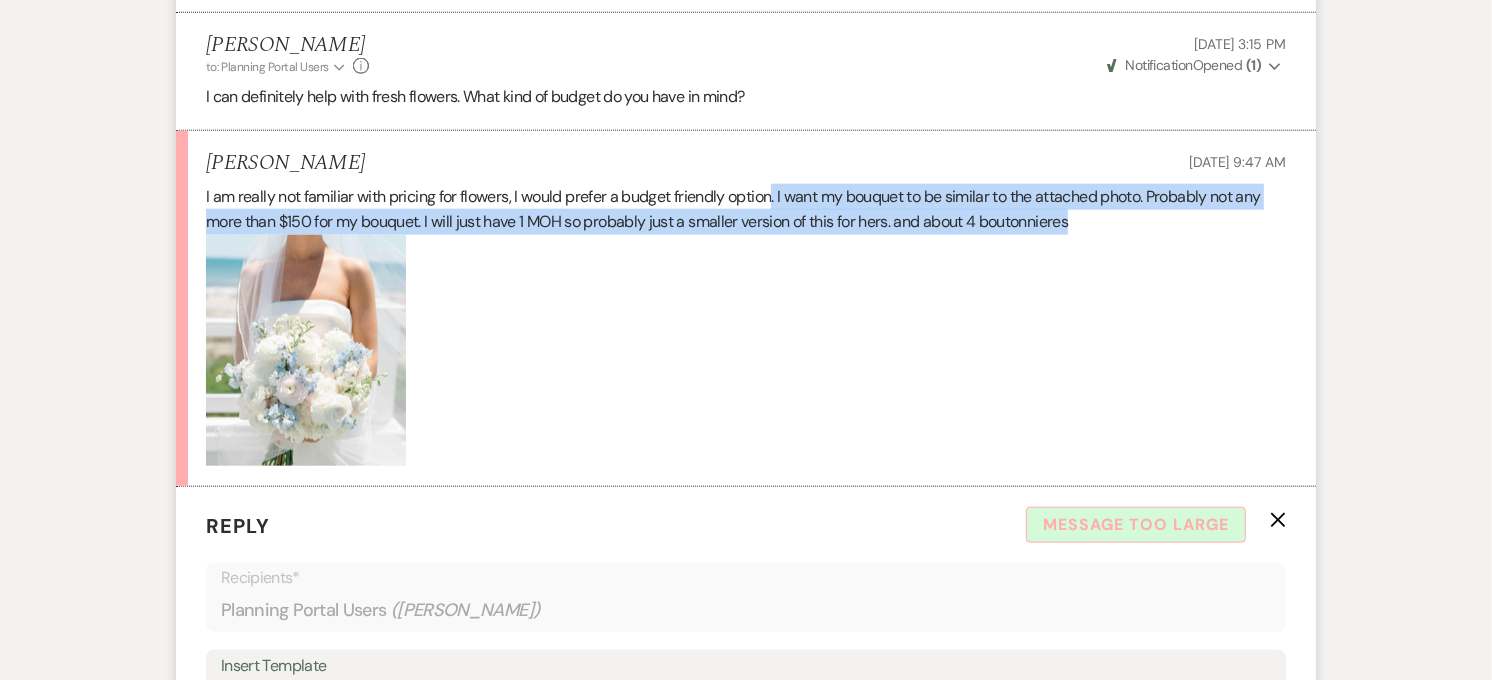 drag, startPoint x: 1100, startPoint y: 223, endPoint x: 775, endPoint y: 208, distance: 325.34598 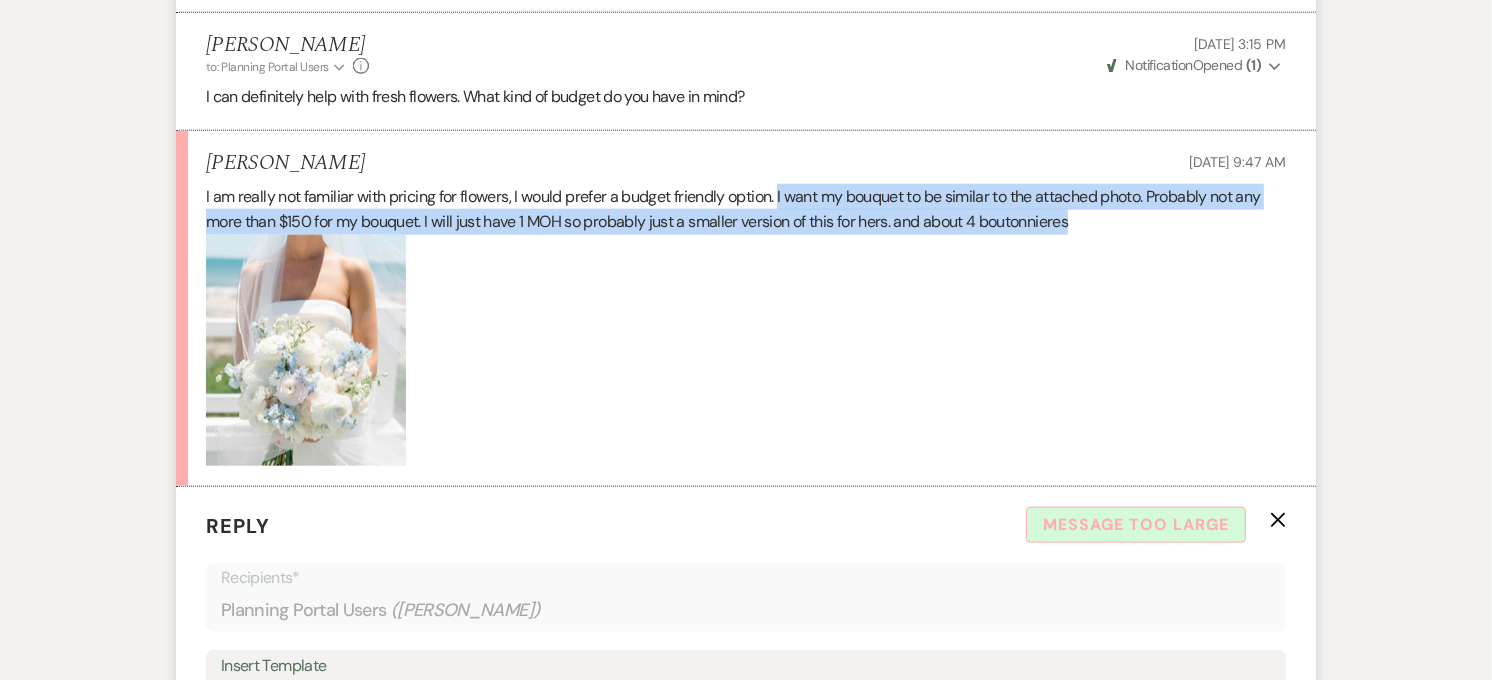 drag, startPoint x: 1096, startPoint y: 225, endPoint x: 781, endPoint y: 206, distance: 315.5725 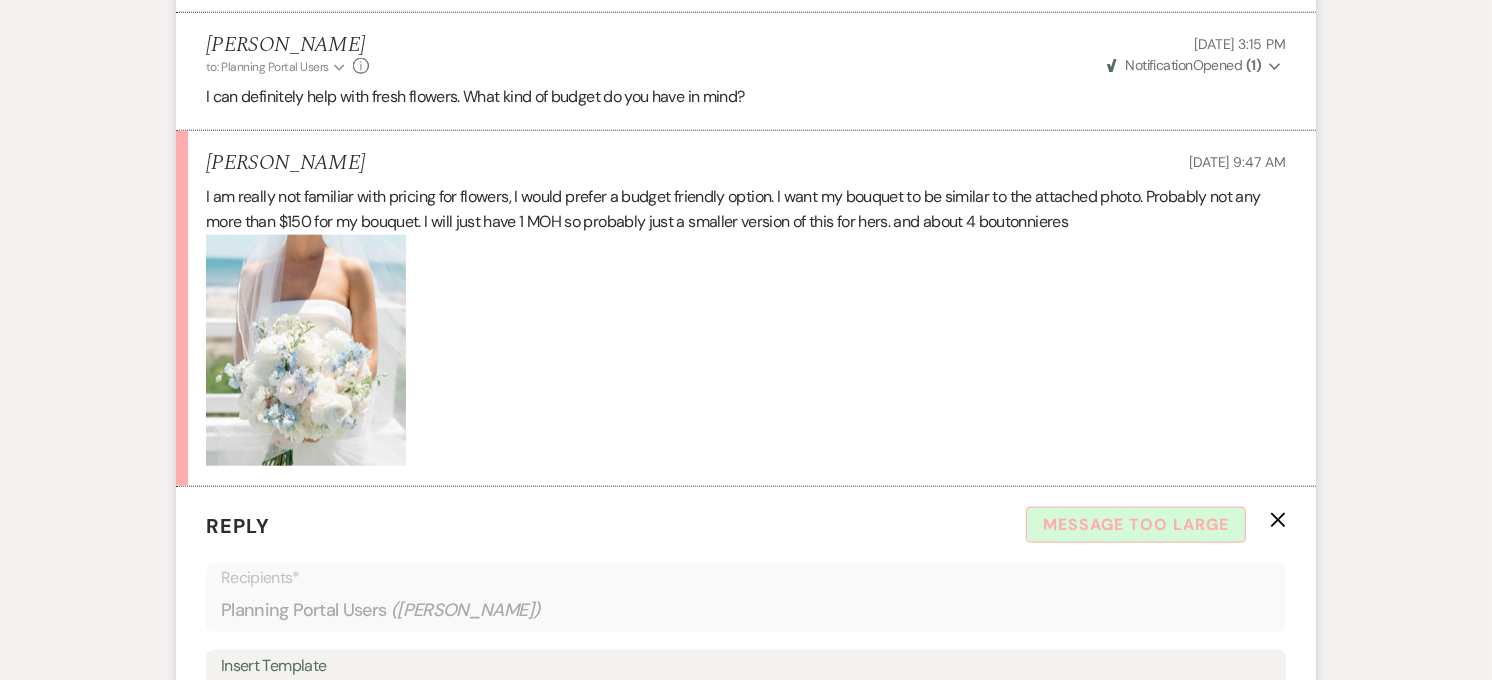 click on "I am really not familiar with pricing for flowers, I would prefer a budget friendly option. I want my bouquet to be similar to the attached photo. Probably not any more than $150 for my bouquet. I will just have 1 MOH so probably just a smaller version of this for hers. and about 4 boutonnieres" at bounding box center (746, 209) 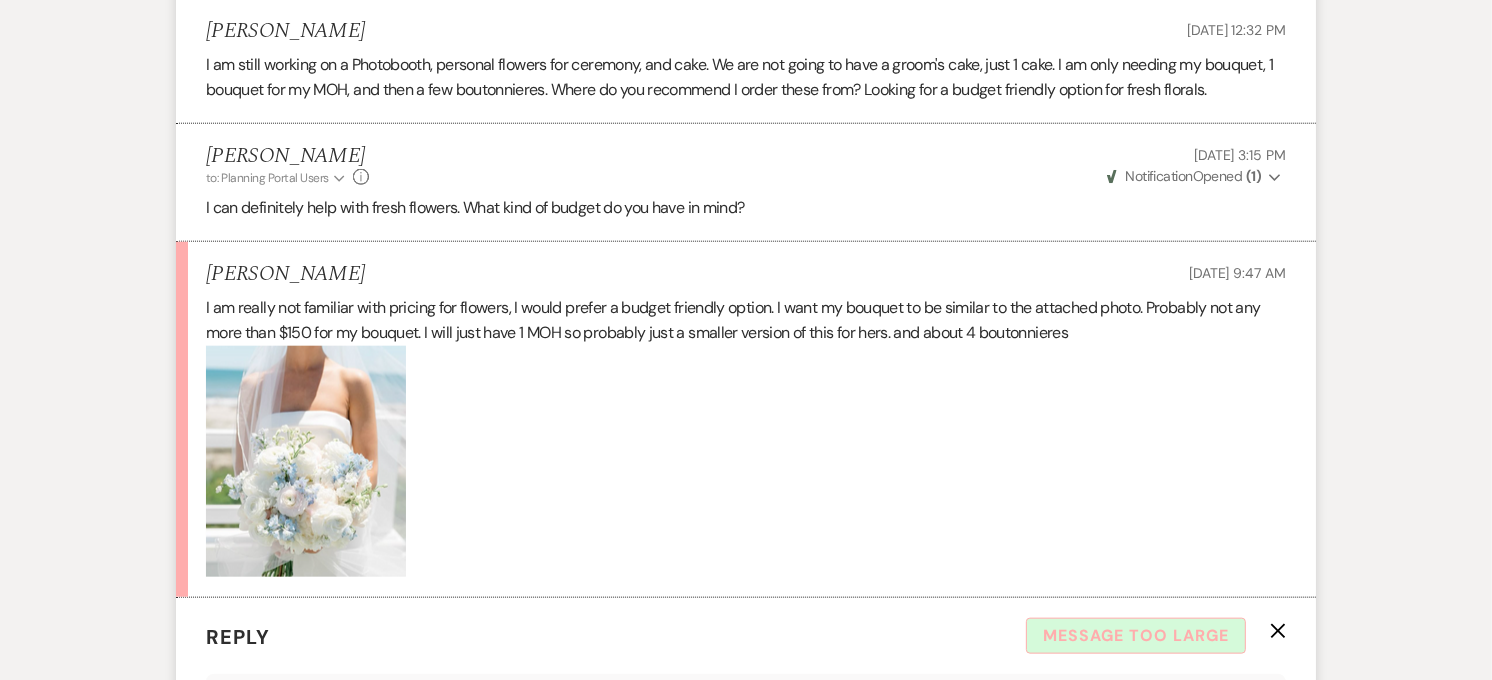scroll, scrollTop: 1655, scrollLeft: 0, axis: vertical 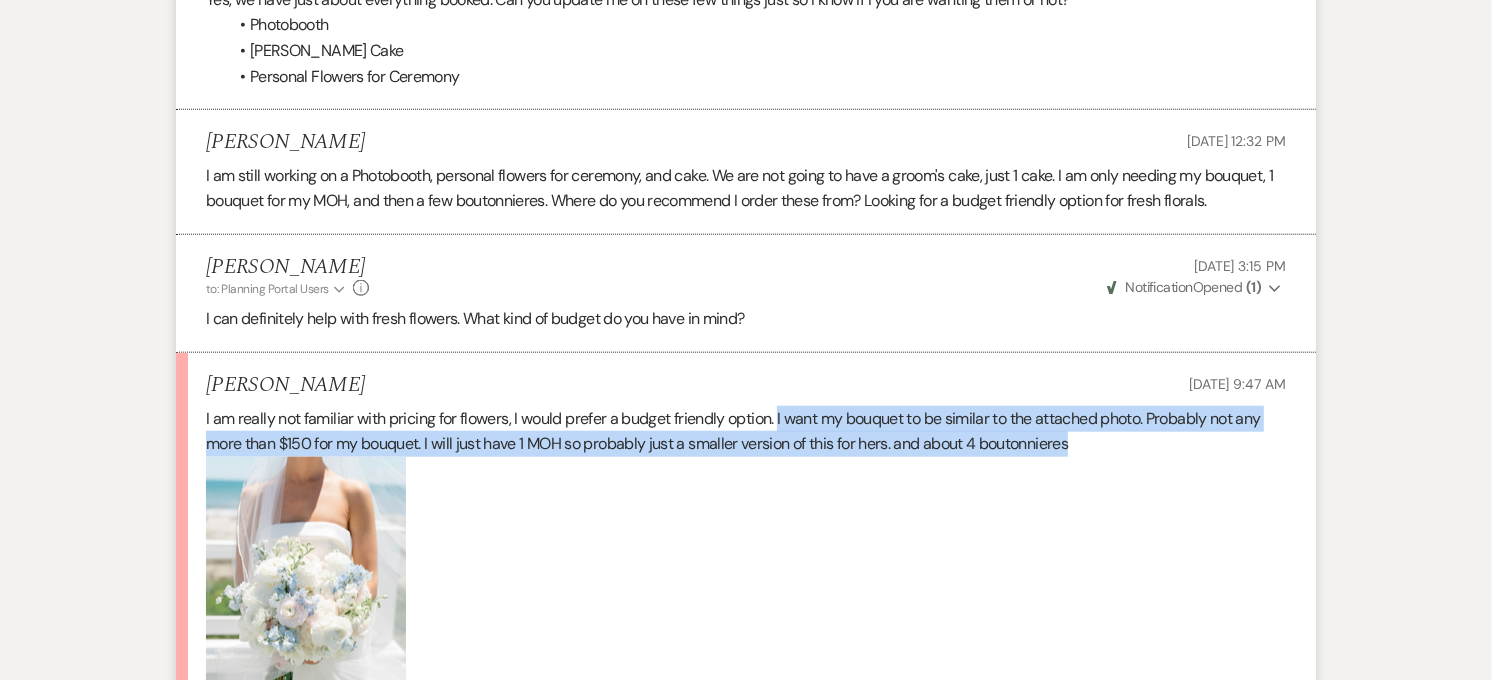 drag, startPoint x: 1078, startPoint y: 452, endPoint x: 778, endPoint y: 413, distance: 302.52438 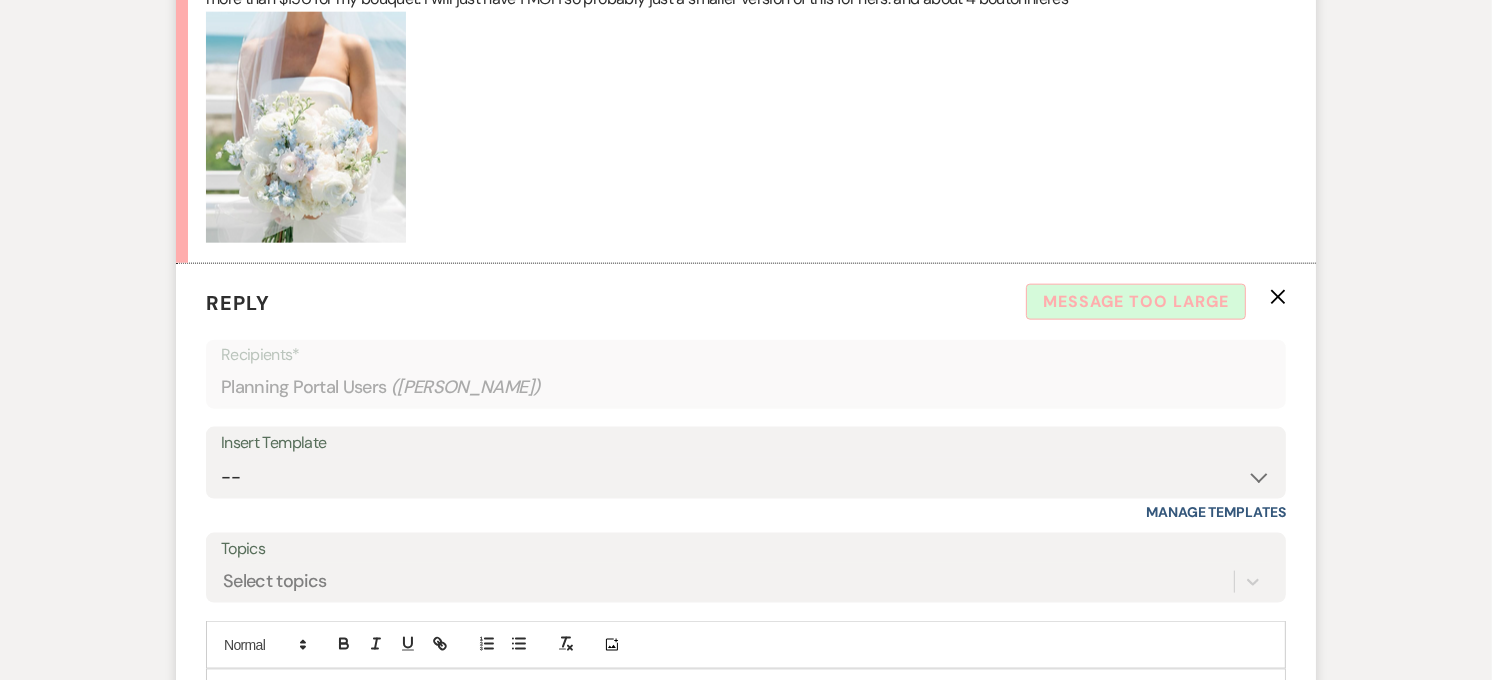 scroll, scrollTop: 2433, scrollLeft: 0, axis: vertical 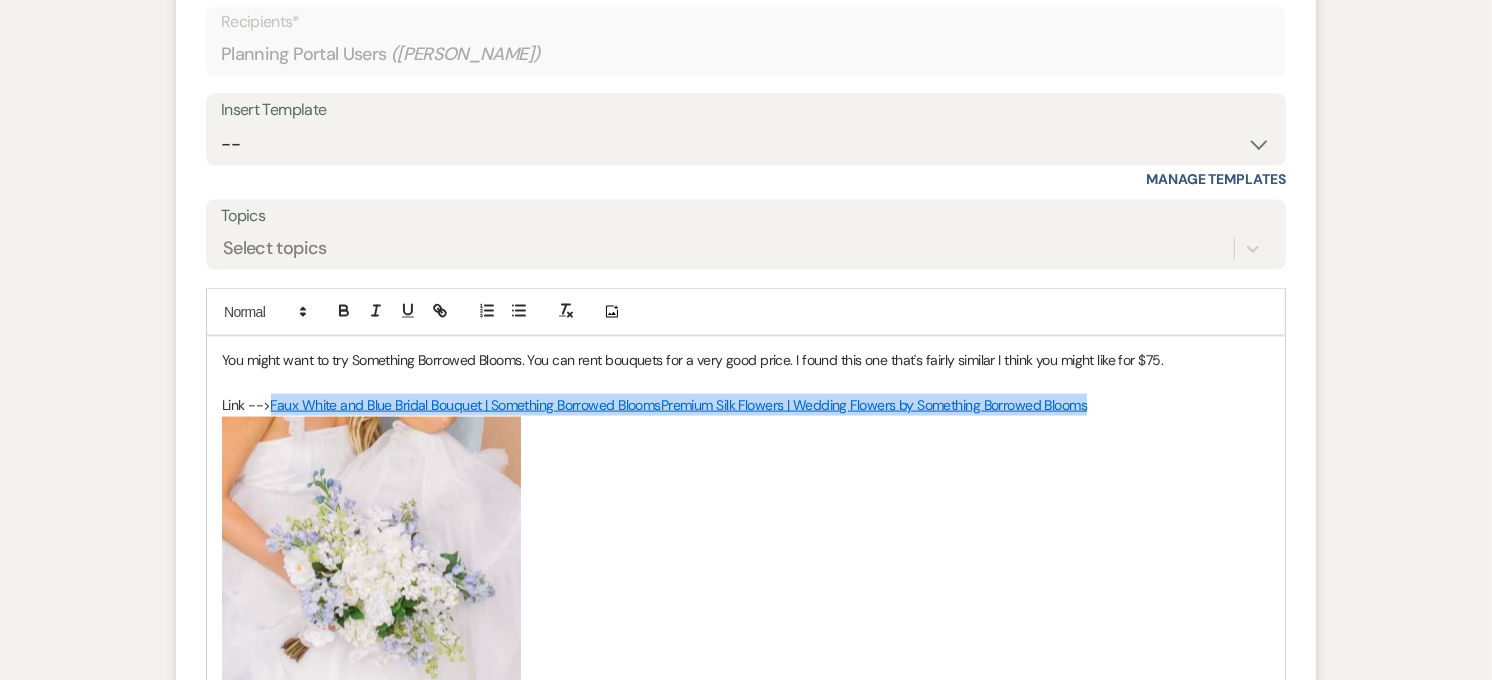 drag, startPoint x: 1104, startPoint y: 406, endPoint x: 272, endPoint y: 402, distance: 832.00964 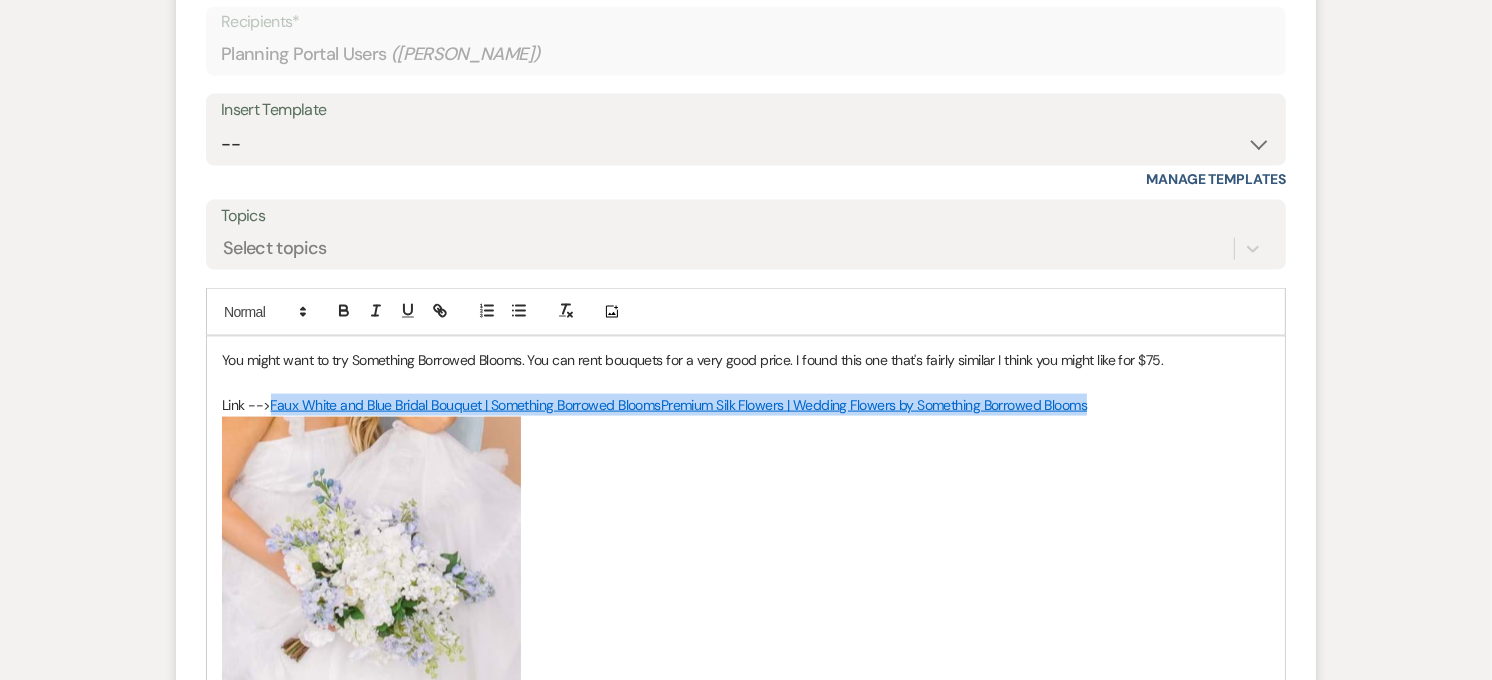 click on "Link -->  Faux White and Blue Bridal Bouquet | Something Borrowed BloomsPremium Silk Flowers | Wedding Flowers by Something Borrowed Blooms" at bounding box center [746, 405] 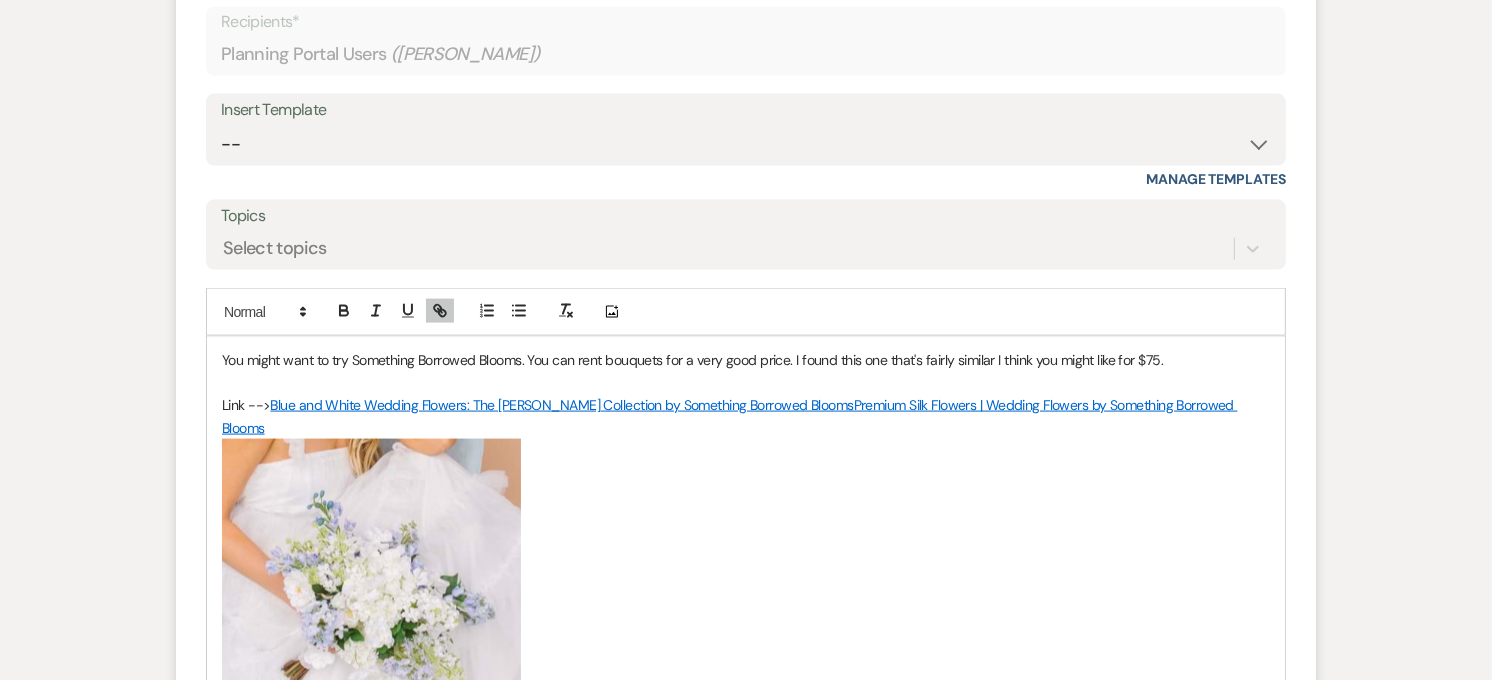 click on "Link -->  Blue and White Wedding Flowers: The [PERSON_NAME] Collection by Something Borrowed BloomsPremium Silk Flowers | Wedding Flowers by Something Borrowed Blooms" at bounding box center (746, 416) 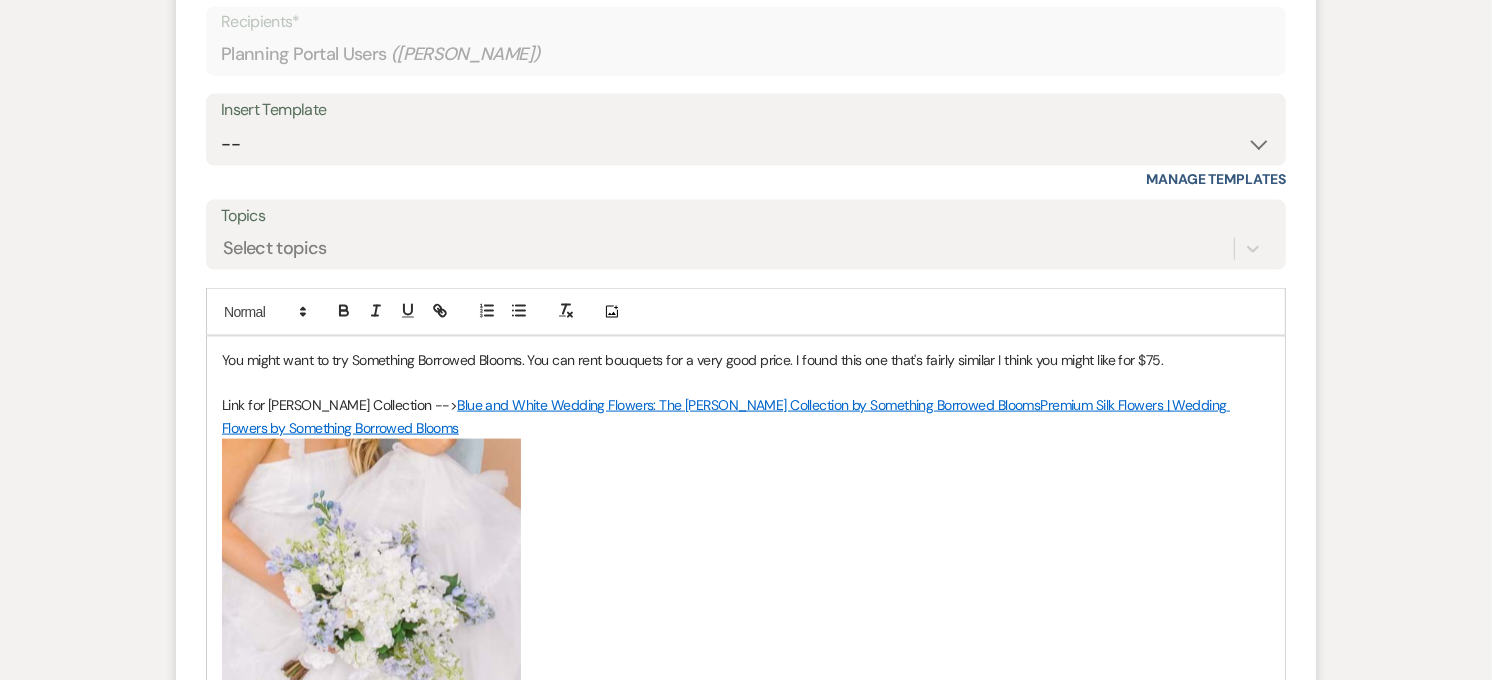 click on "Link for [PERSON_NAME] Collection -->  Blue and White Wedding Flowers: The [PERSON_NAME] Collection by Something Borrowed BloomsPremium Silk Flowers | Wedding Flowers by Something Borrowed Blooms" at bounding box center (746, 416) 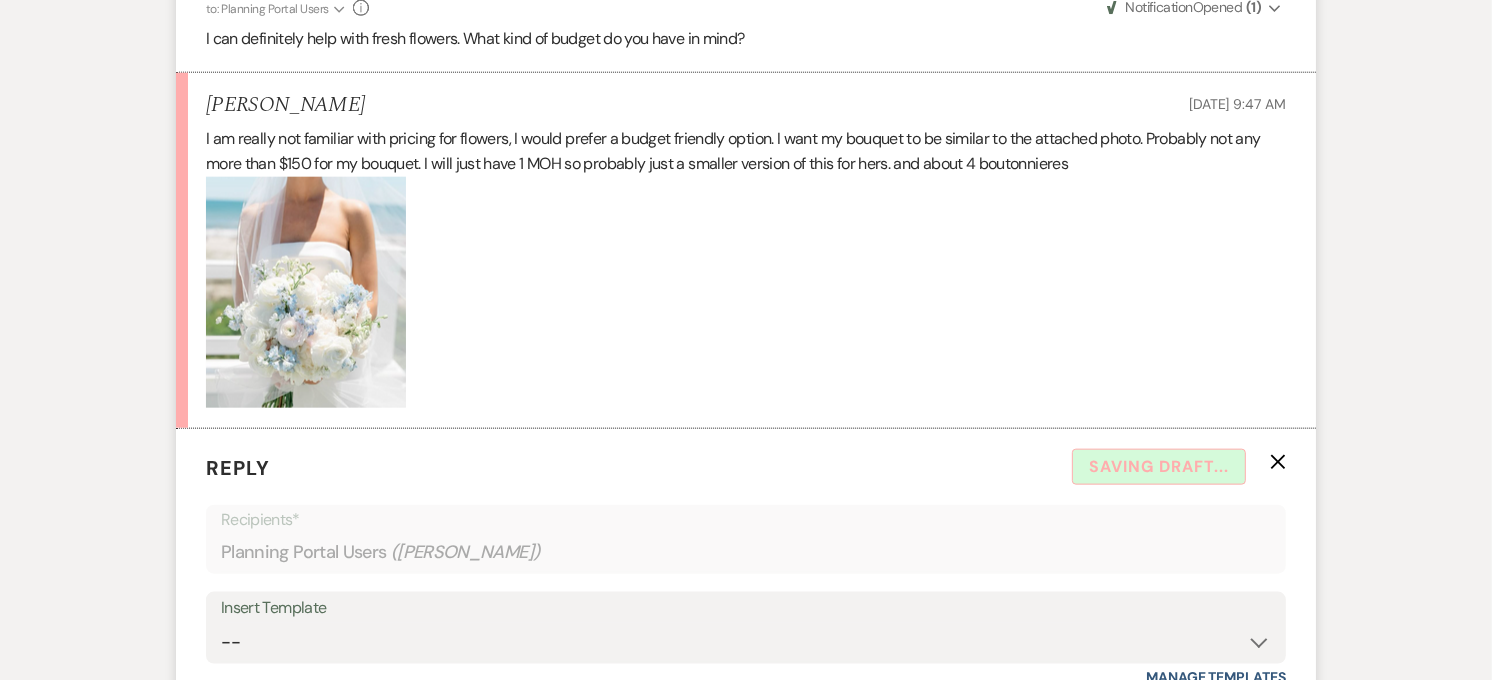 scroll, scrollTop: 1877, scrollLeft: 0, axis: vertical 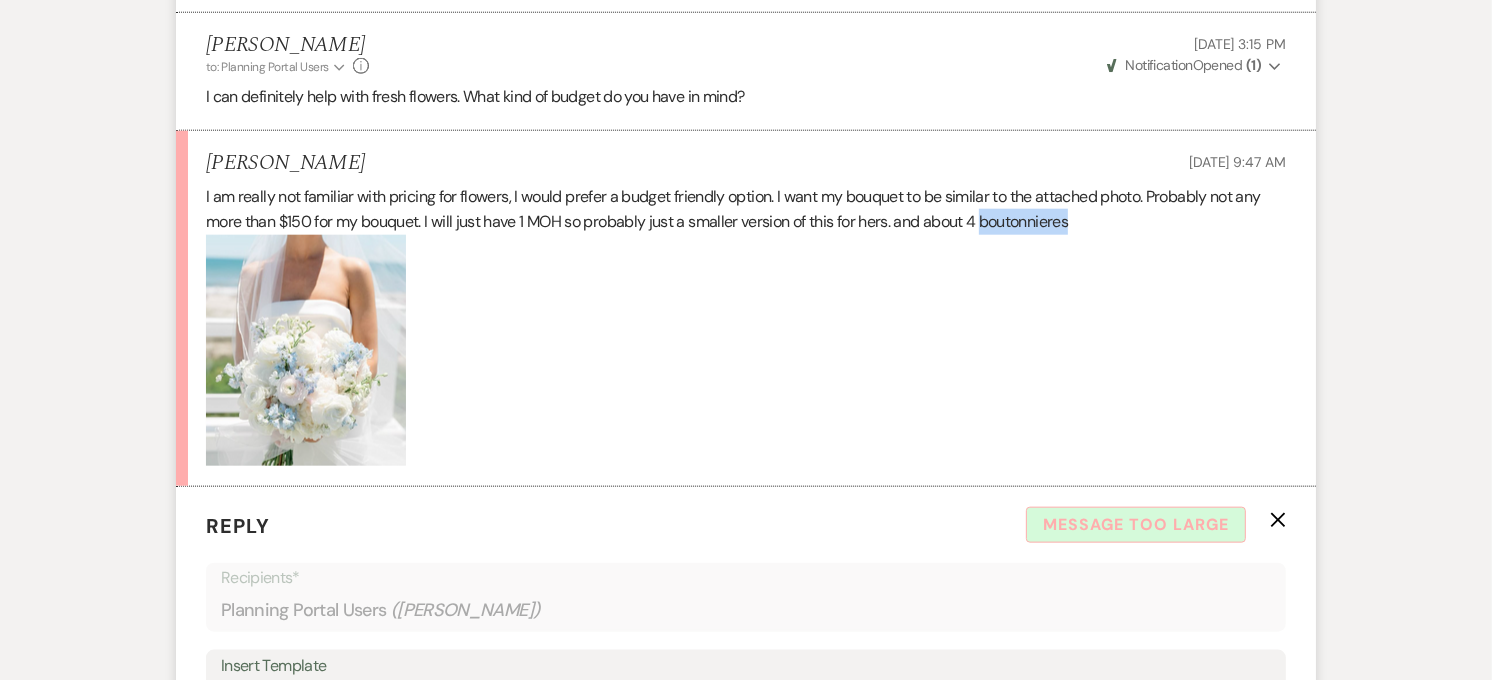 drag, startPoint x: 1084, startPoint y: 227, endPoint x: 988, endPoint y: 232, distance: 96.13012 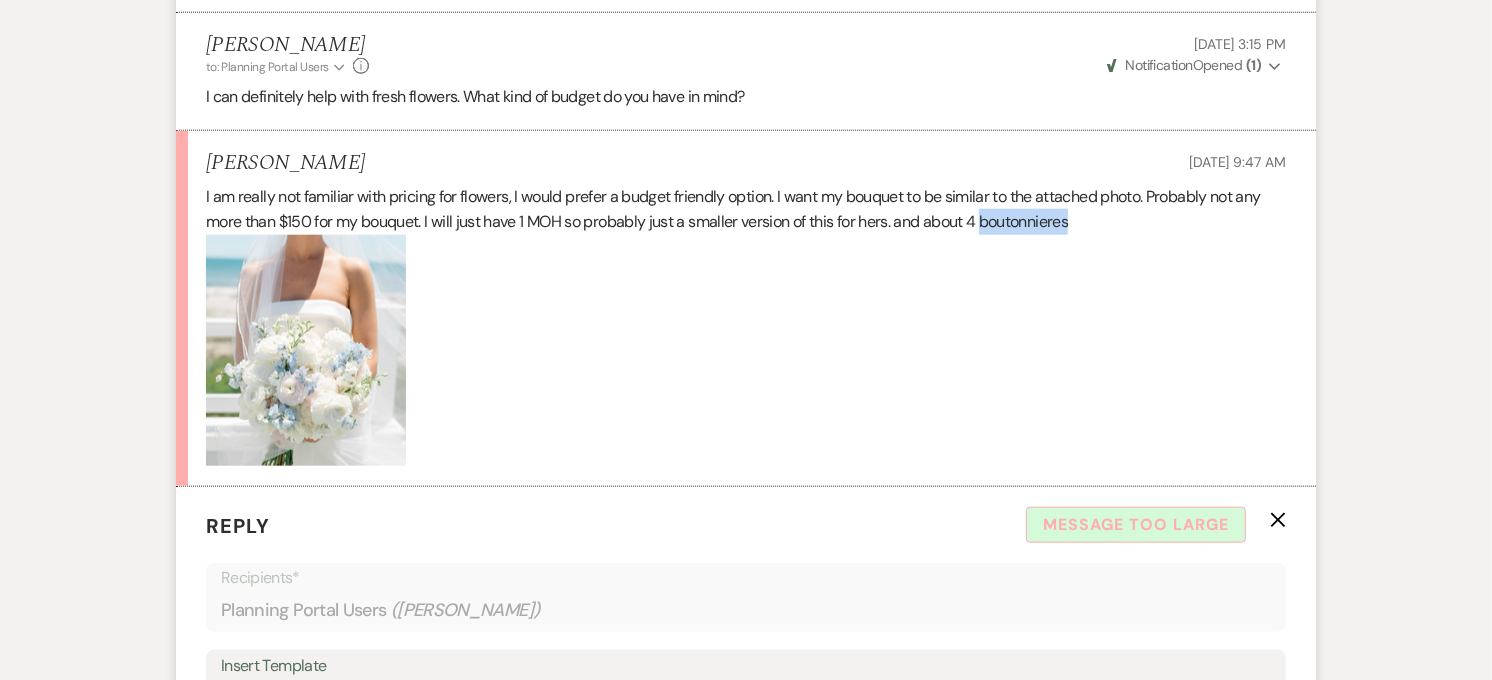 copy on "boutonnieres" 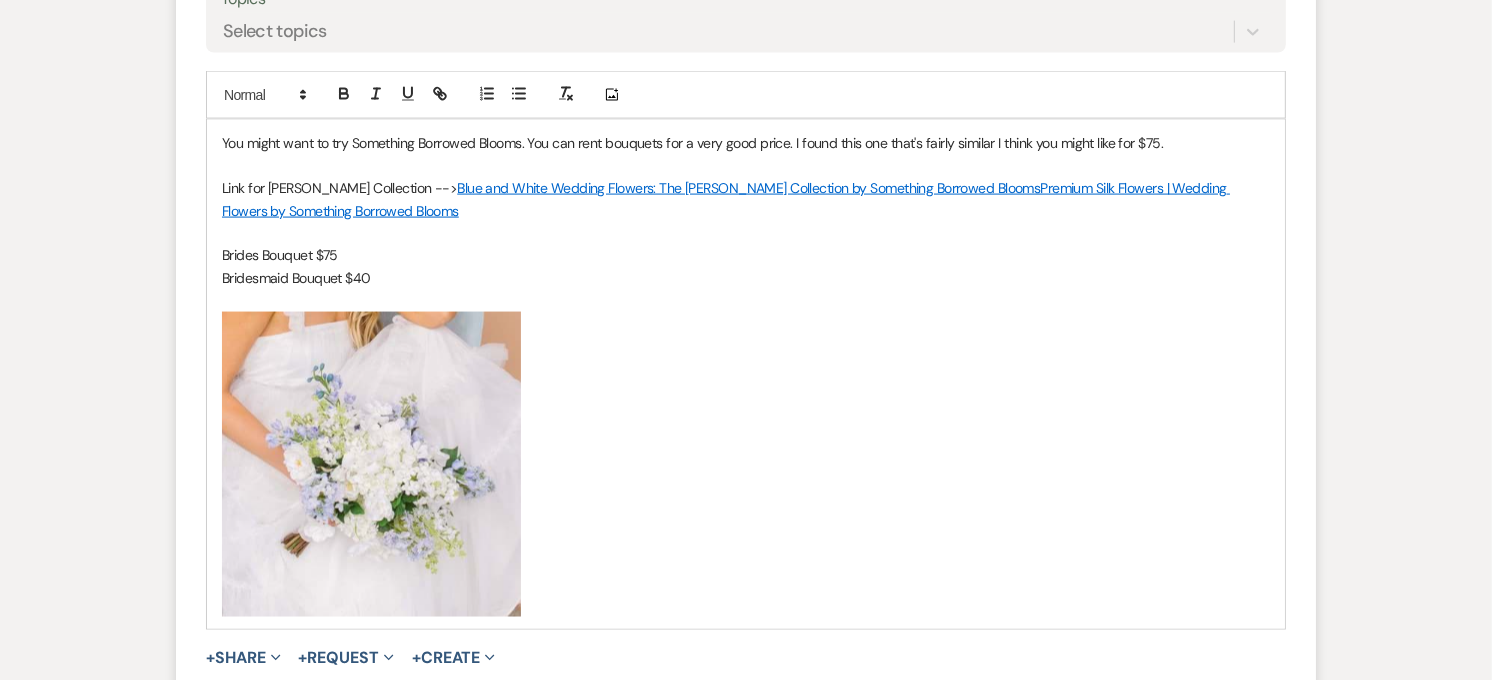 scroll, scrollTop: 2544, scrollLeft: 0, axis: vertical 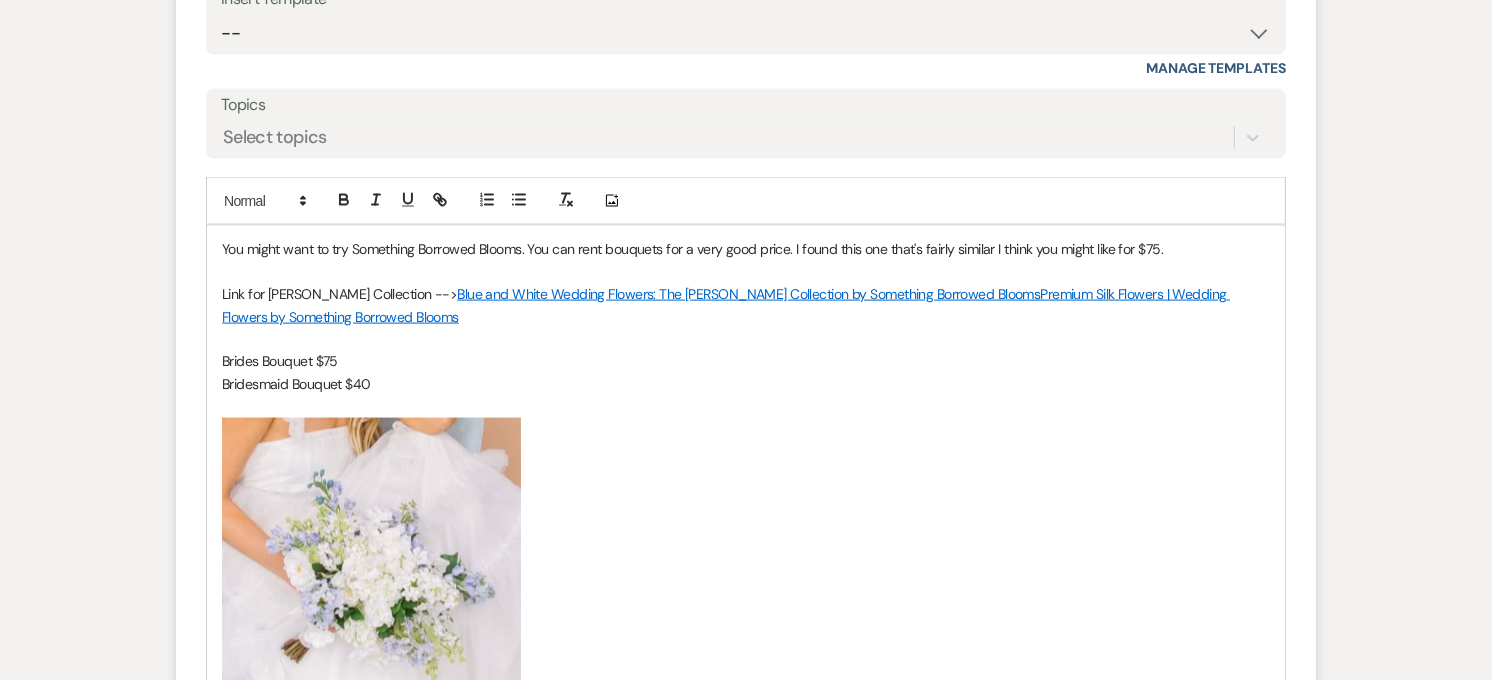 click at bounding box center [746, 406] 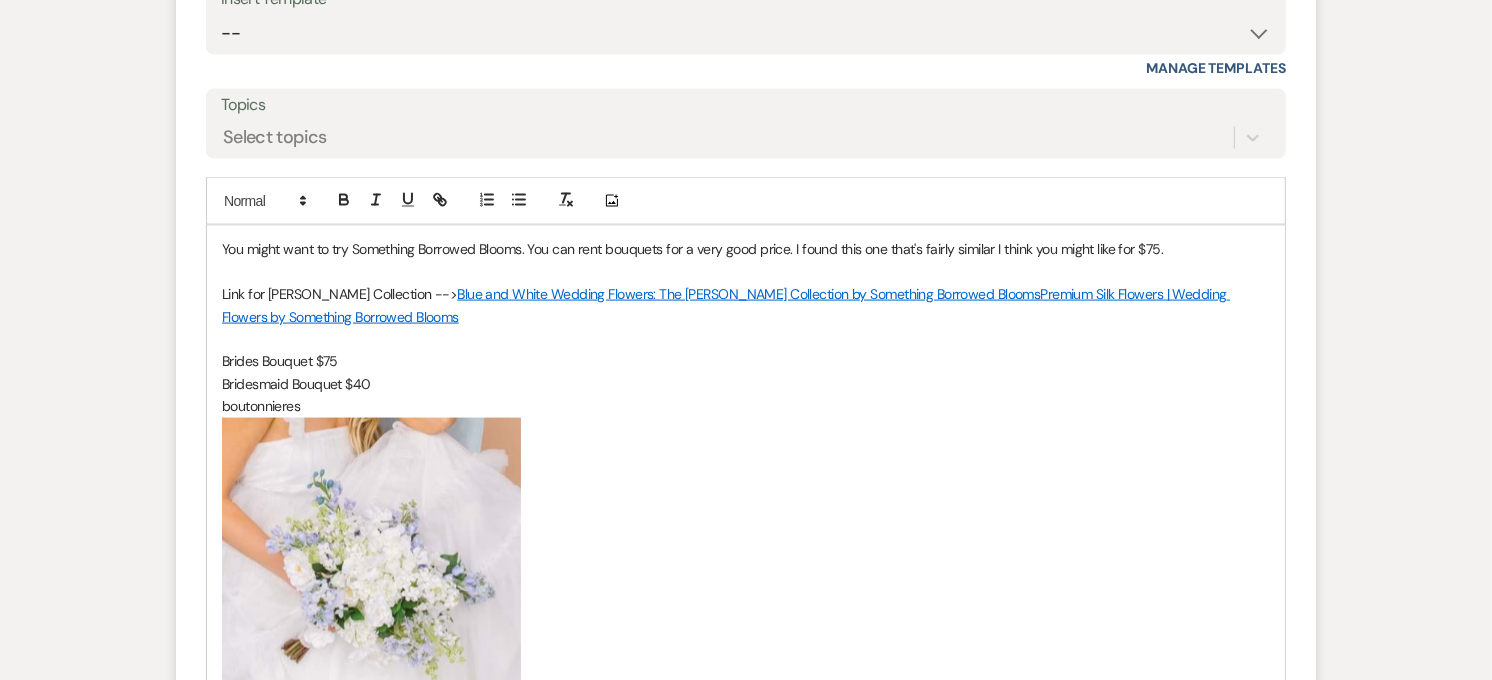 click on "boutonnieres" at bounding box center (261, 406) 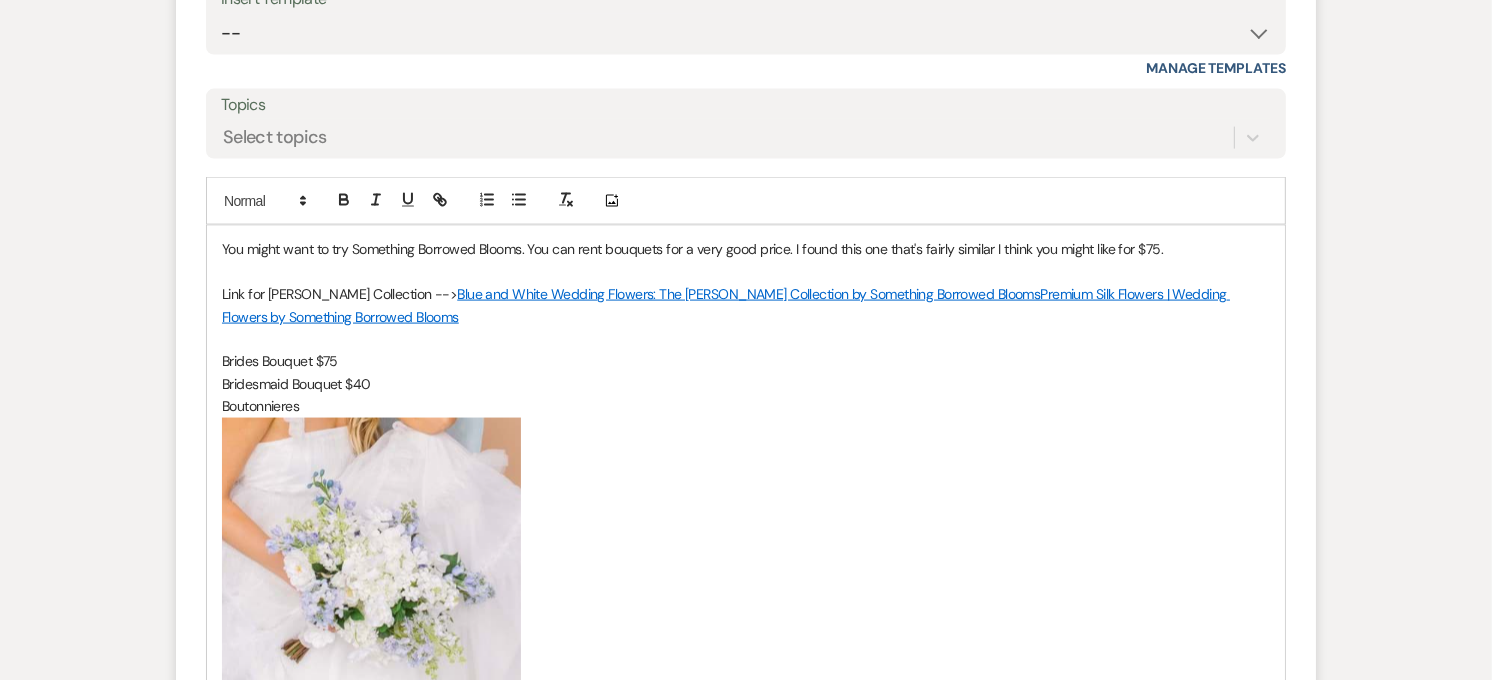 click on "Boutonnieres" at bounding box center (746, 406) 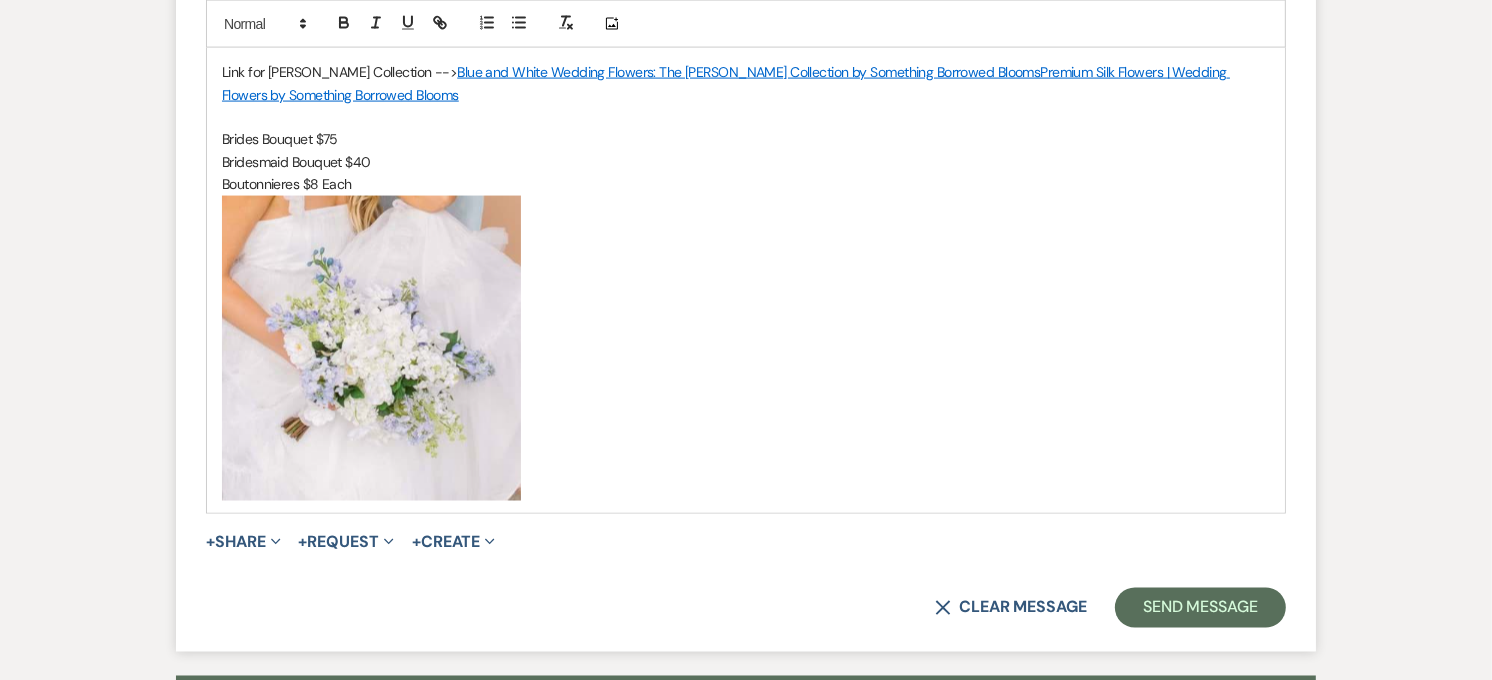 scroll, scrollTop: 3433, scrollLeft: 0, axis: vertical 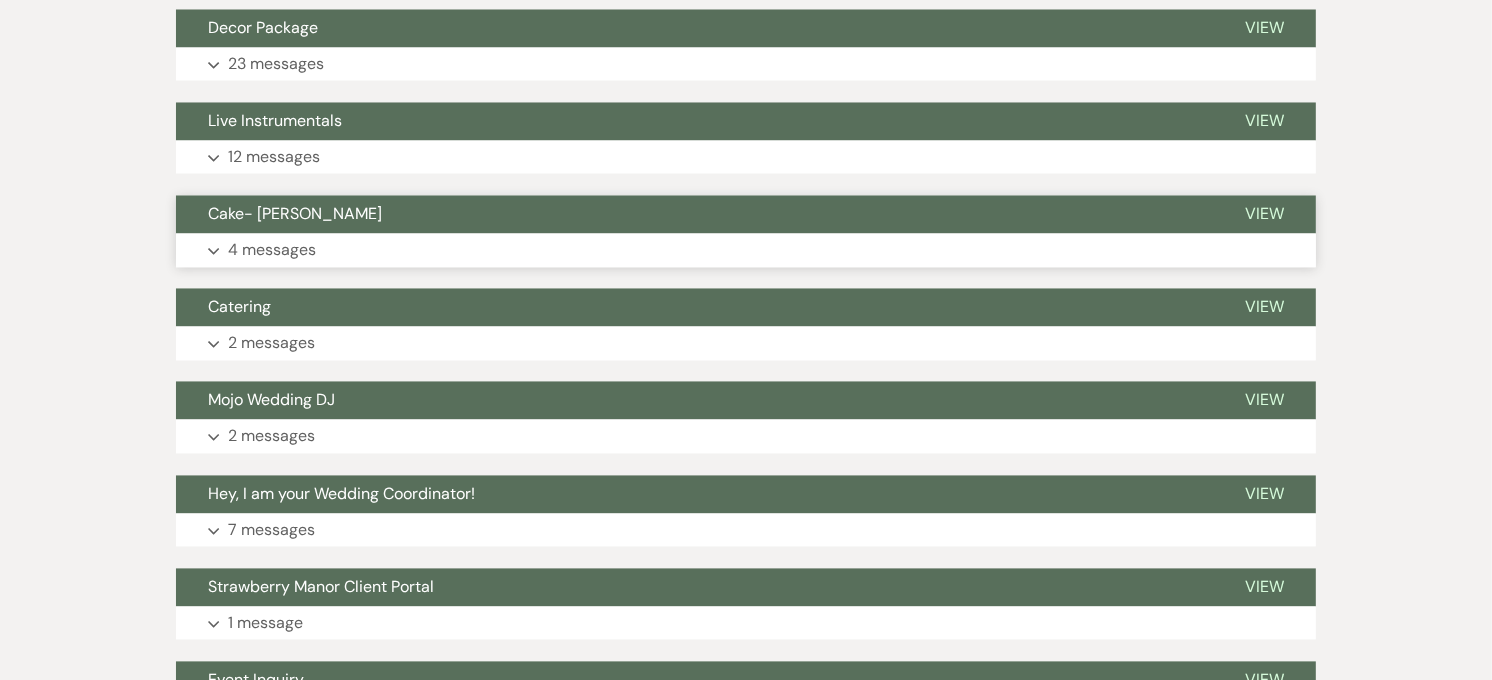 click on "Cake- [PERSON_NAME]" at bounding box center (295, 213) 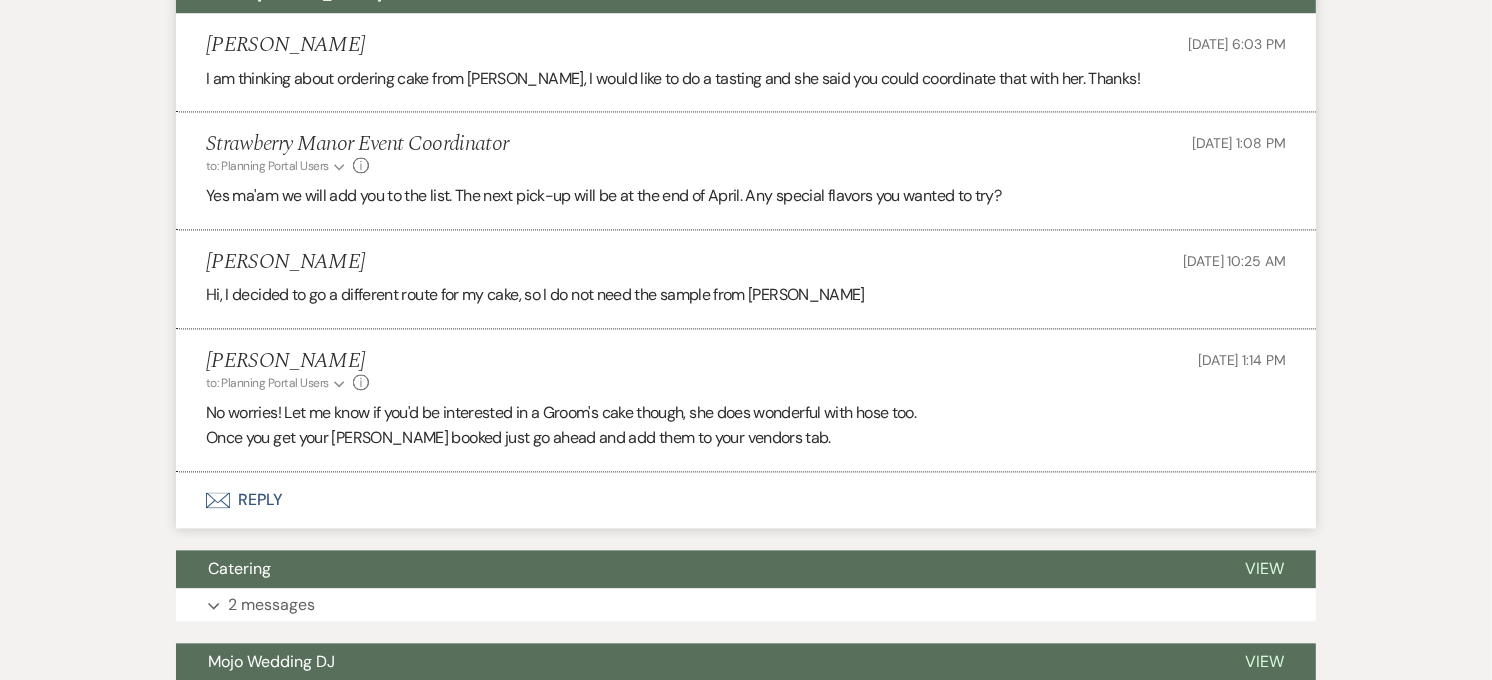 scroll, scrollTop: 3655, scrollLeft: 0, axis: vertical 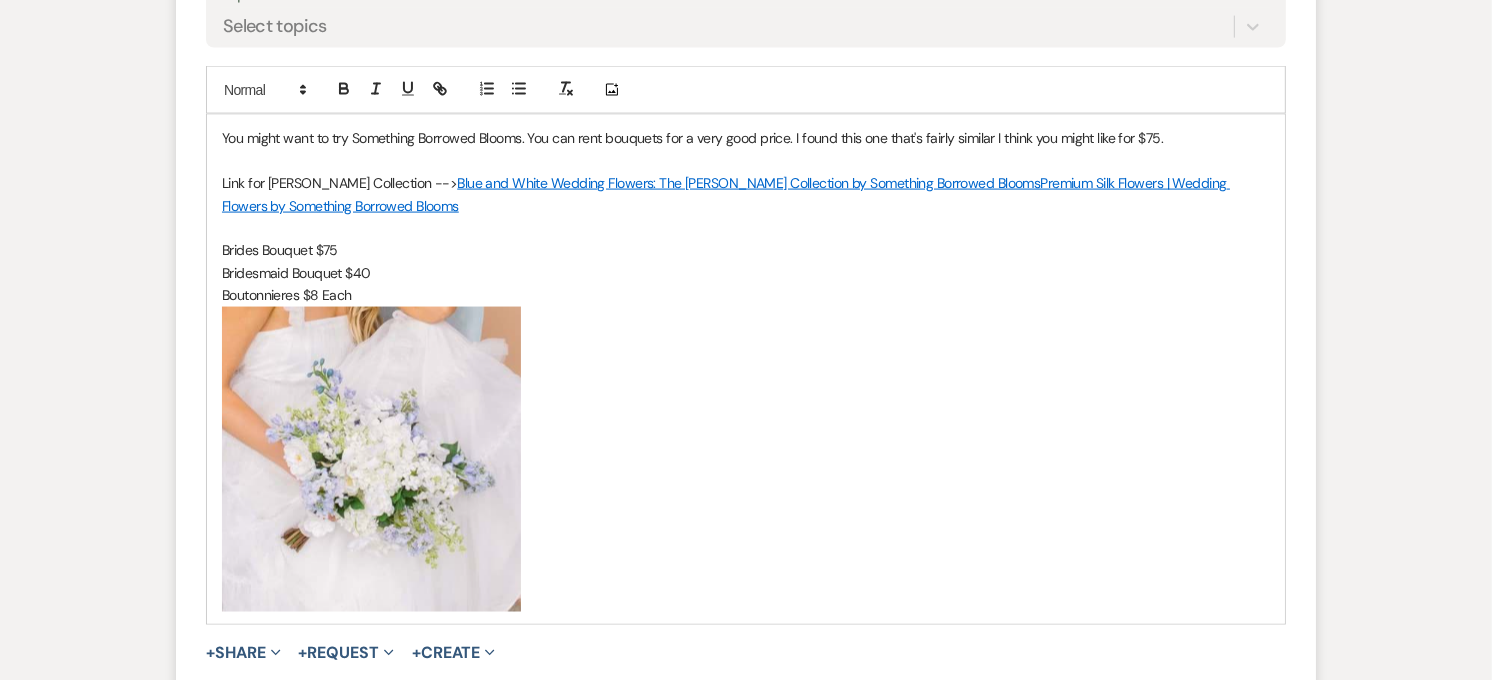 click on "You might want to try Something Borrowed Blooms. You can rent bouquets for a very good price. I found this one that's fairly similar I think you might like for $75." at bounding box center (746, 138) 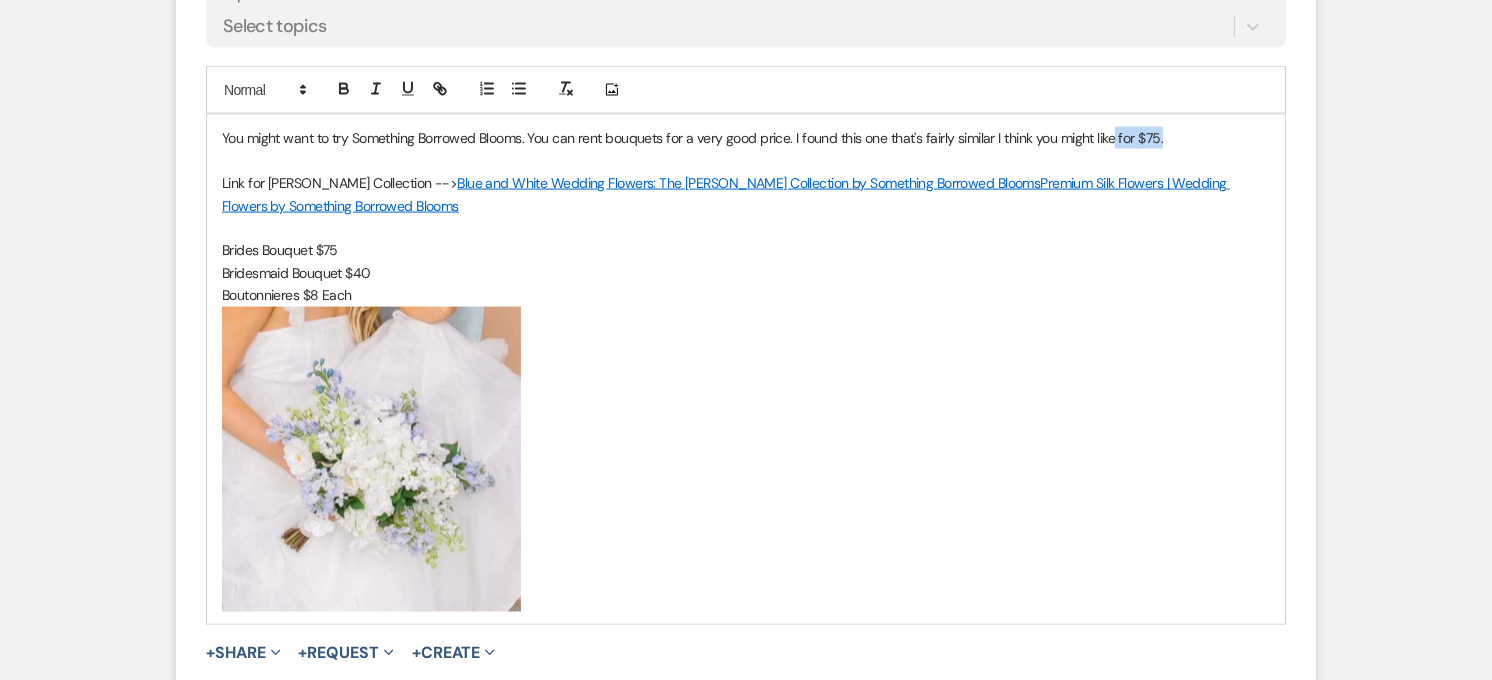 drag, startPoint x: 1186, startPoint y: 134, endPoint x: 1116, endPoint y: 136, distance: 70.028564 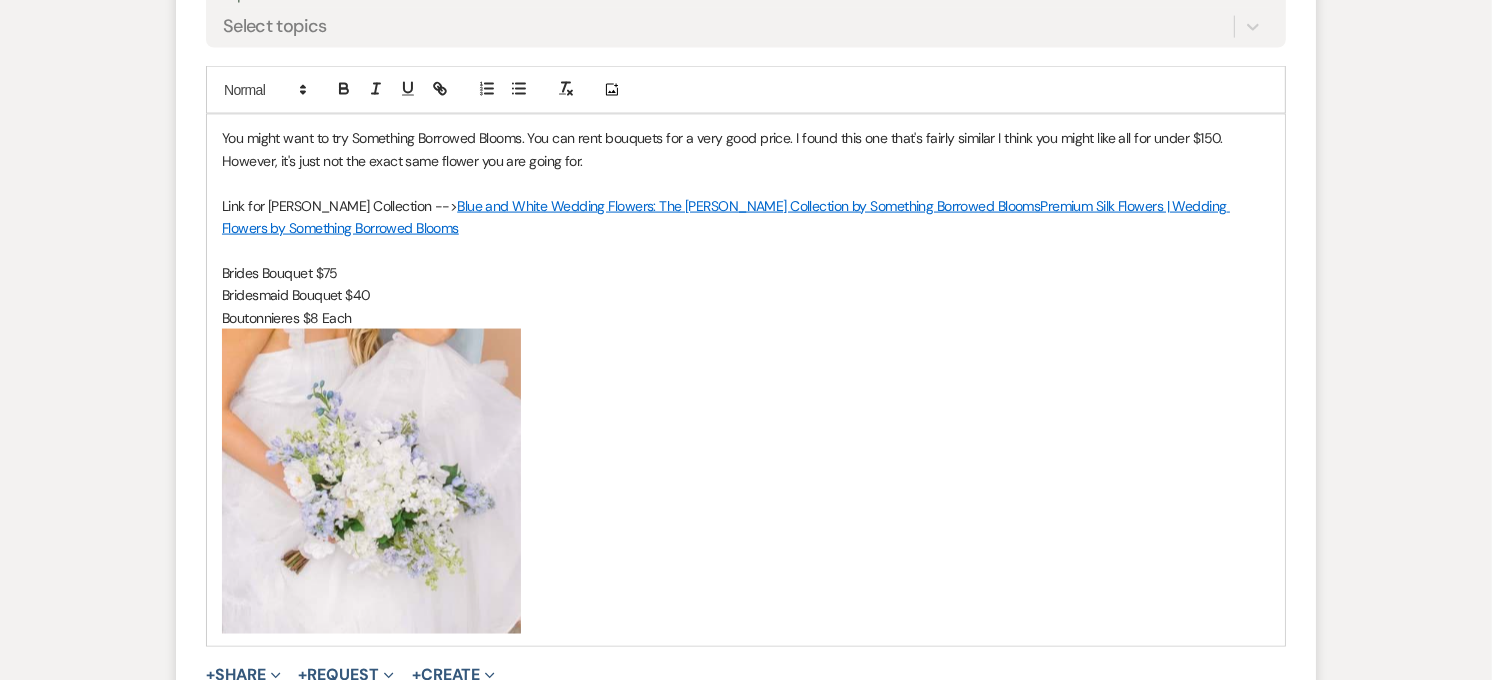 click on "You might want to try Something Borrowed Blooms. You can rent bouquets for a very good price. I found this one that's fairly similar I think you might like all for under $150. However, it's just not the exact same flower you are going for." at bounding box center (746, 149) 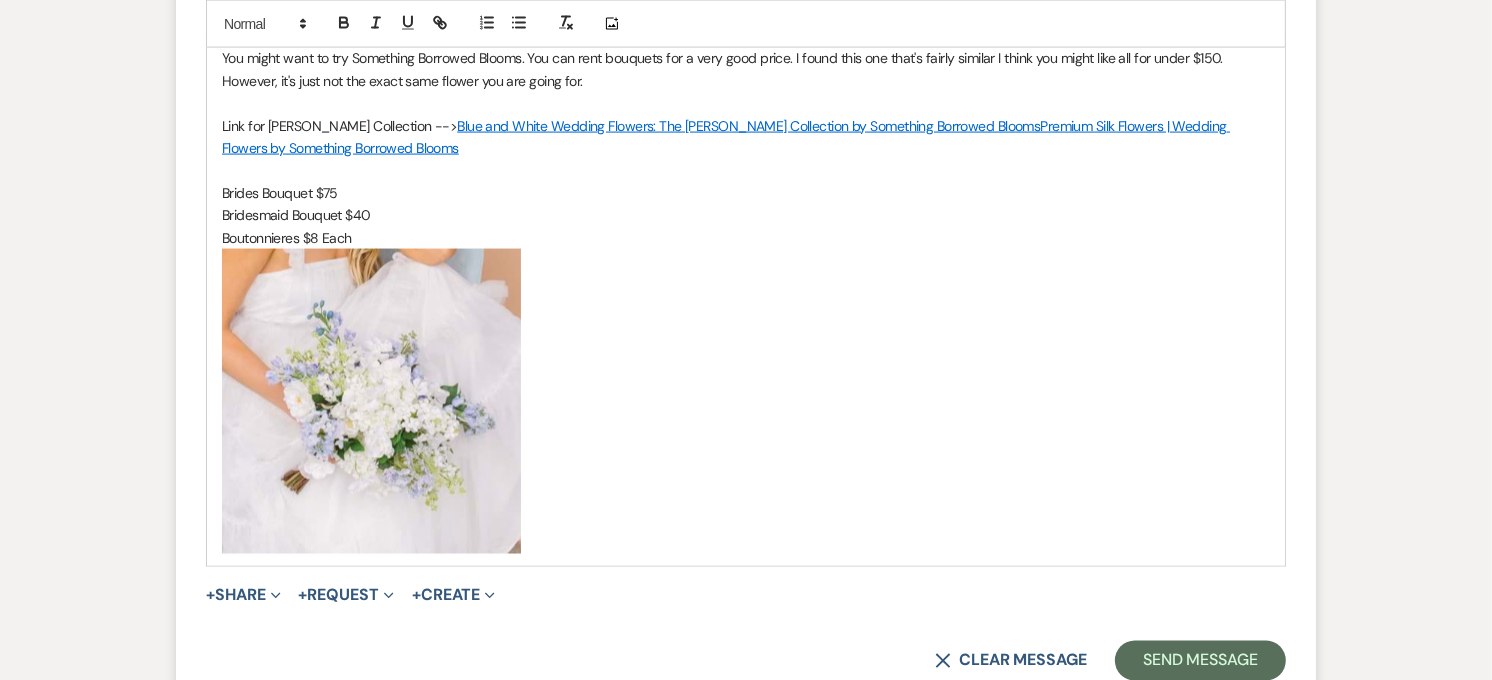 scroll, scrollTop: 2877, scrollLeft: 0, axis: vertical 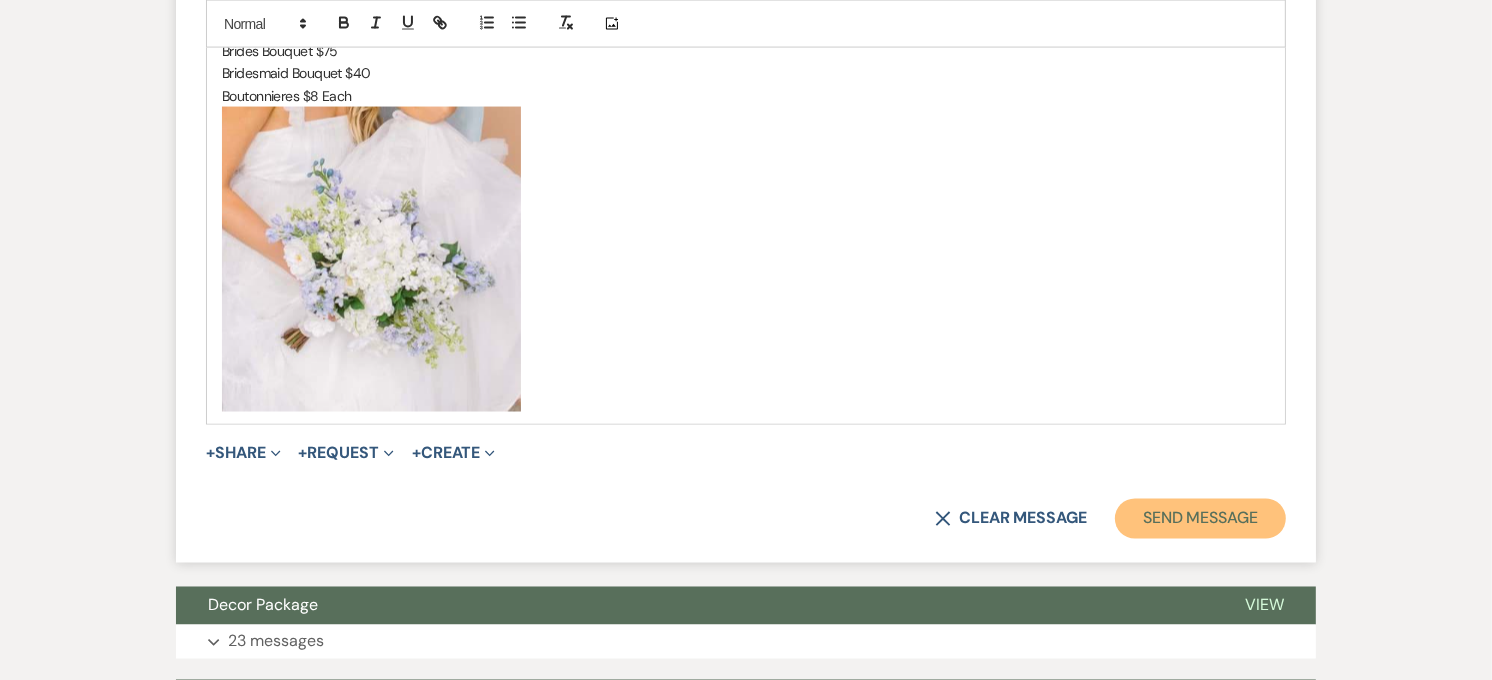 click on "Send Message" at bounding box center [1200, 519] 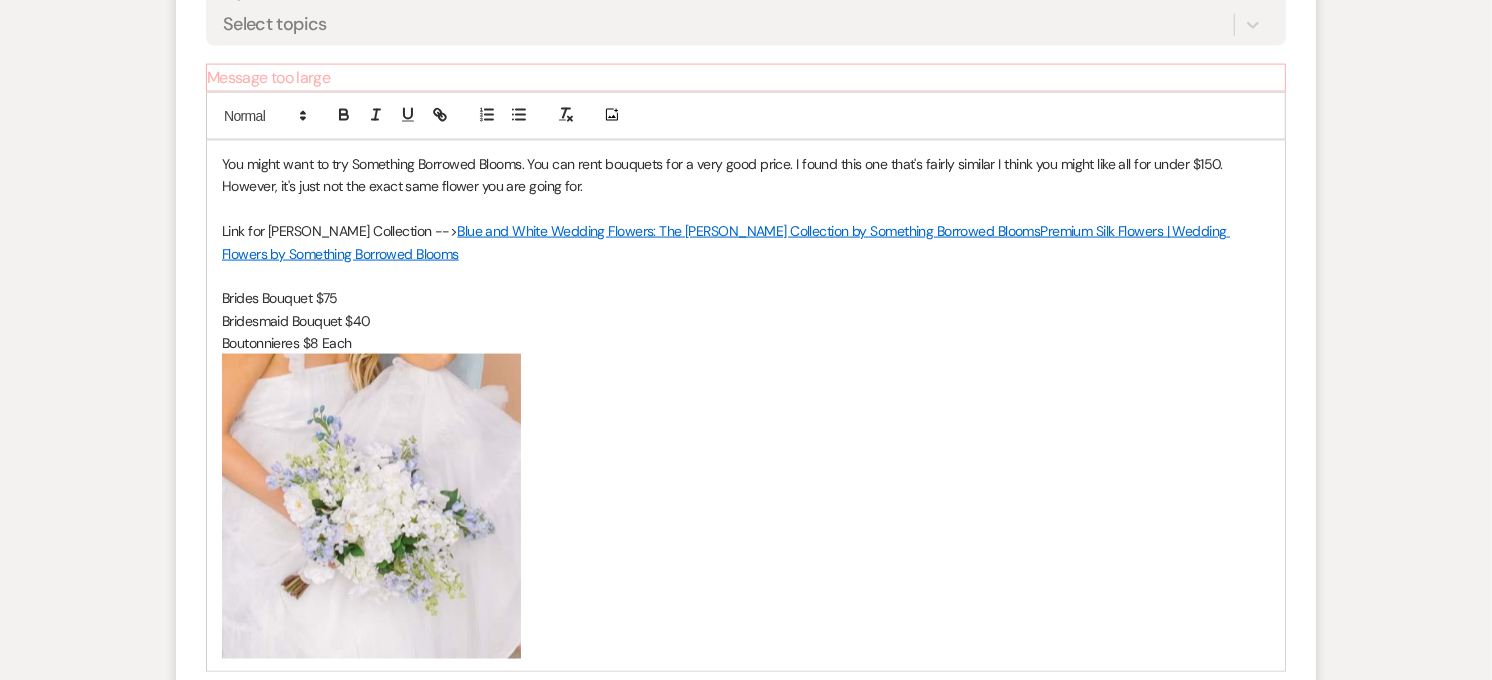 scroll, scrollTop: 2683, scrollLeft: 0, axis: vertical 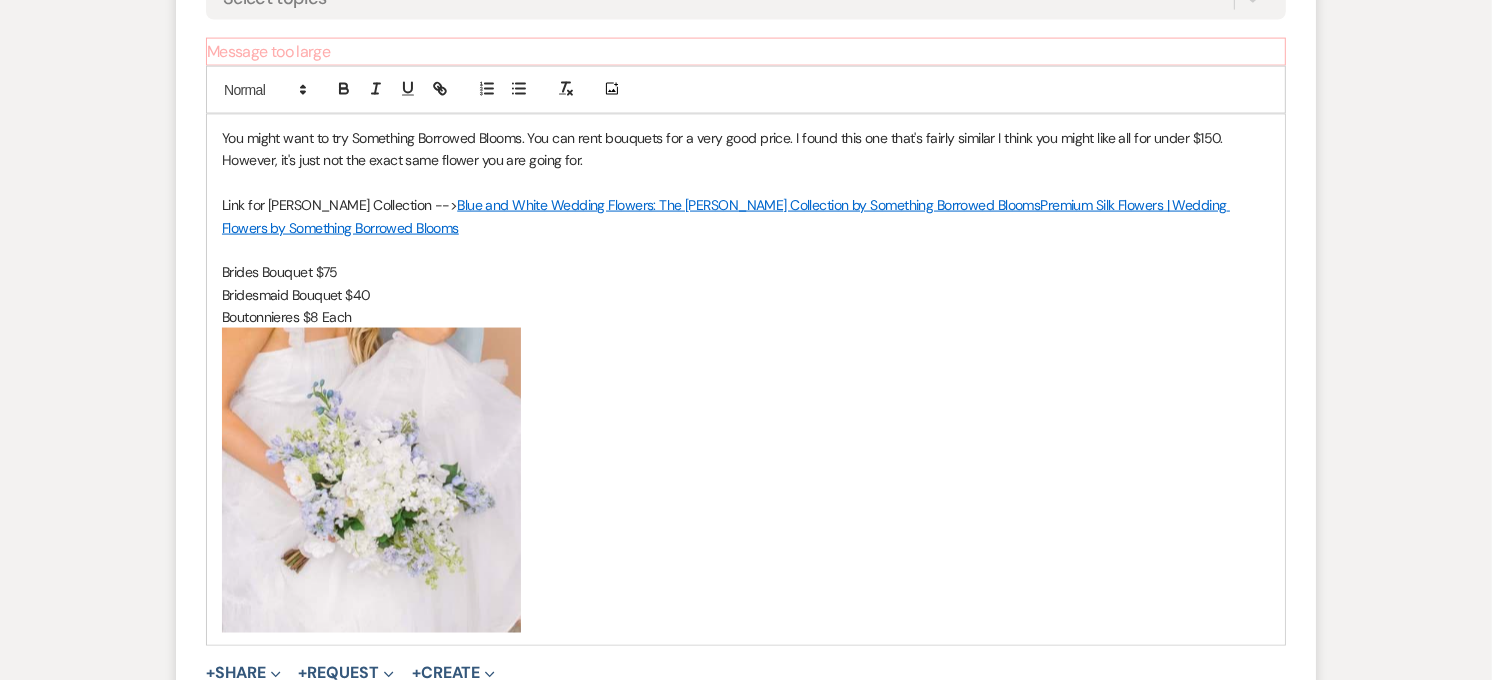 click at bounding box center [371, 480] 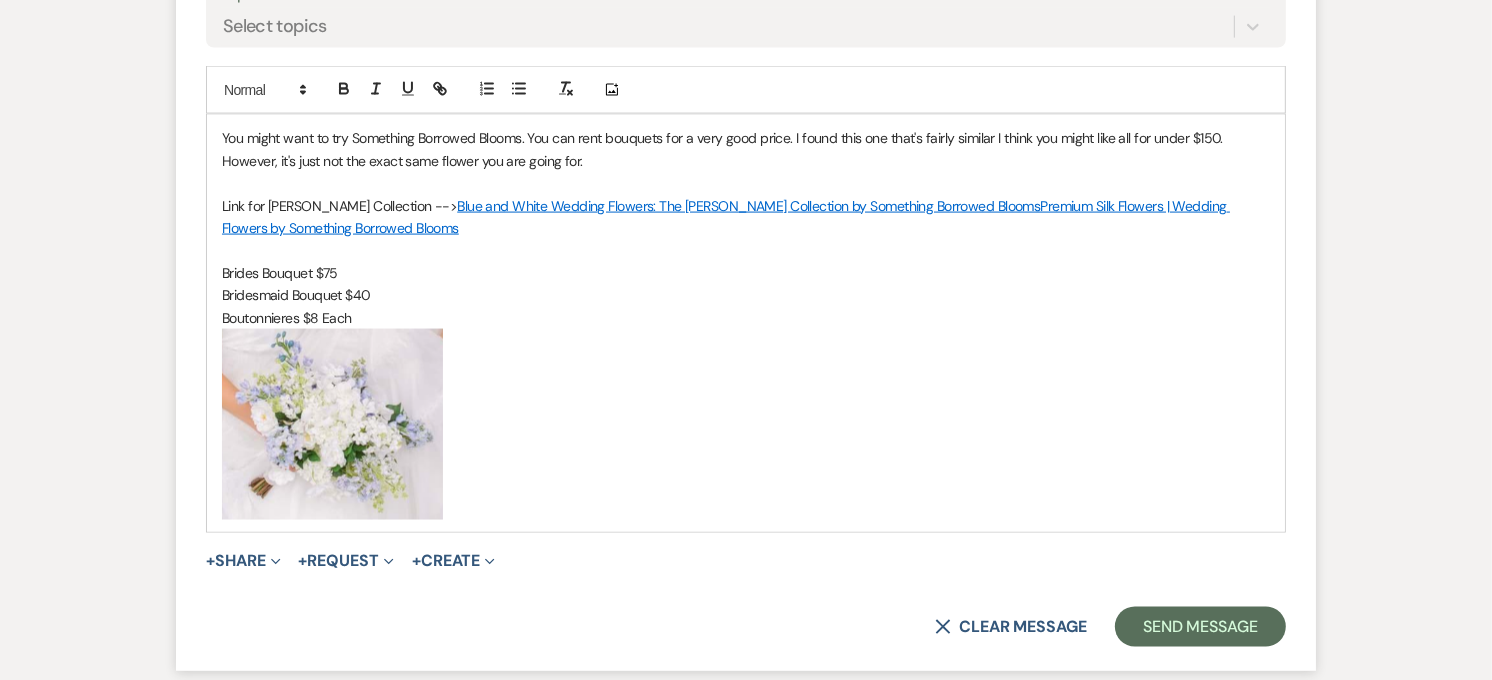 click on "Boutonnieres $8 Each" at bounding box center (746, 318) 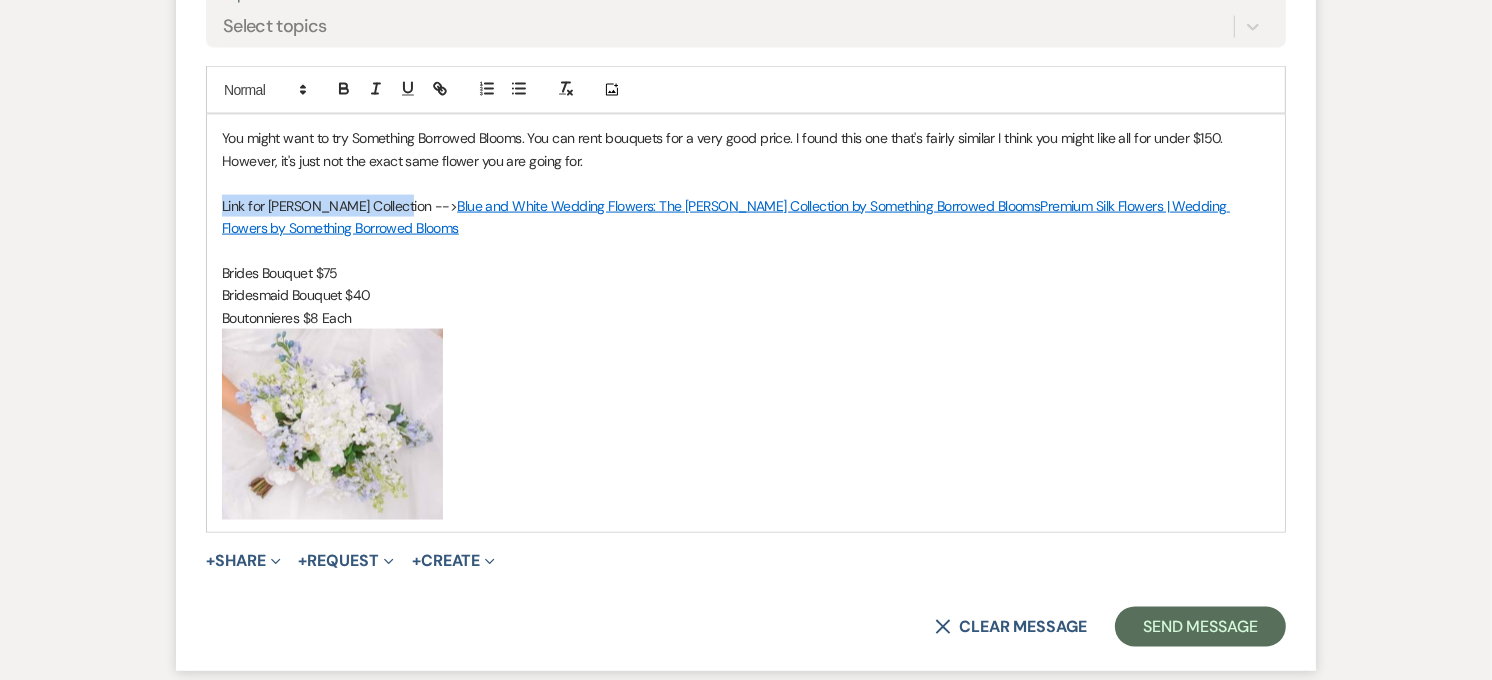 drag, startPoint x: 220, startPoint y: 205, endPoint x: 383, endPoint y: 204, distance: 163.00307 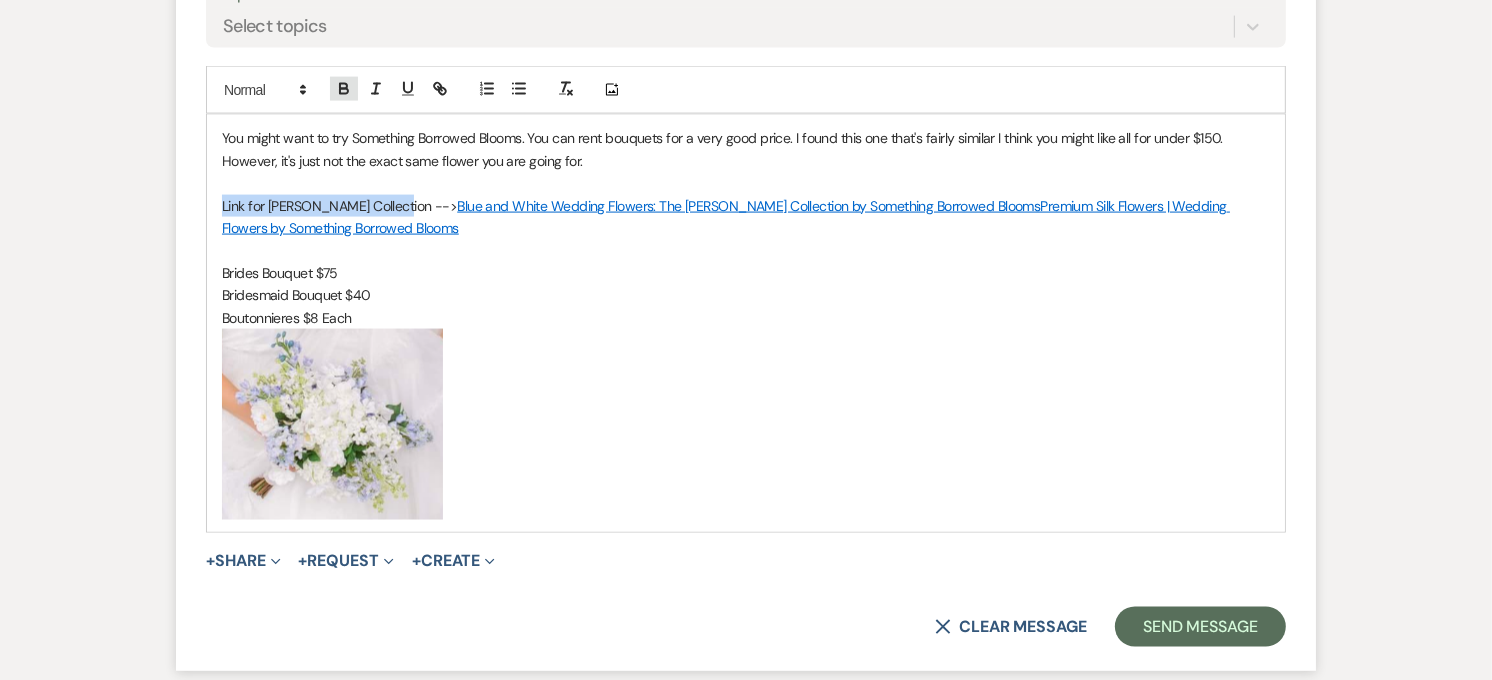 click 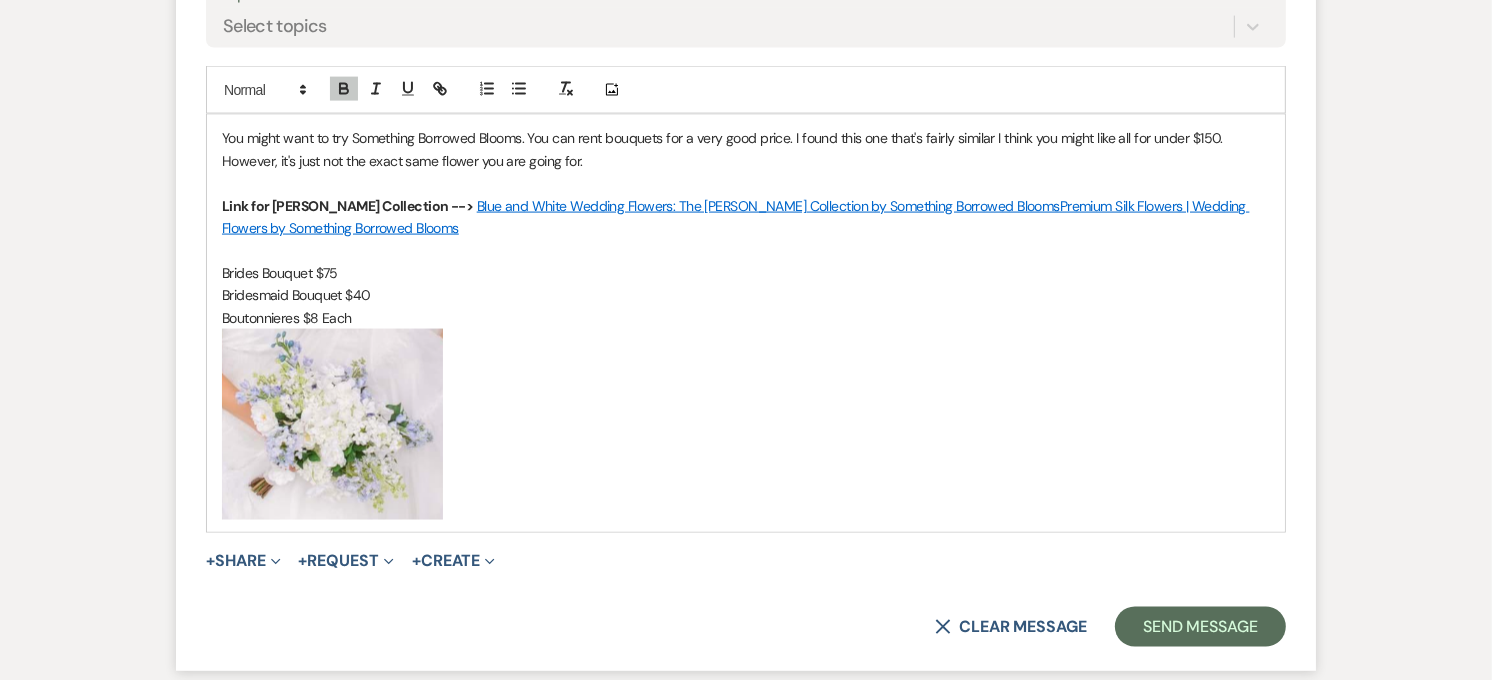 click on "Boutonnieres $8 Each" at bounding box center (746, 318) 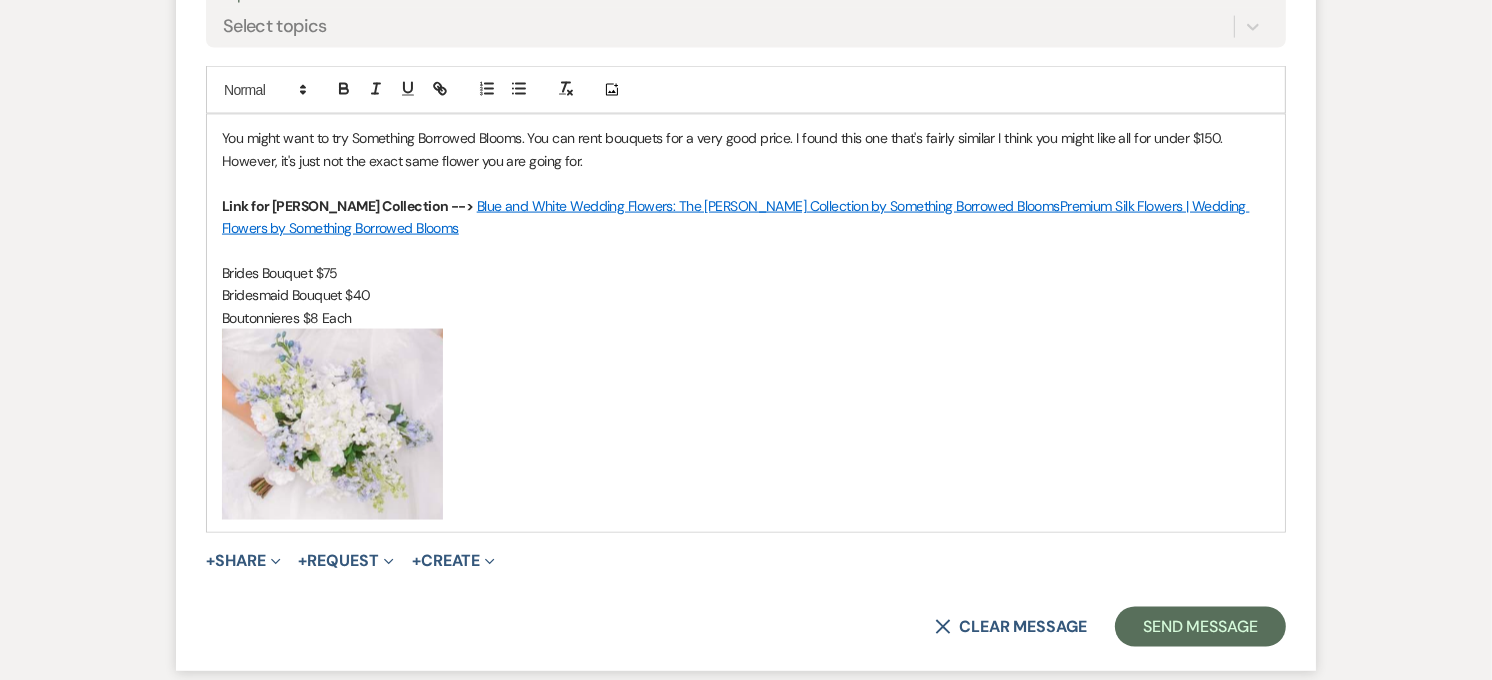 drag, startPoint x: 501, startPoint y: 383, endPoint x: 503, endPoint y: 440, distance: 57.035076 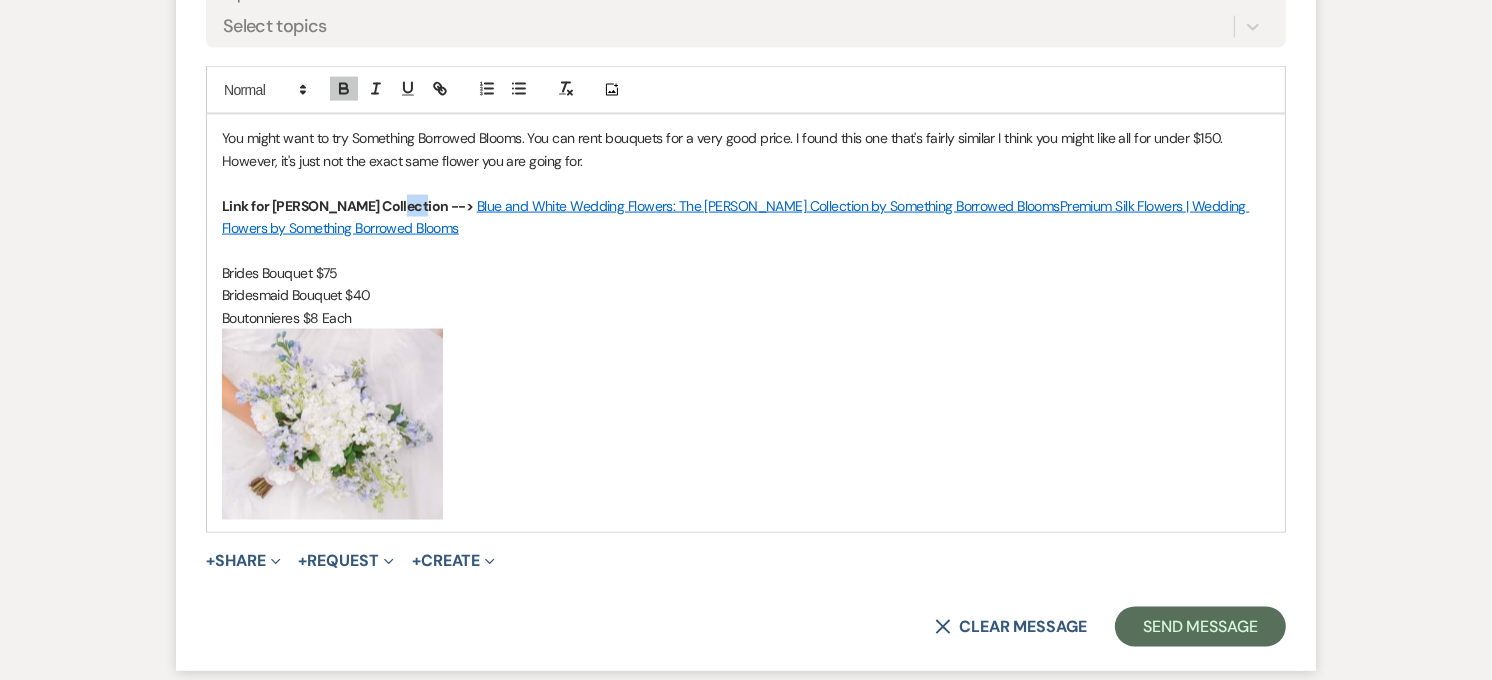 click on "Link for [PERSON_NAME] Collection -->" at bounding box center (347, 206) 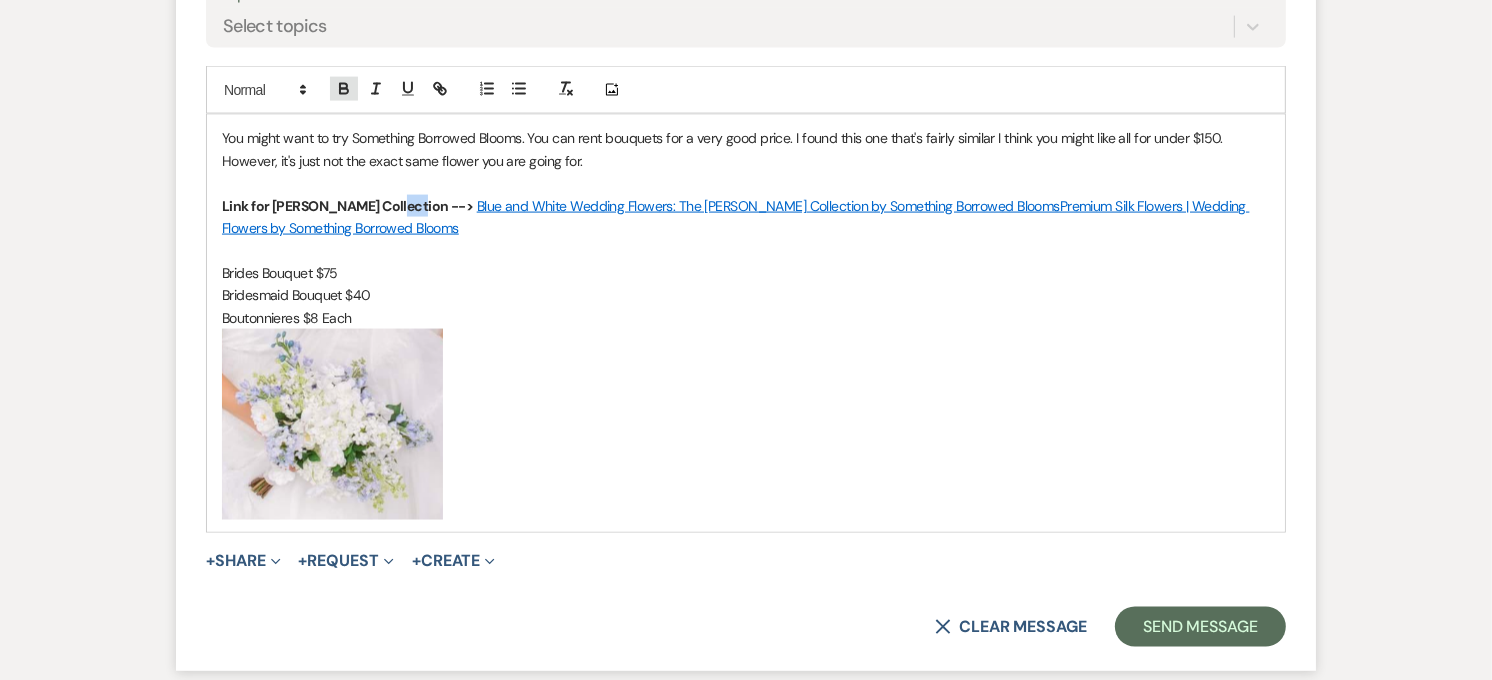 click 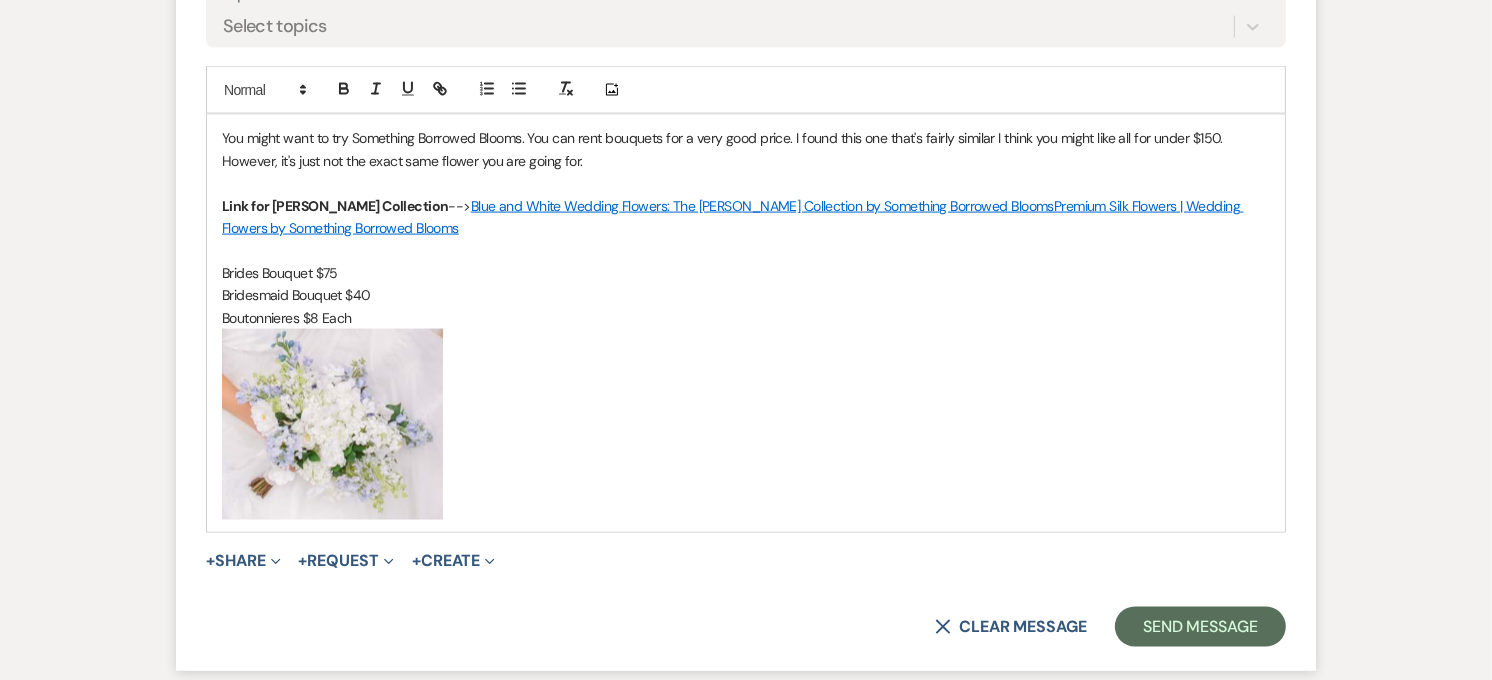 click at bounding box center (746, 424) 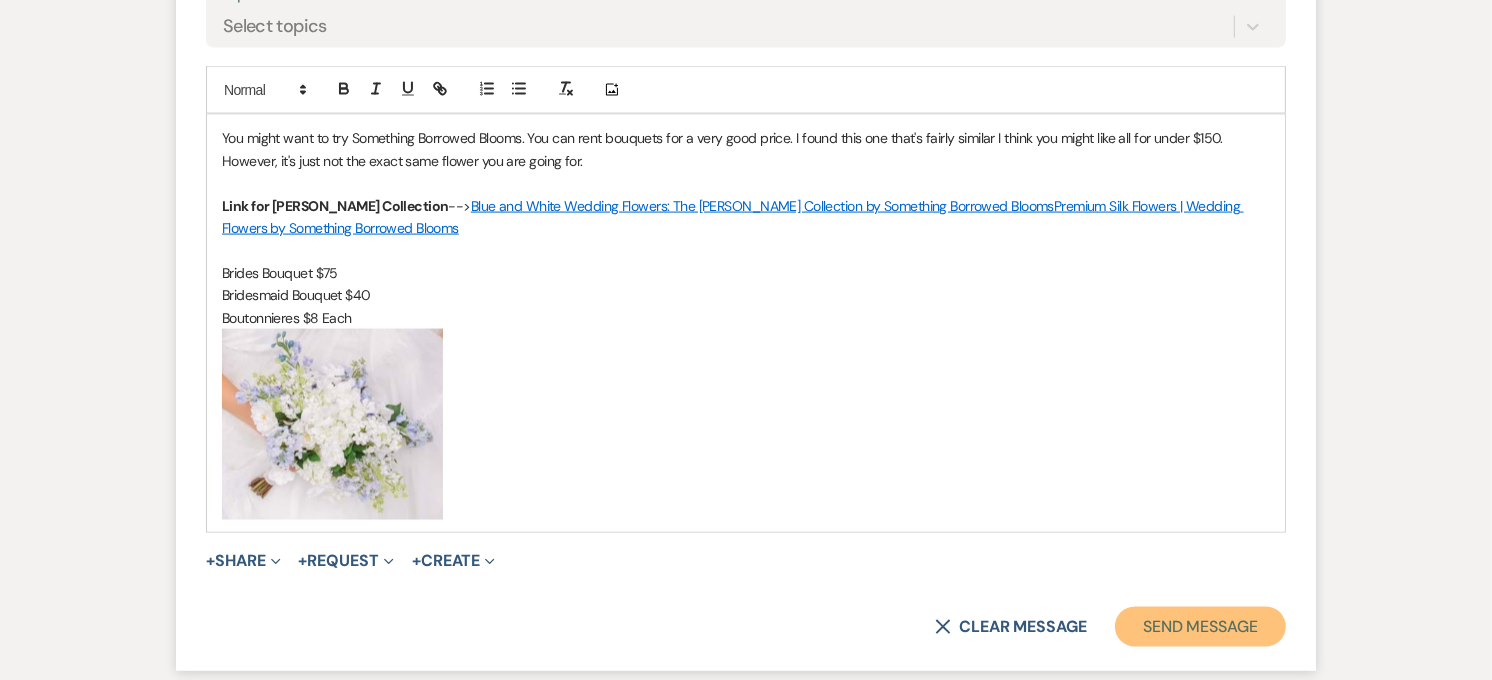 click on "Send Message" at bounding box center [1200, 627] 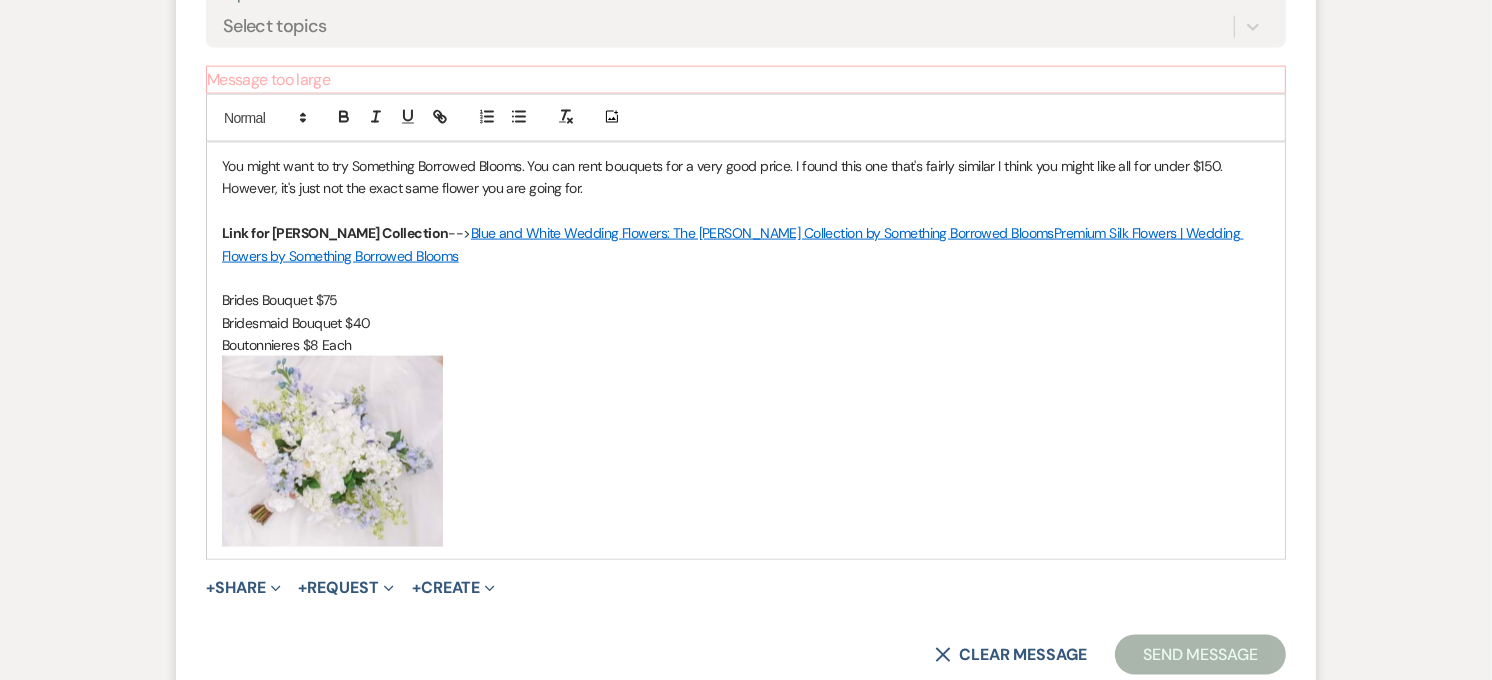 click at bounding box center [746, 451] 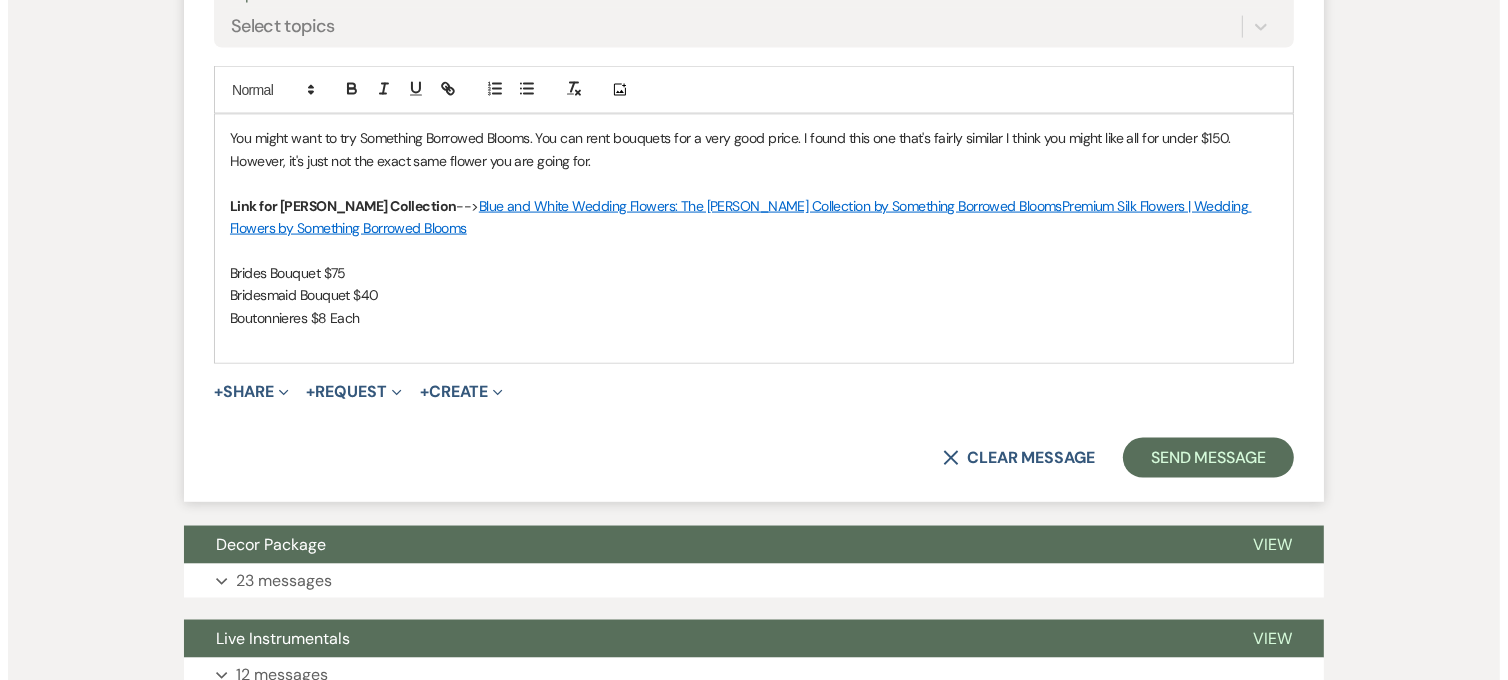 scroll, scrollTop: 2627, scrollLeft: 0, axis: vertical 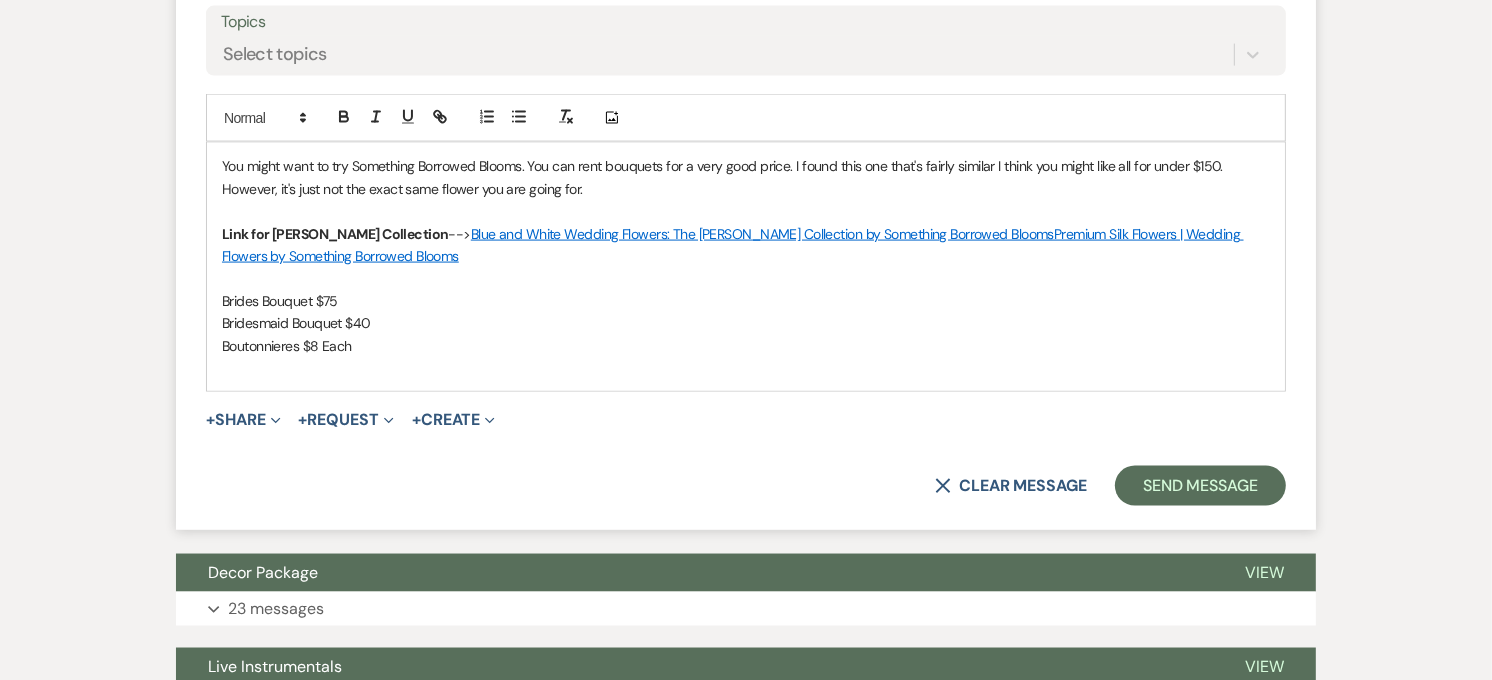 click on "You might want to try Something Borrowed Blooms. You can rent bouquets for a very good price. I found this one that's fairly similar I think you might like all for under $150. However, it's just not the exact same flower you are going for. Link for [PERSON_NAME] Collection  -->  Blue and White Wedding Flowers: The [PERSON_NAME] Collection by Something Borrowed BloomsPremium Silk Flowers | Wedding Flowers by Something Borrowed Blooms Brides Bouquet $75 Bridesmaid Bouquet $40 Boutonnieres $8 Each" at bounding box center (746, 267) 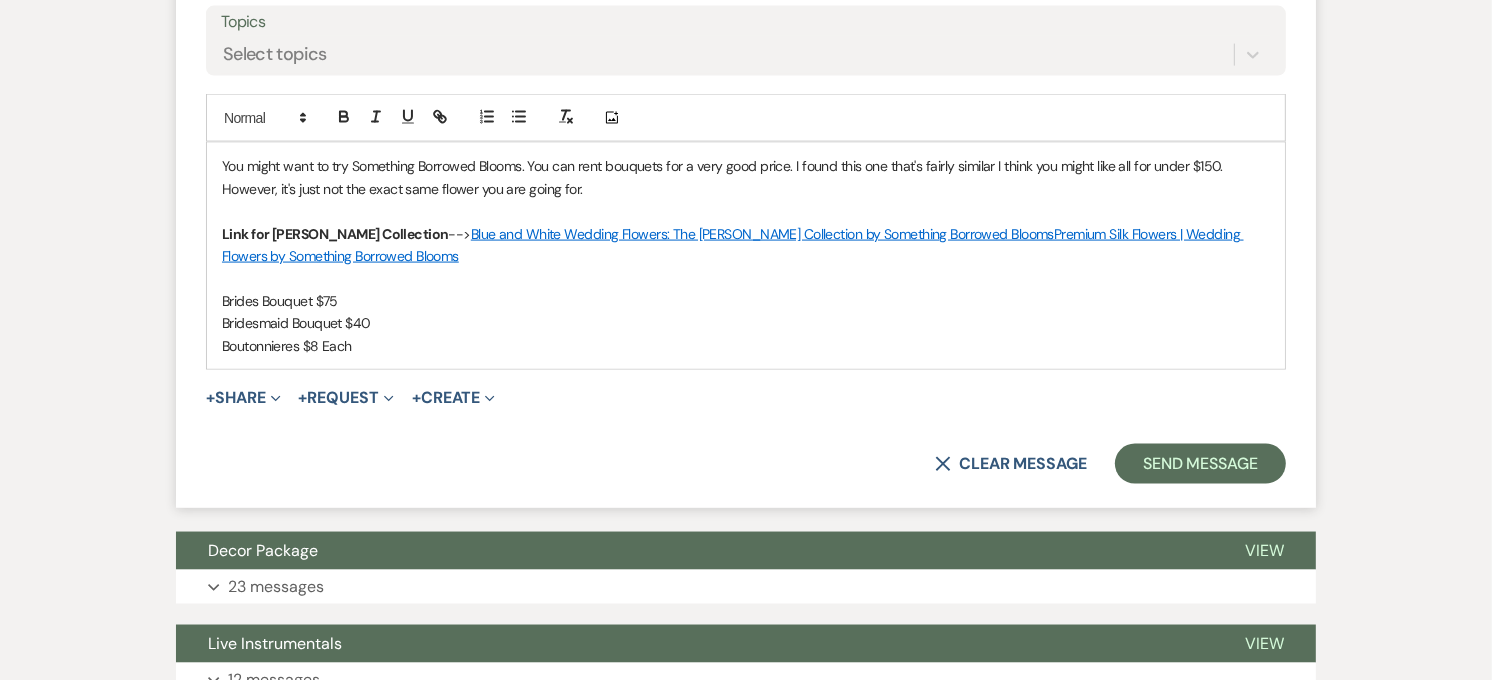 click on "Boutonnieres $8 Each" at bounding box center (746, 346) 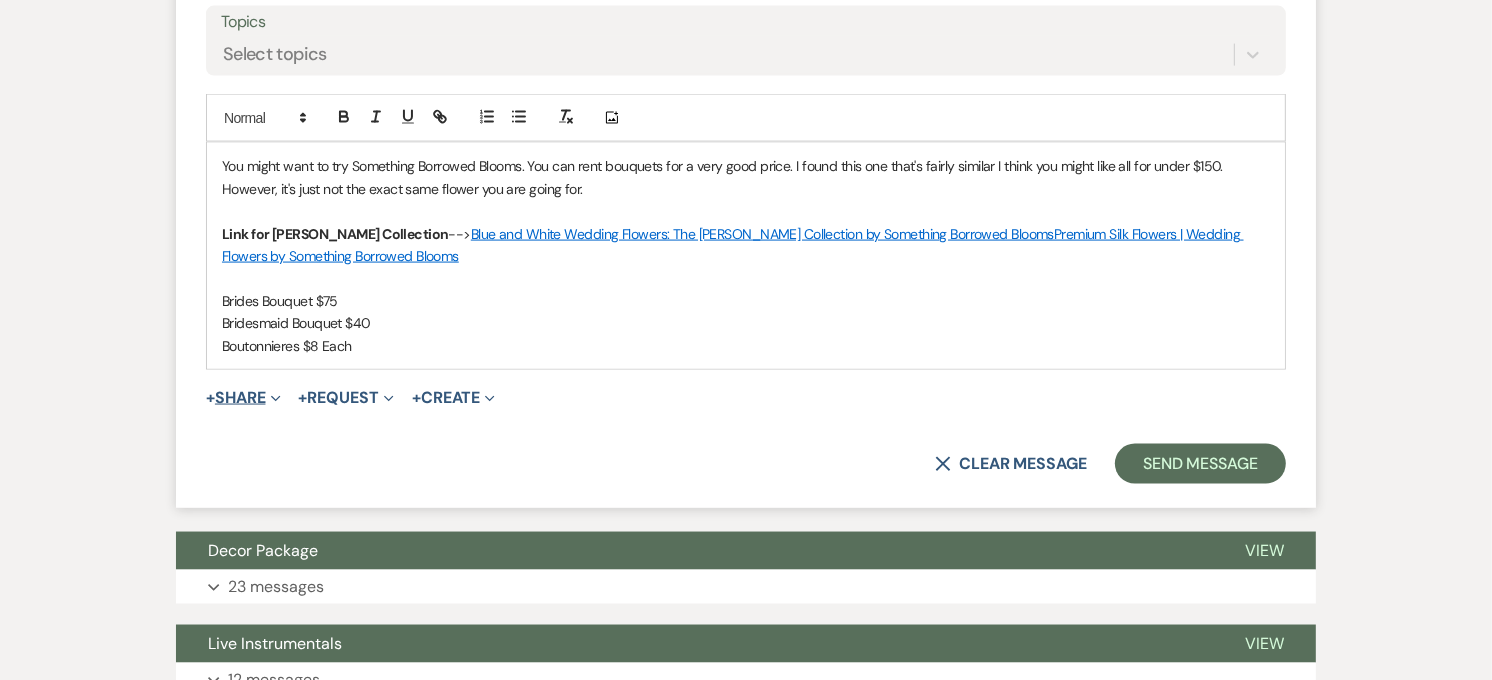 click on "+  Share Expand" at bounding box center (243, 398) 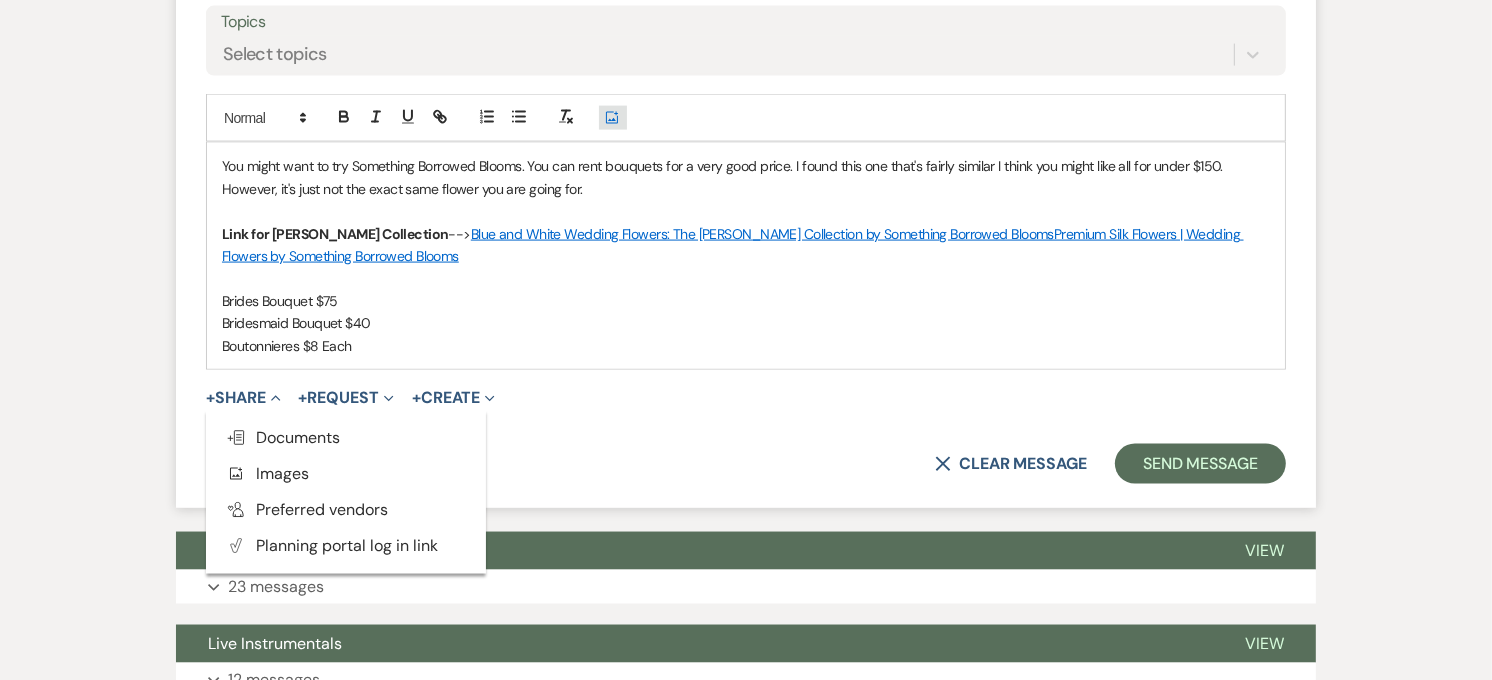 click 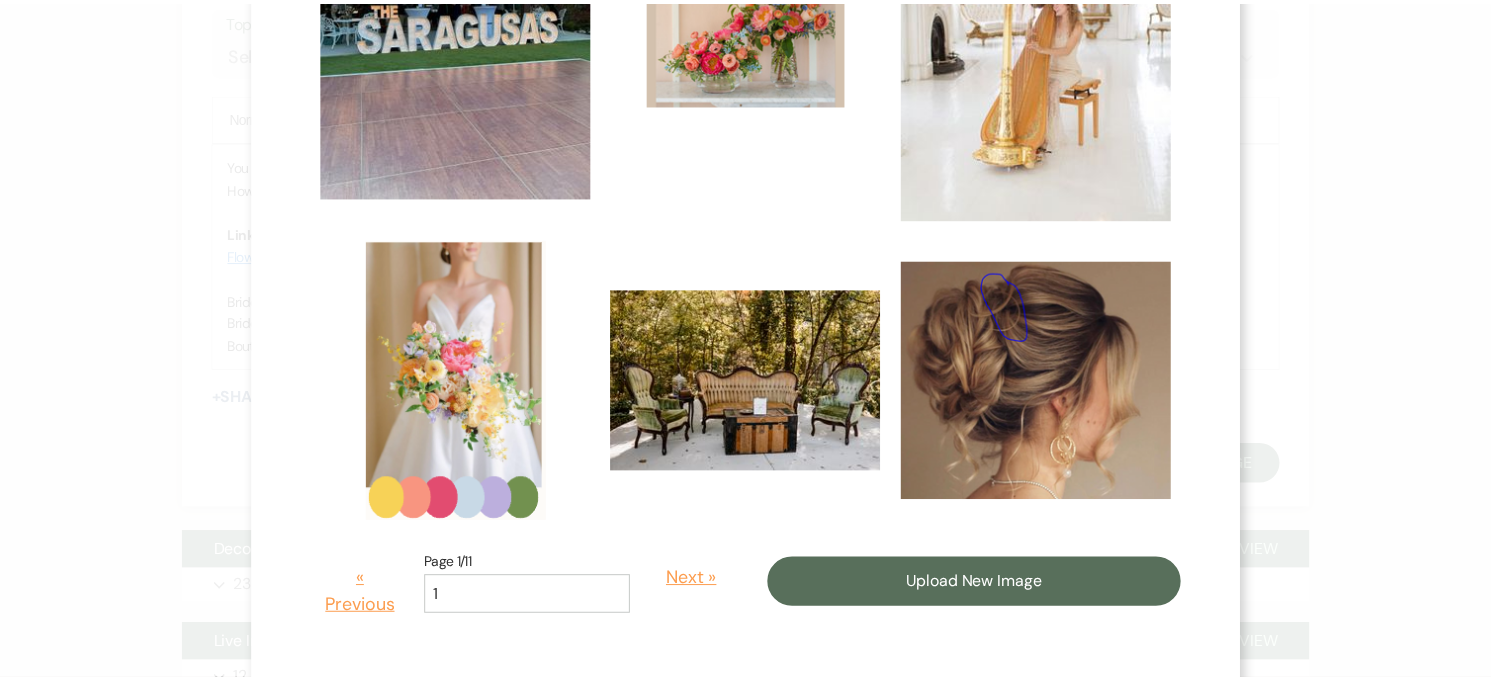 scroll, scrollTop: 852, scrollLeft: 0, axis: vertical 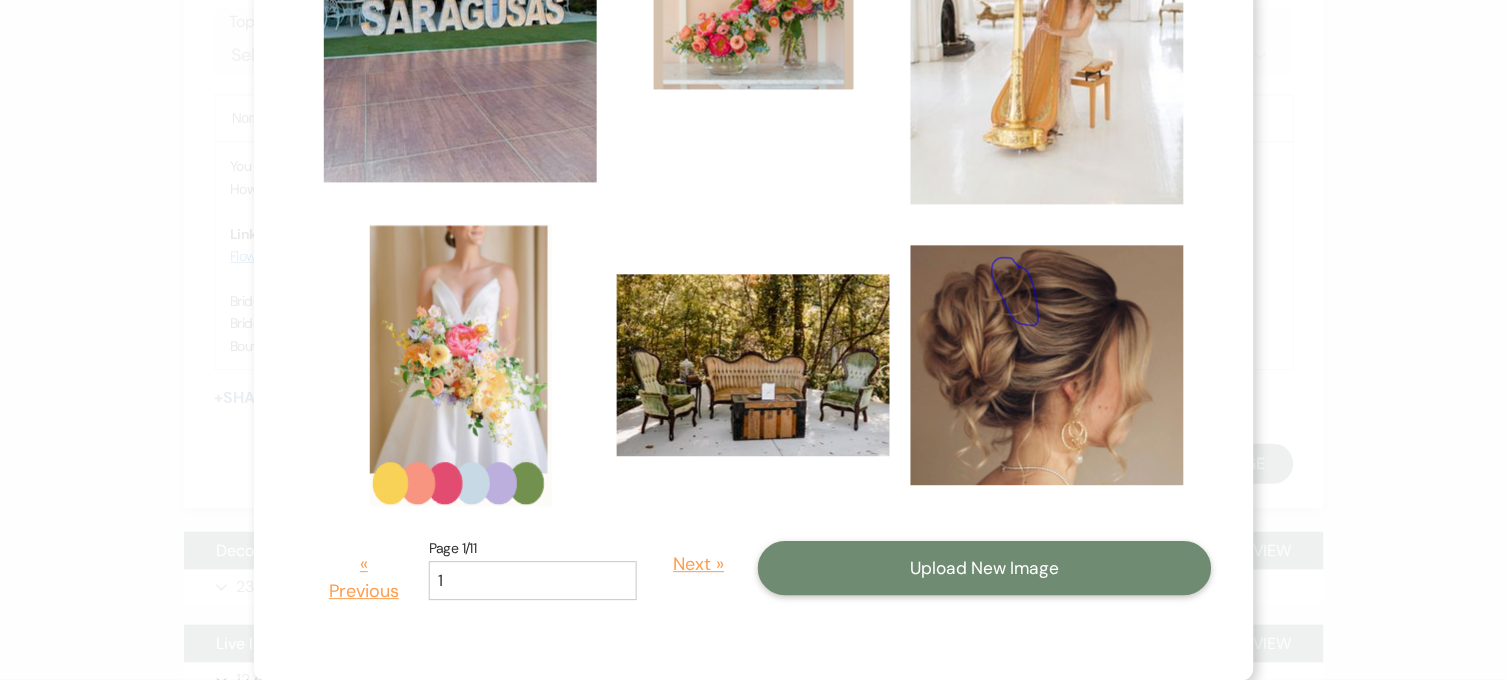 click on "Upload New Image" at bounding box center (985, 568) 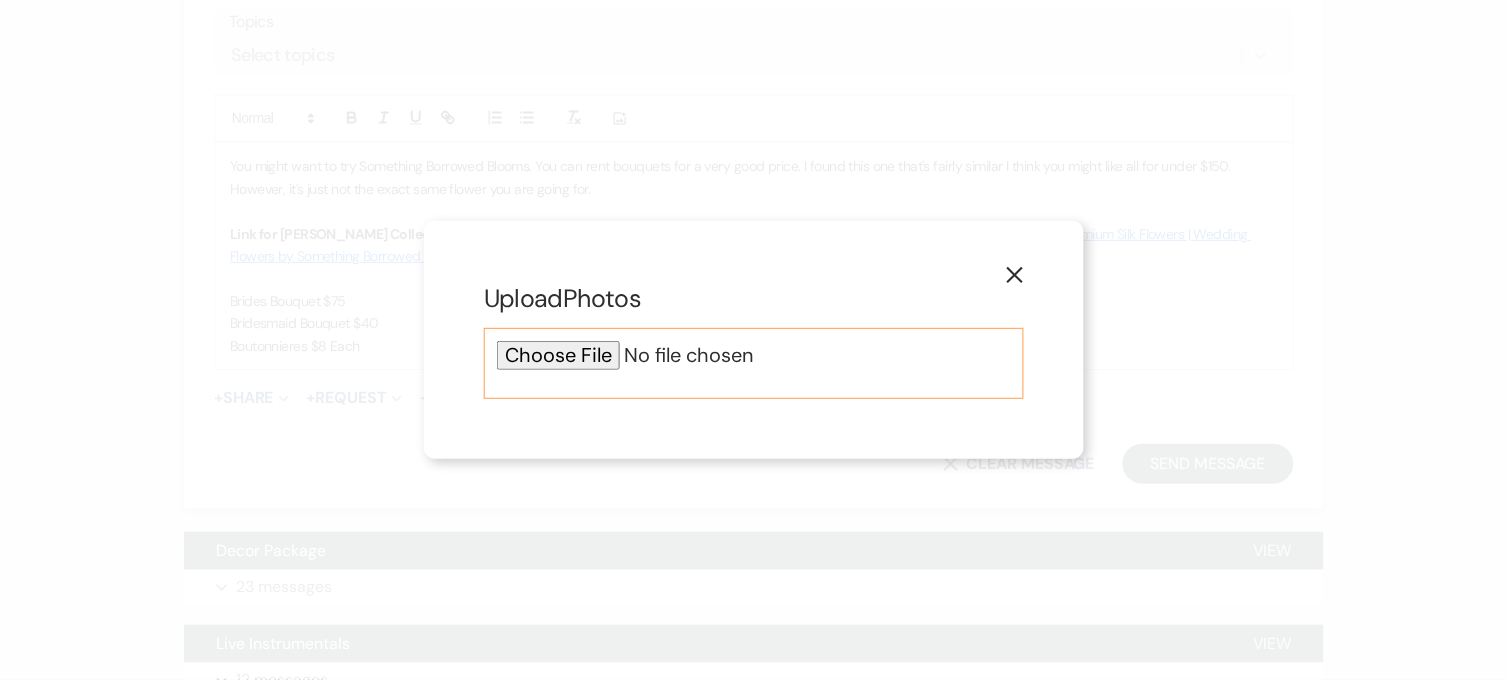 click at bounding box center [754, 355] 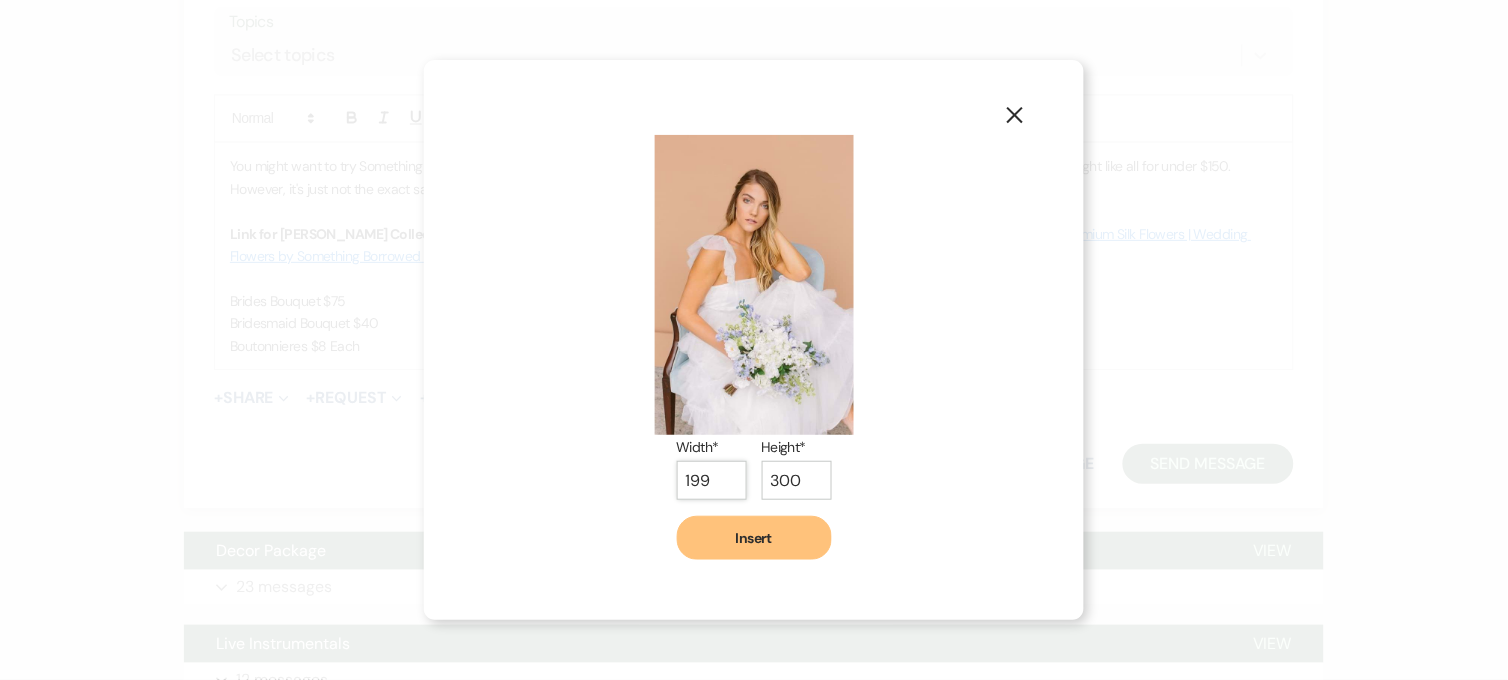 click on "199" at bounding box center (712, 480) 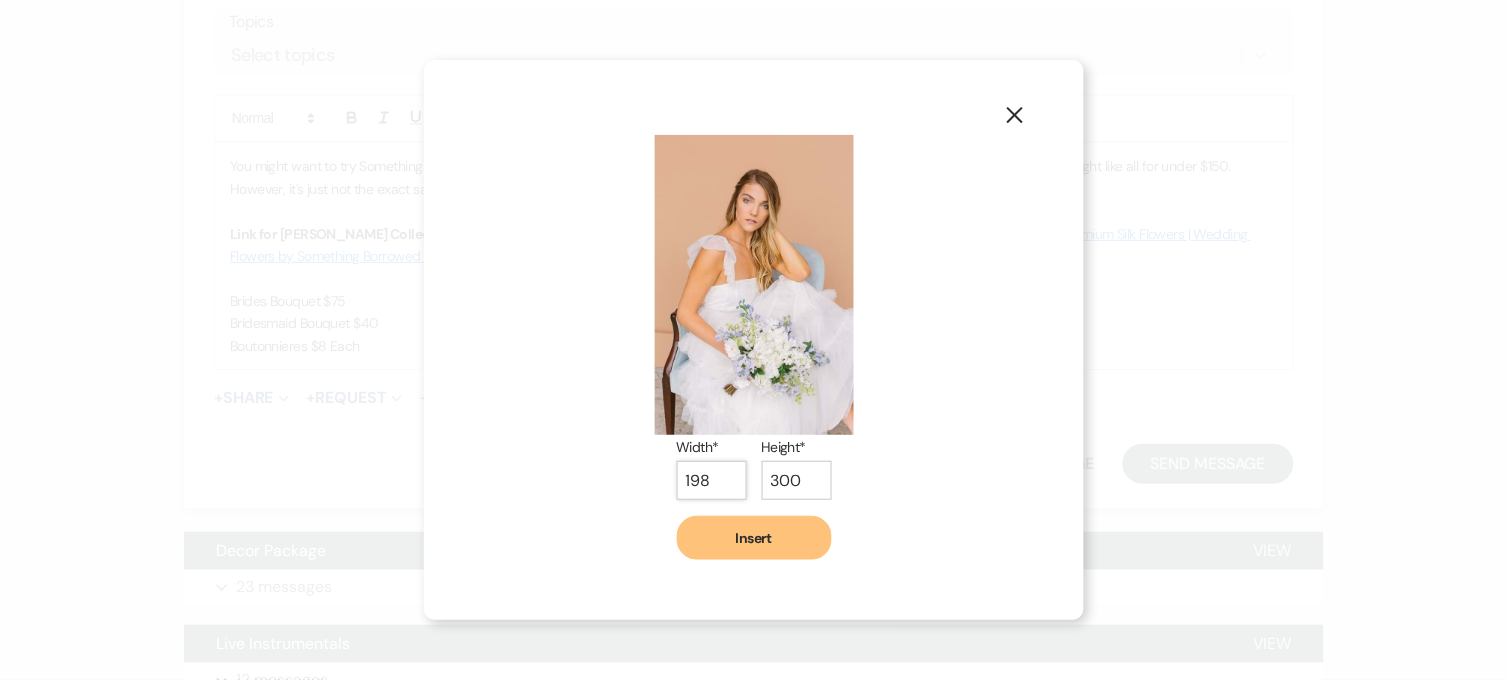 click on "198" at bounding box center [712, 480] 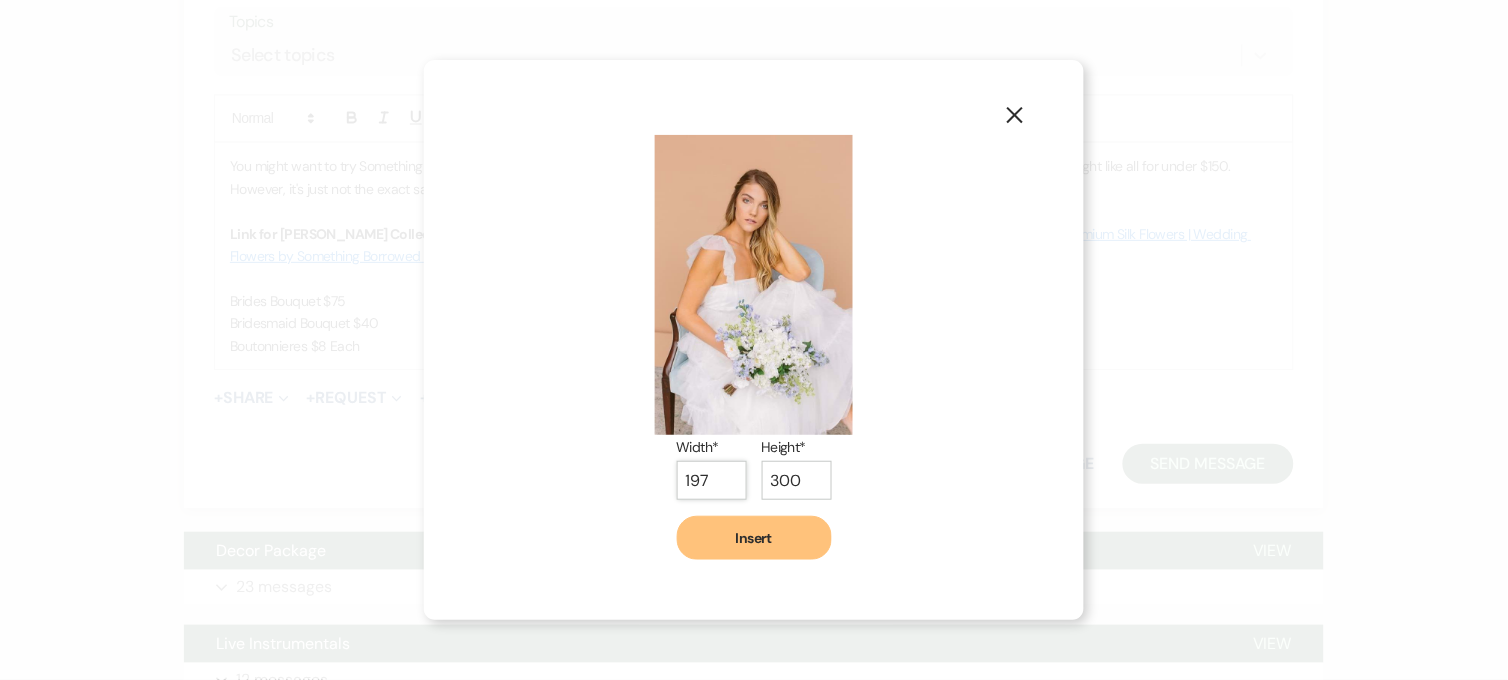 click on "197" at bounding box center (712, 480) 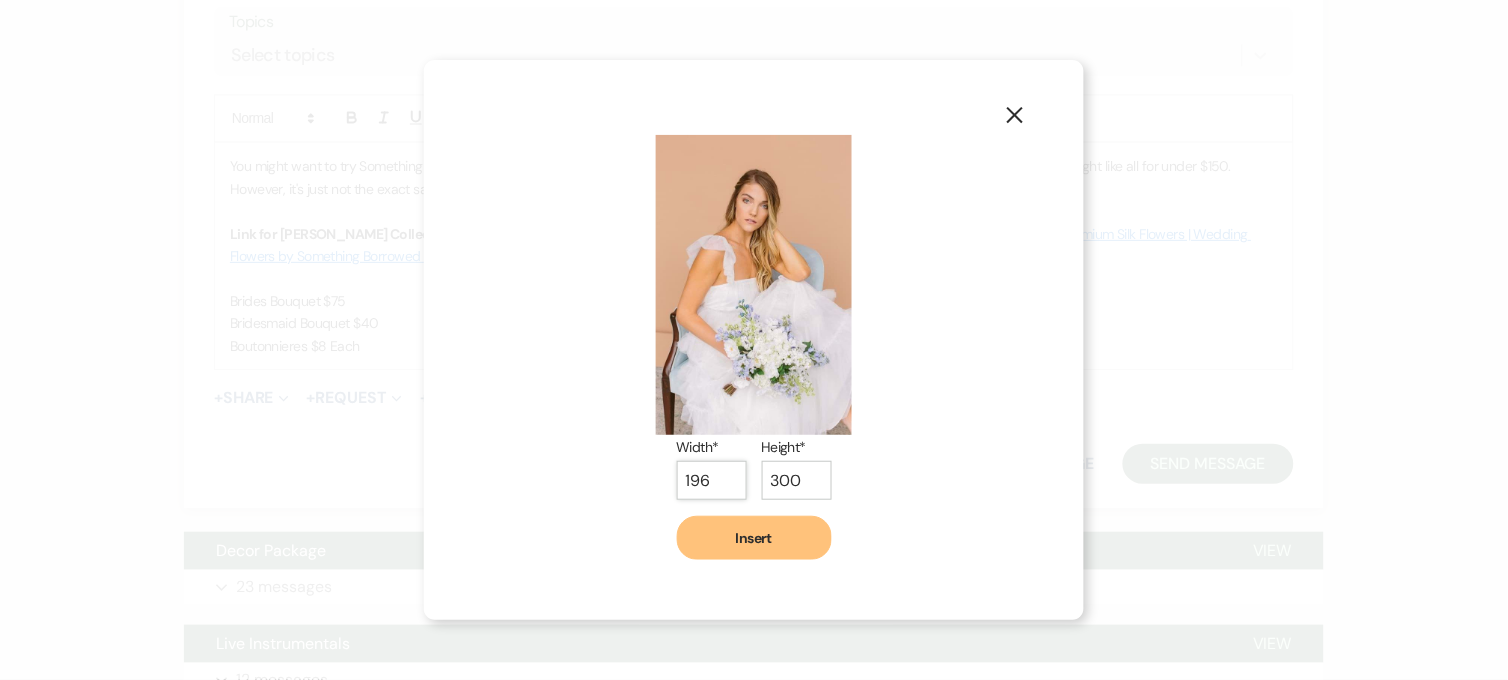 click on "196" at bounding box center (712, 480) 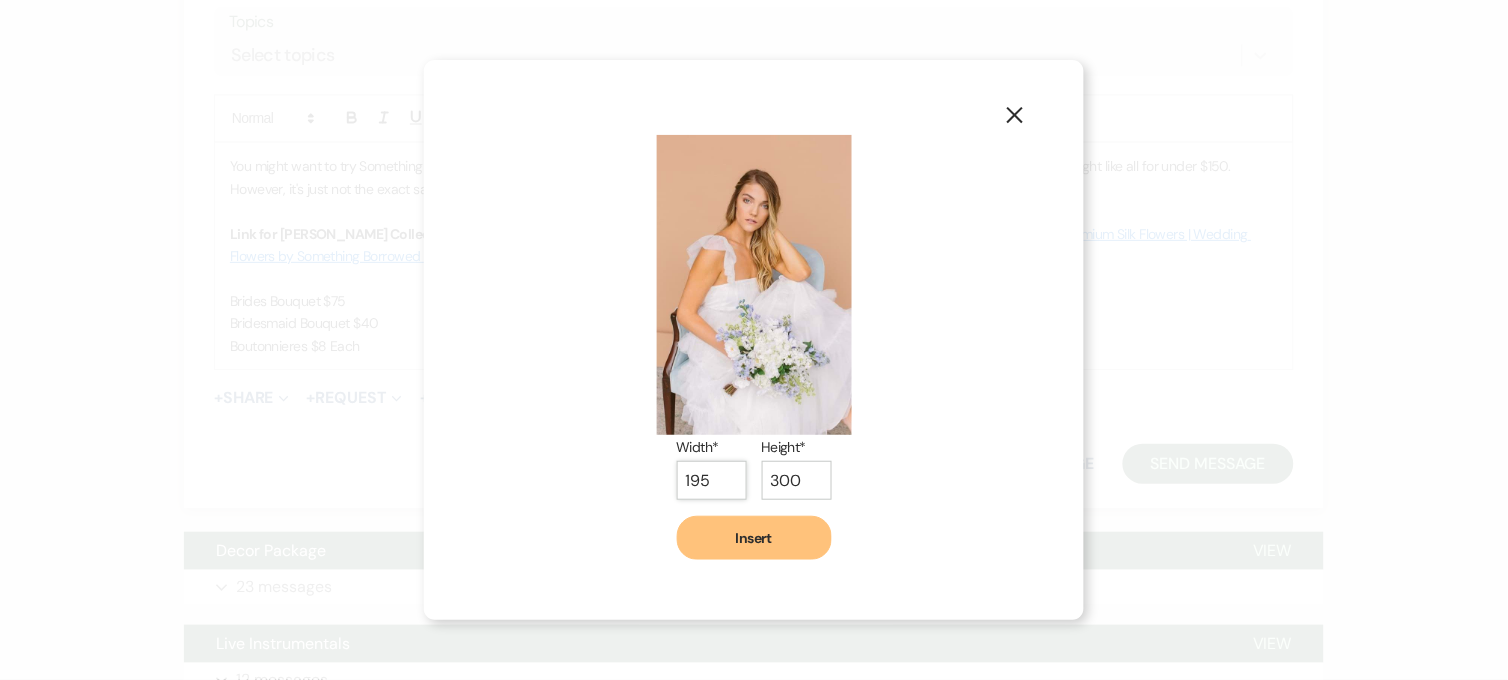 click on "195" at bounding box center (712, 480) 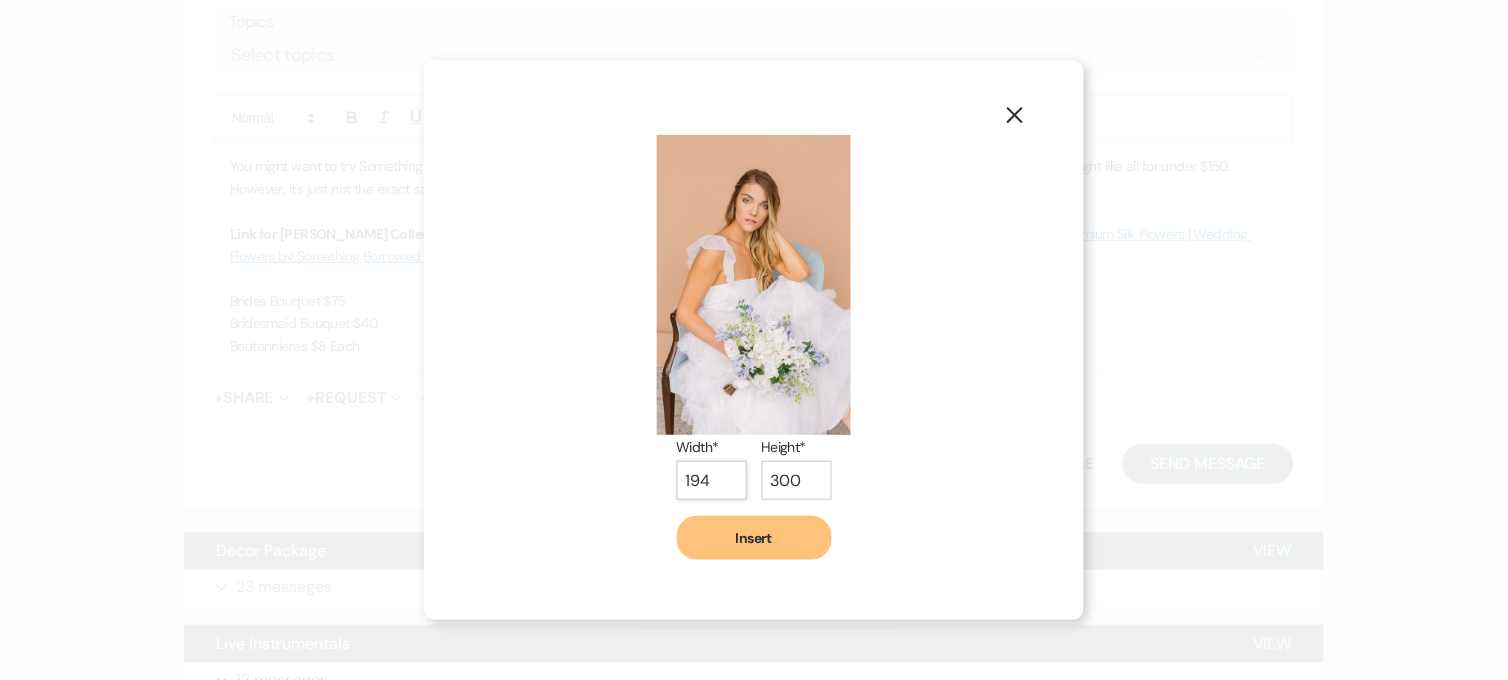 click on "194" at bounding box center [712, 480] 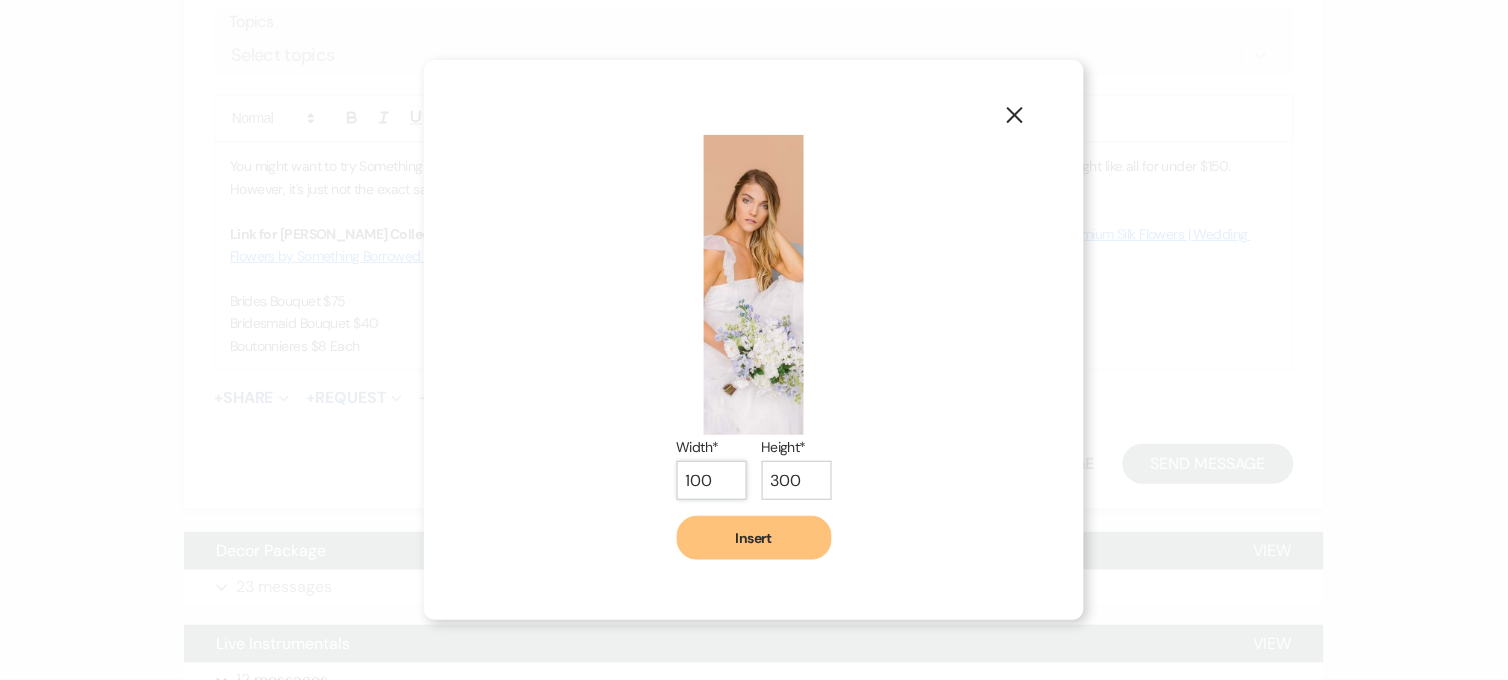 type on "100" 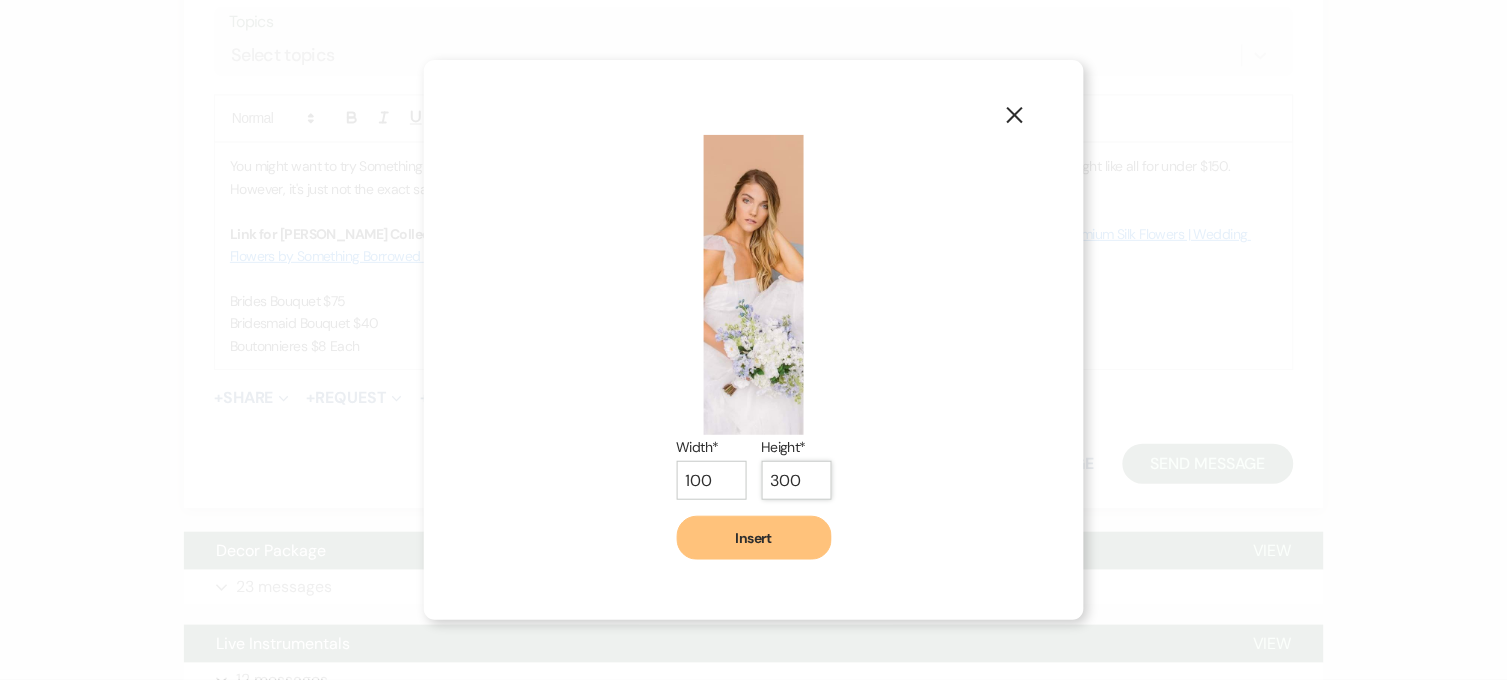 drag, startPoint x: 802, startPoint y: 482, endPoint x: 760, endPoint y: 486, distance: 42.190044 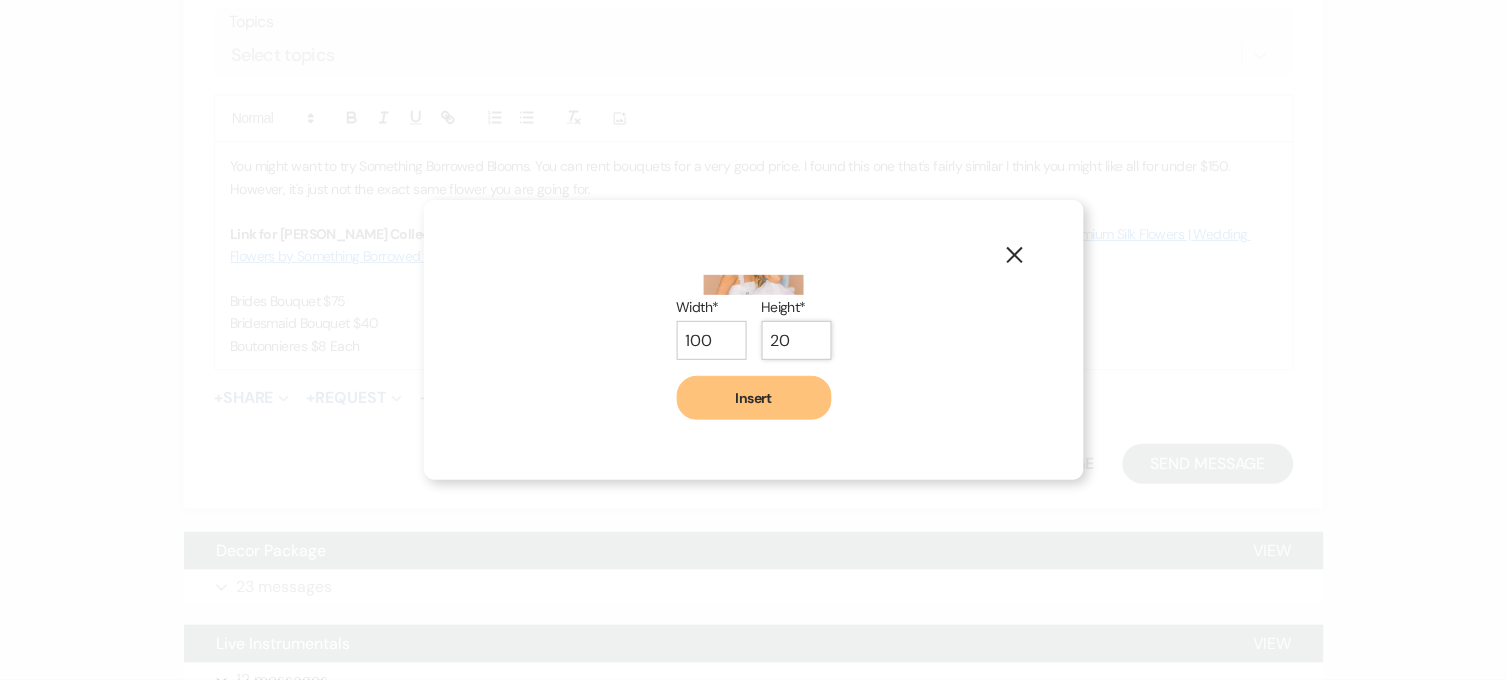 type on "2" 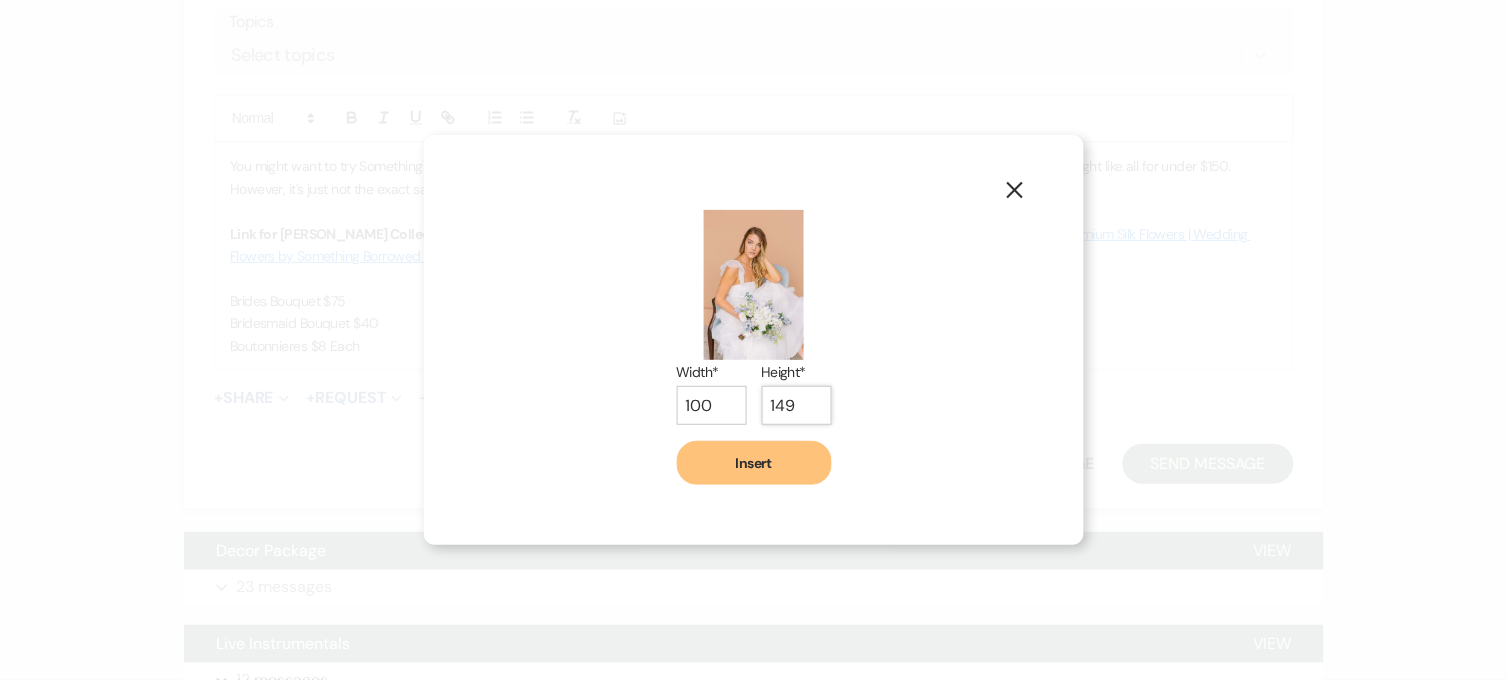 click on "149" at bounding box center (797, 405) 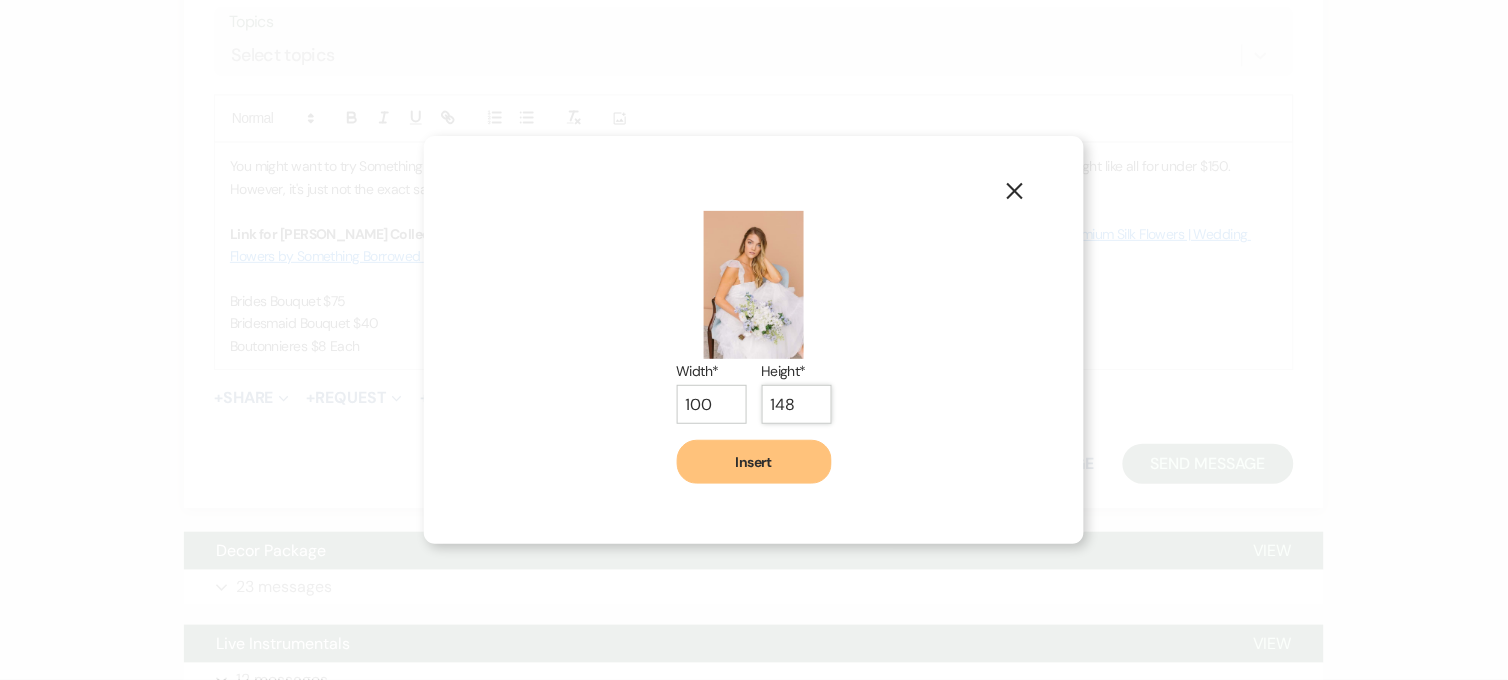 click on "148" at bounding box center (797, 404) 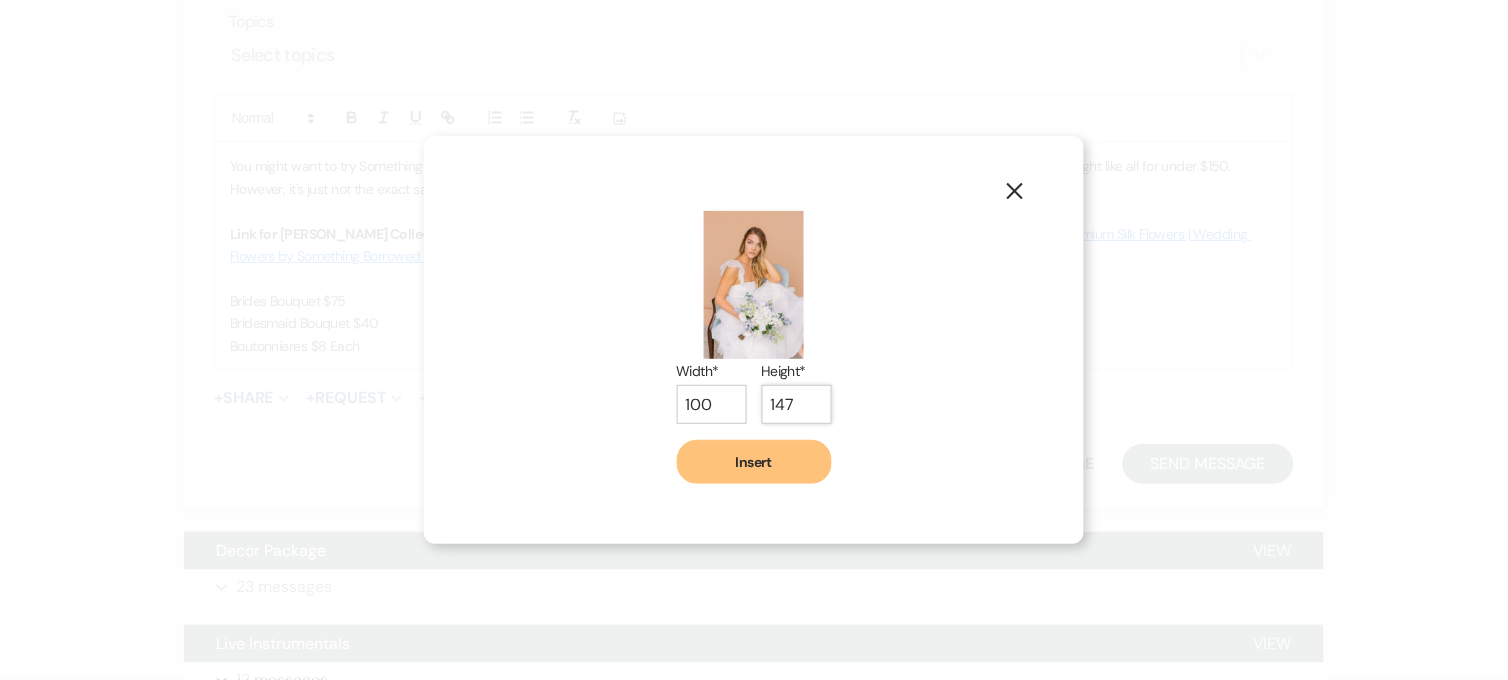 click on "147" at bounding box center [797, 404] 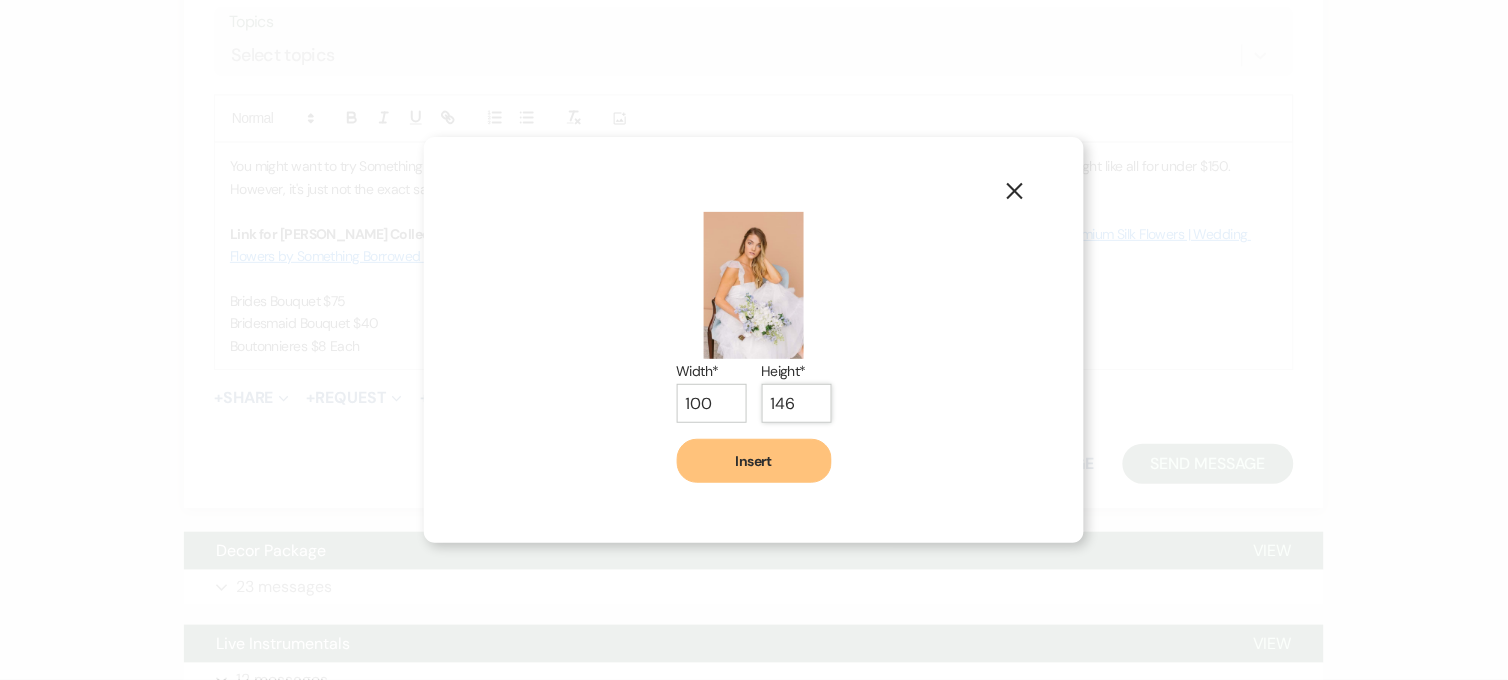 click on "146" at bounding box center [797, 403] 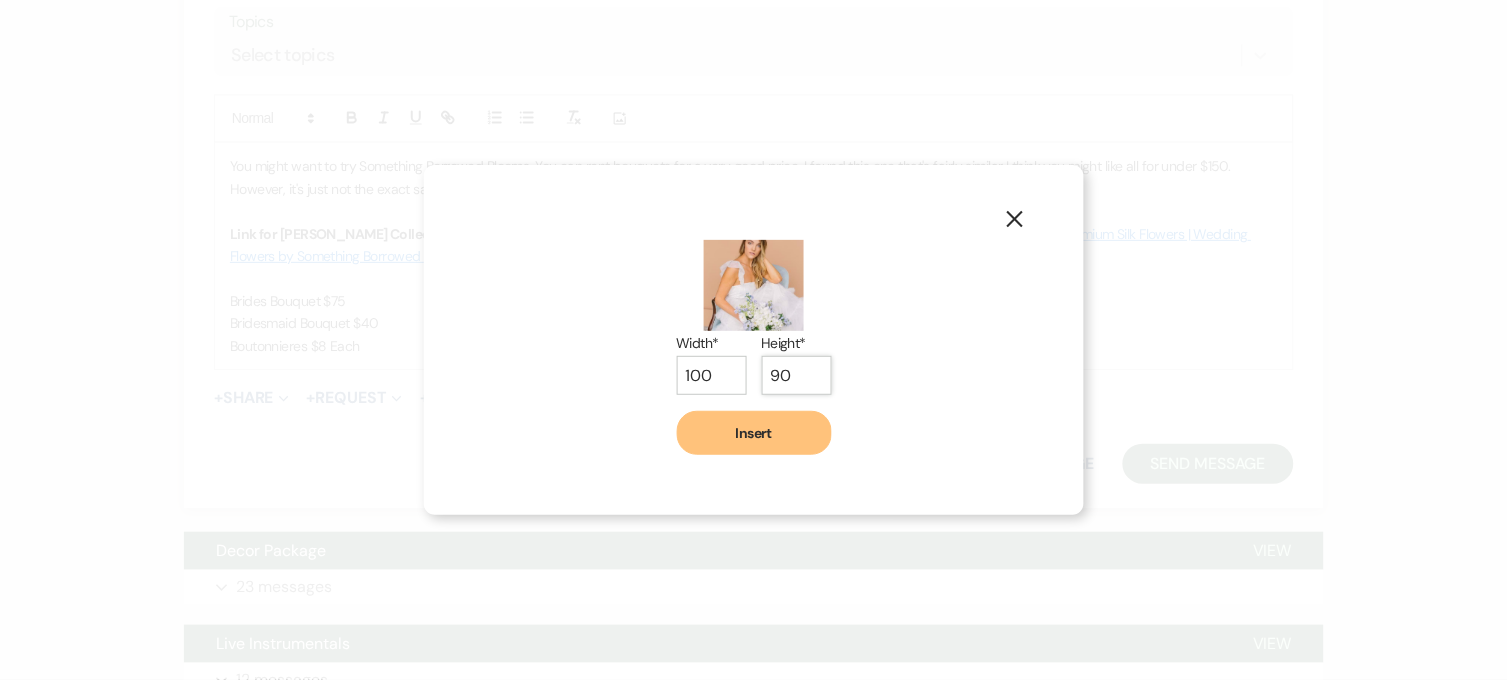 click on "90" at bounding box center (797, 375) 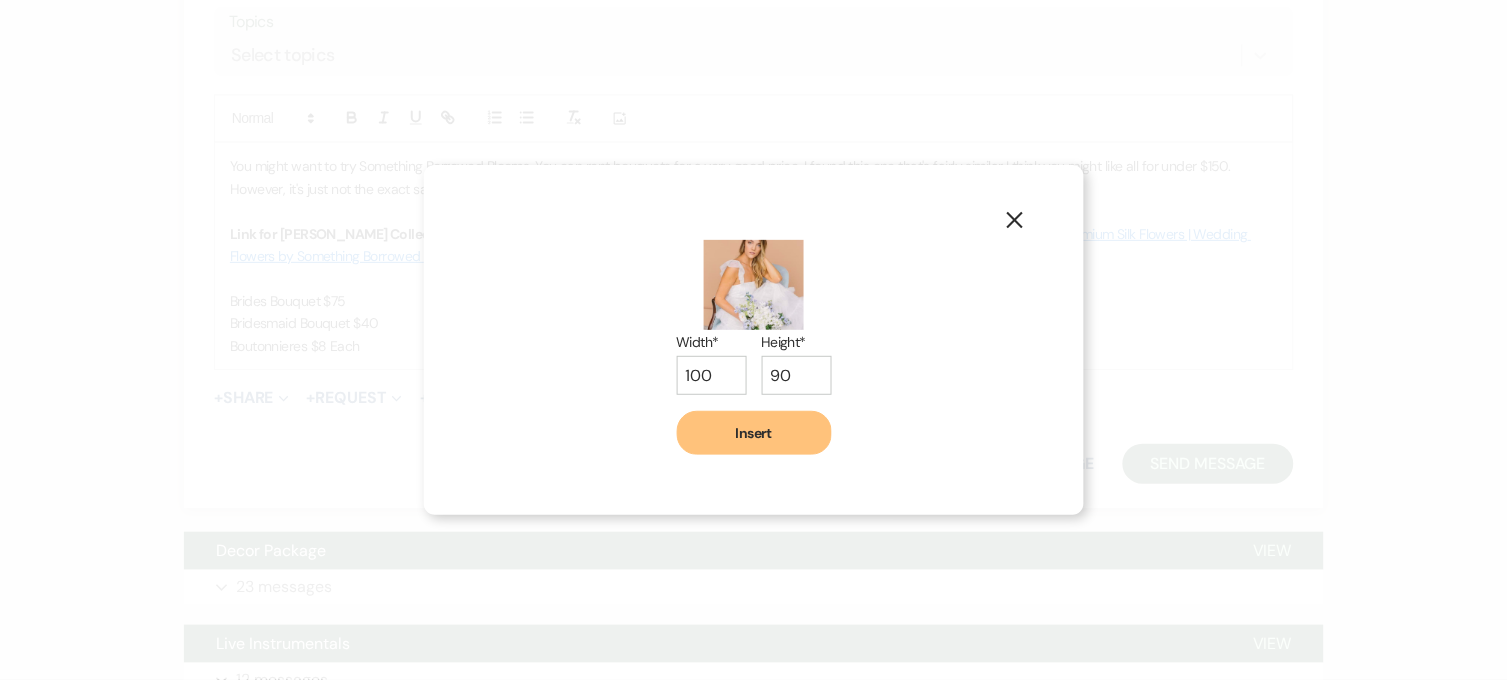 drag, startPoint x: 774, startPoint y: 296, endPoint x: 773, endPoint y: 258, distance: 38.013157 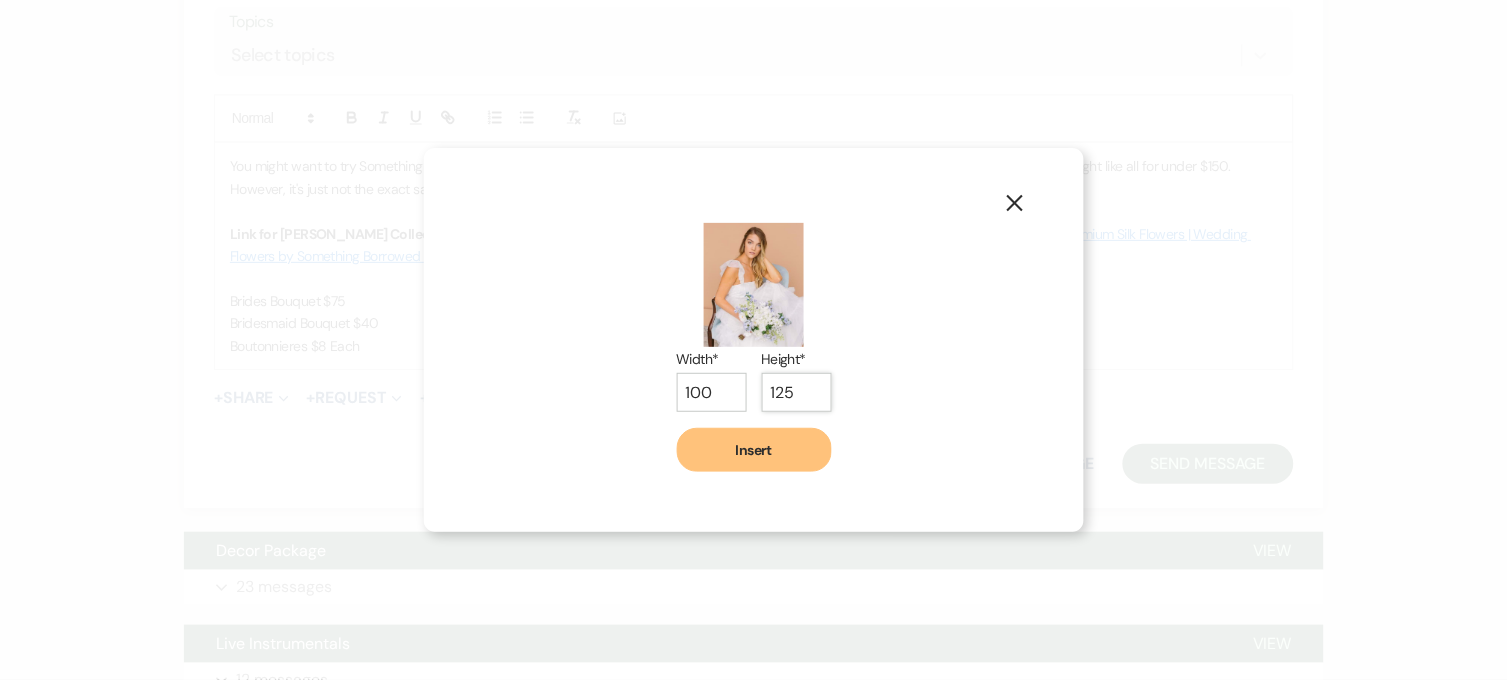 click on "125" at bounding box center [797, 392] 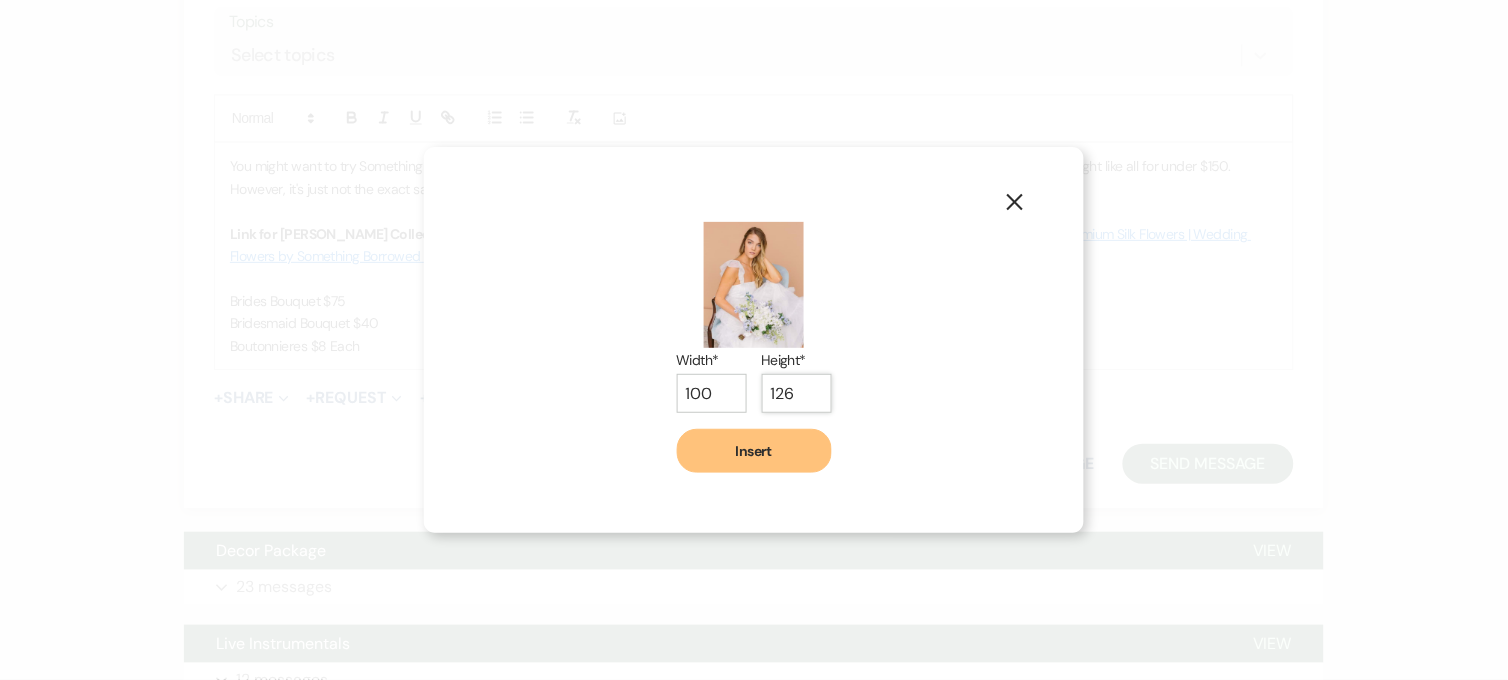 click on "126" at bounding box center [797, 393] 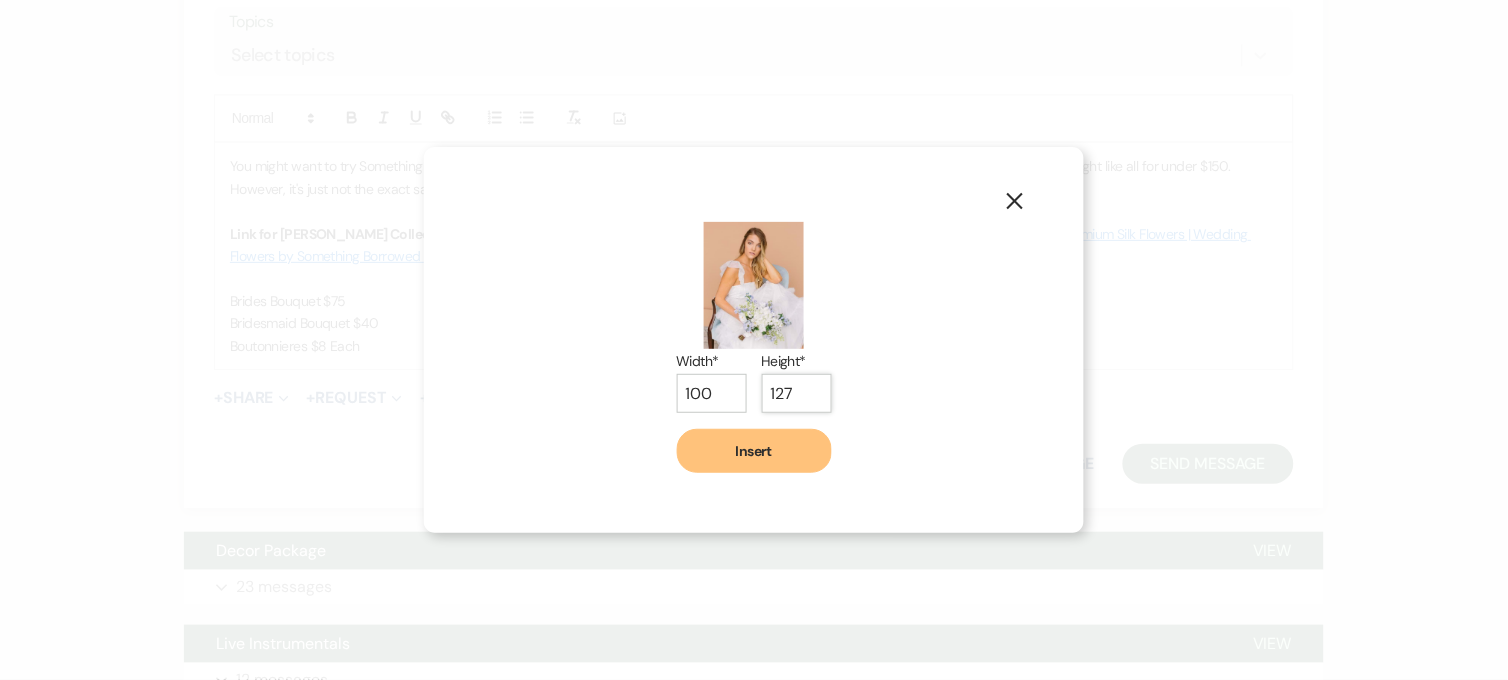 click on "127" at bounding box center [797, 393] 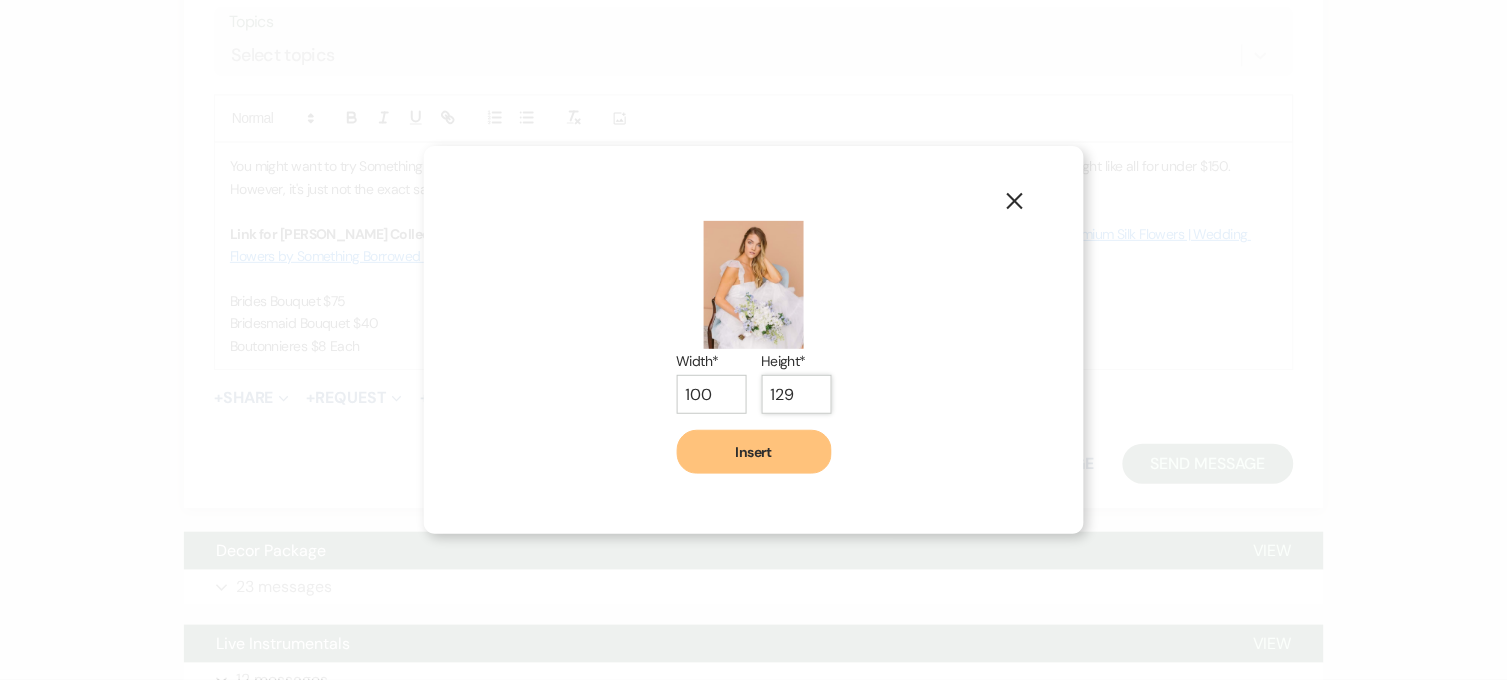type on "129" 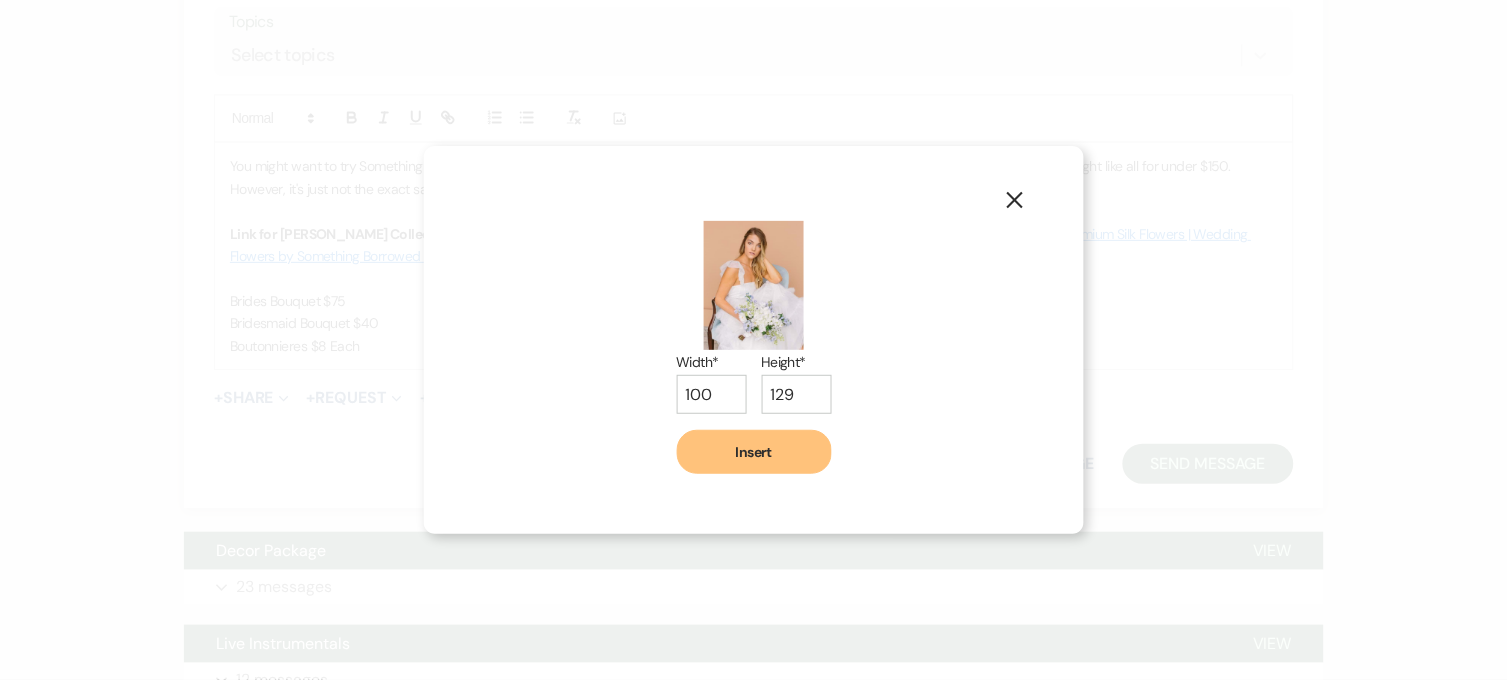 click on "Insert" at bounding box center (754, 452) 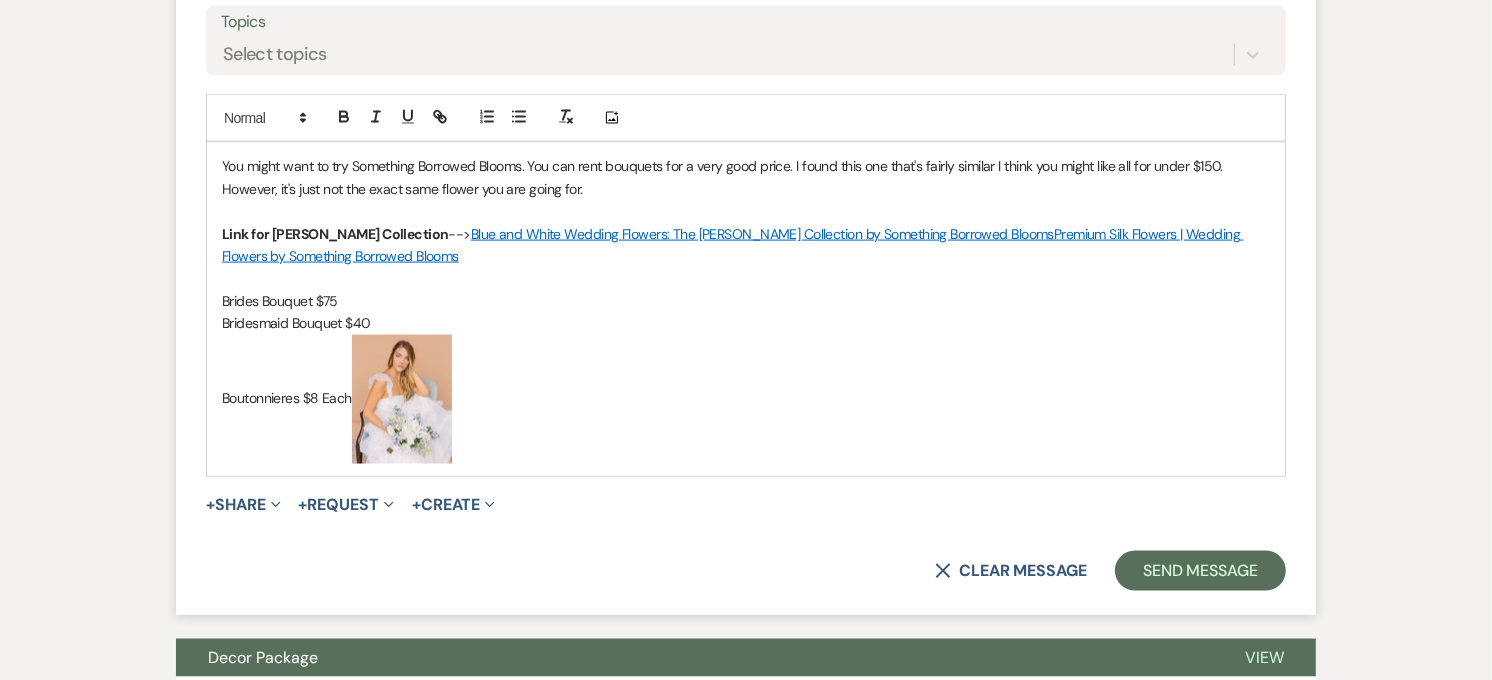 click on "Boutonnieres $8 Each ﻿ ﻿" at bounding box center (746, 399) 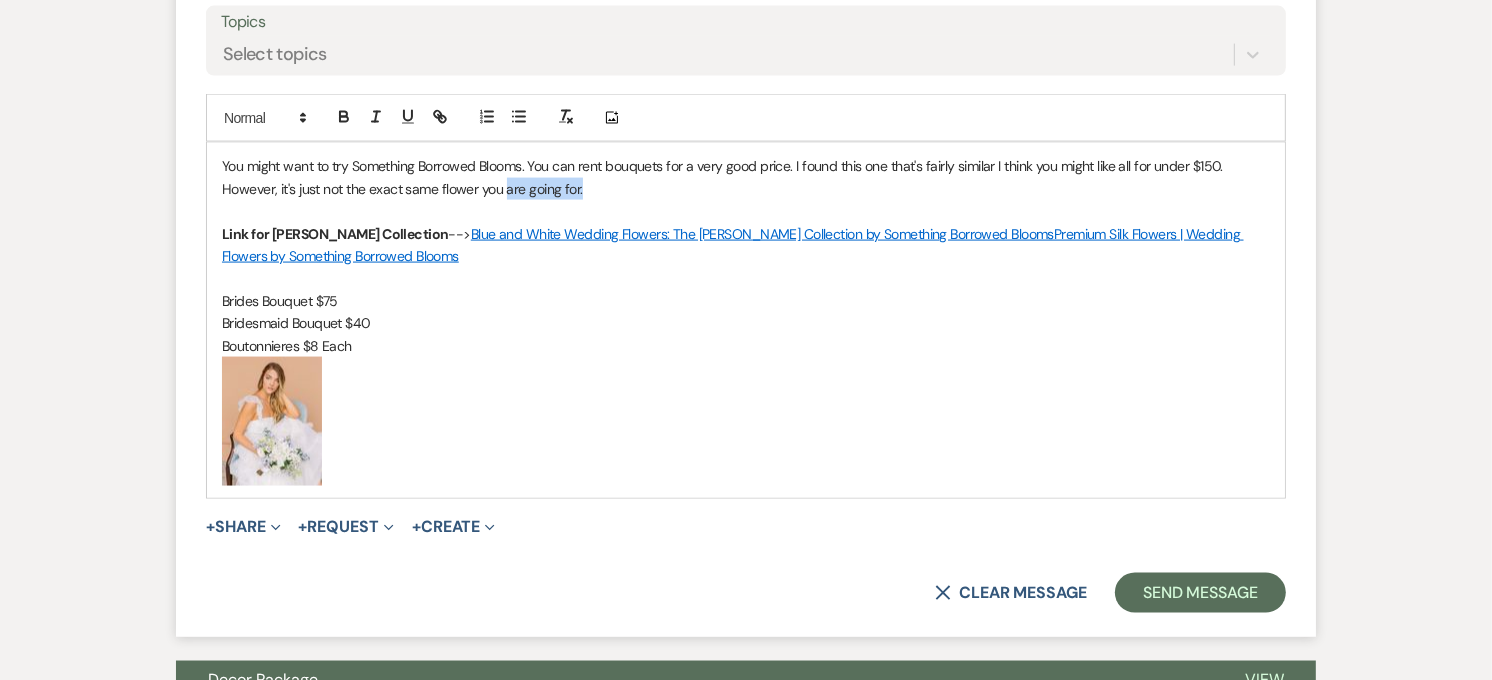 drag, startPoint x: 595, startPoint y: 188, endPoint x: 507, endPoint y: 195, distance: 88.27797 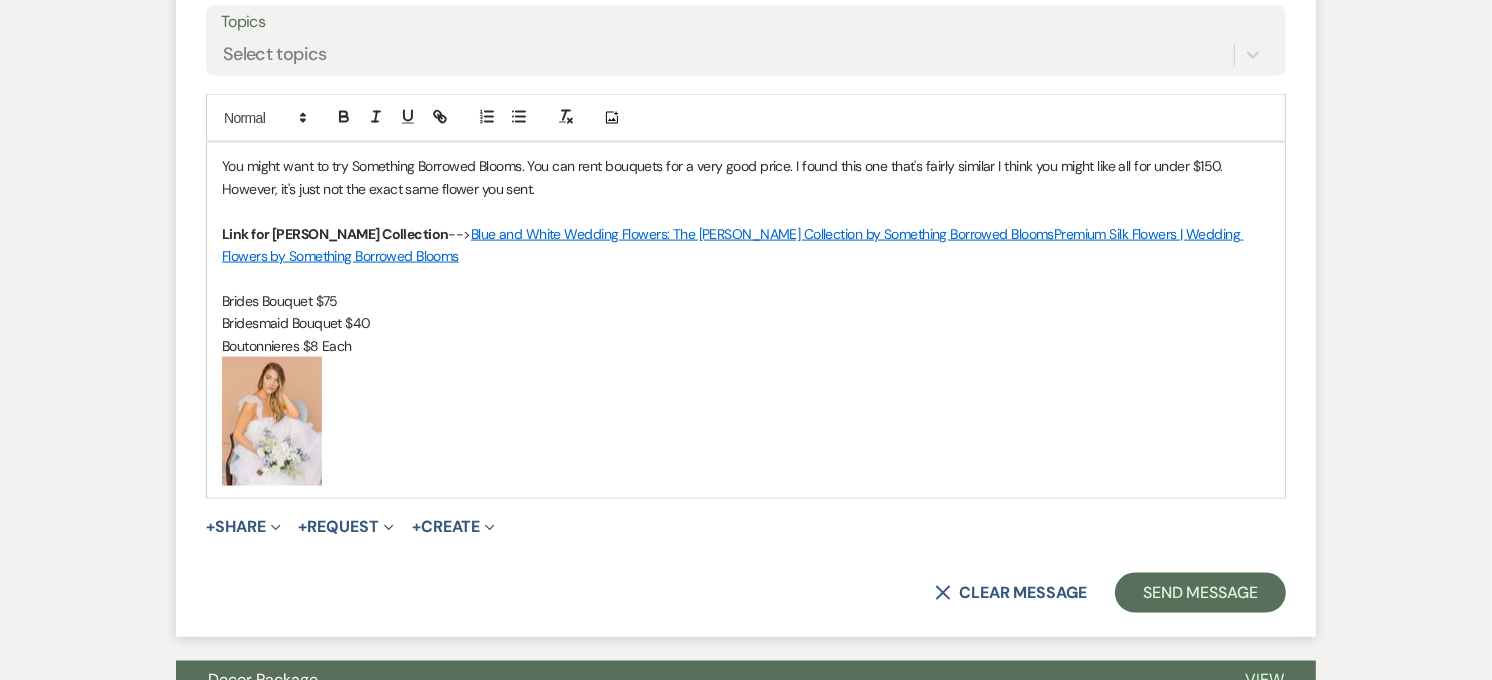 click on "You might want to try Something Borrowed Blooms. You can rent bouquets for a very good price. I found this one that's fairly similar I think you might like all for under $150. However, it's just not the exact same flower you sent." at bounding box center (746, 177) 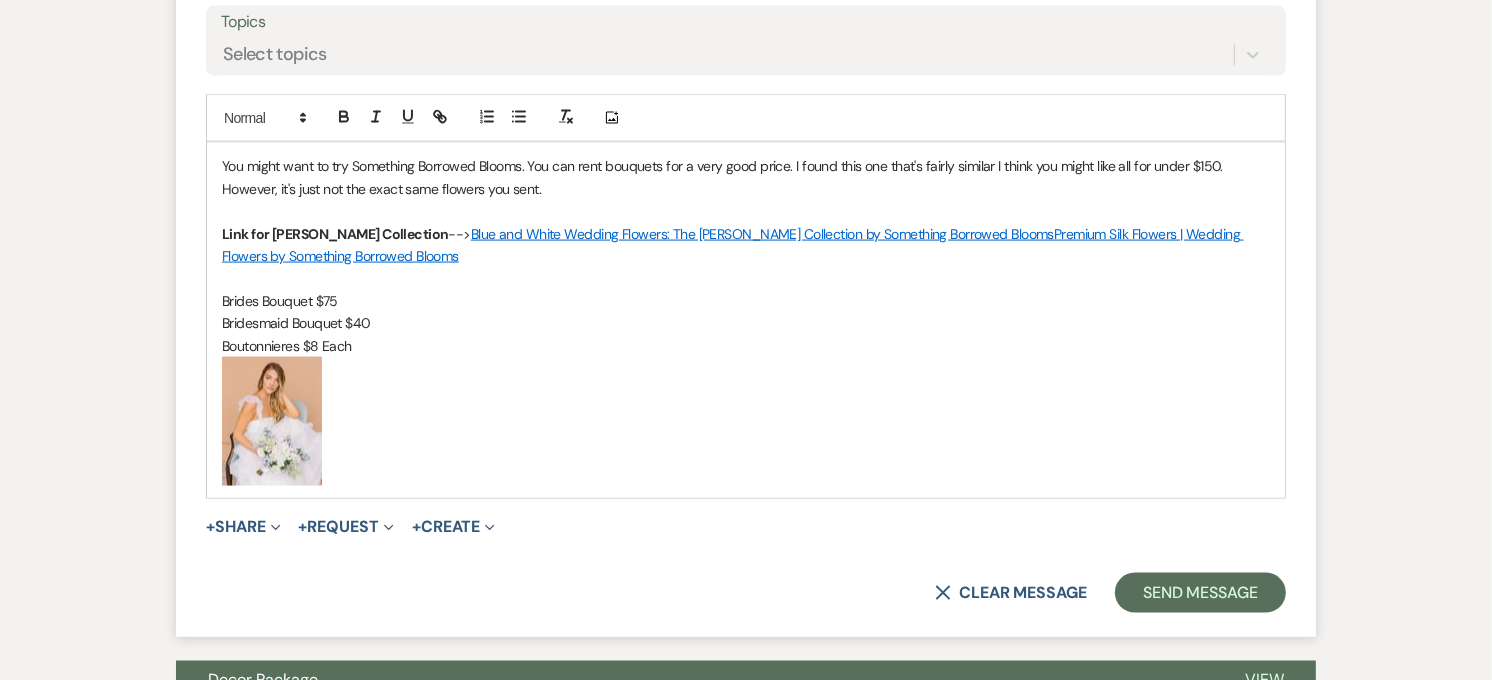 click on "You might want to try Something Borrowed Blooms. You can rent bouquets for a very good price. I found this one that's fairly similar I think you might like all for under $150. However, it's just not the exact same flowers you sent." at bounding box center (746, 177) 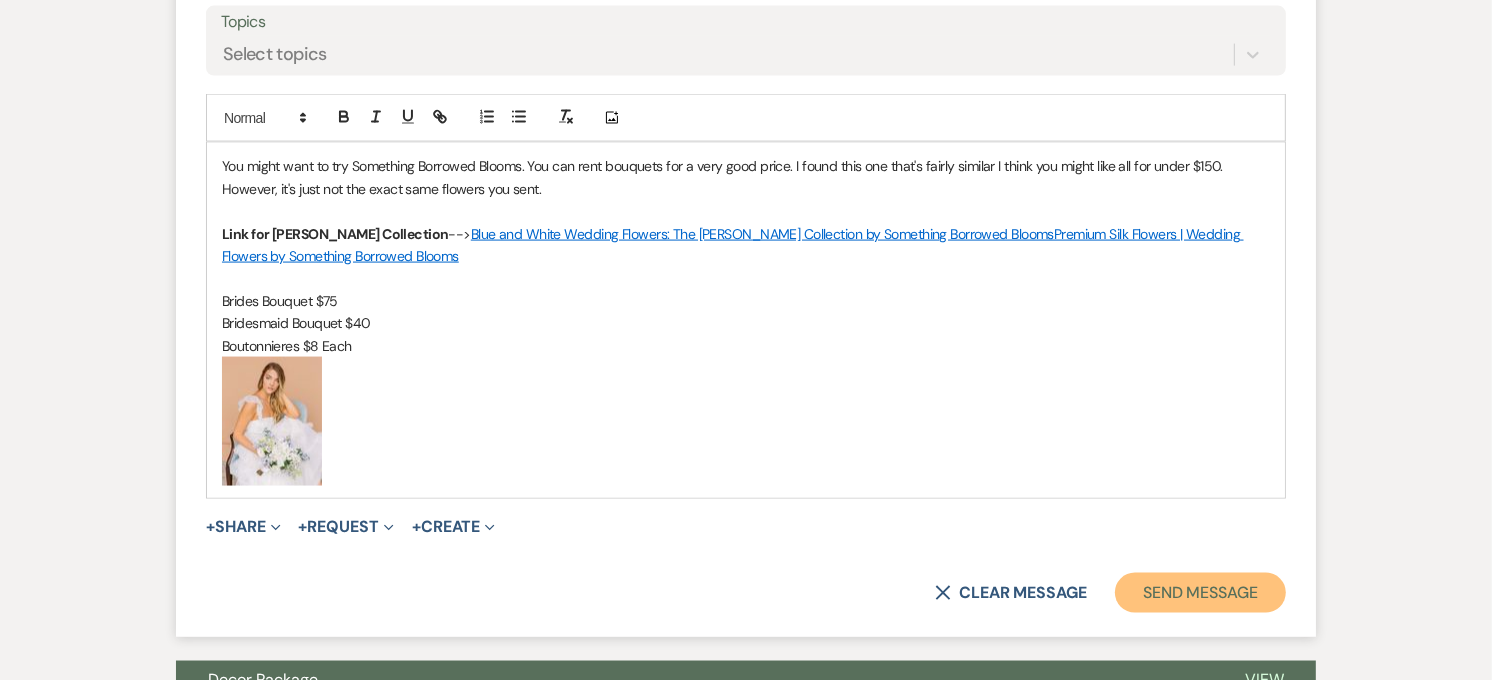 click on "Send Message" at bounding box center [1200, 593] 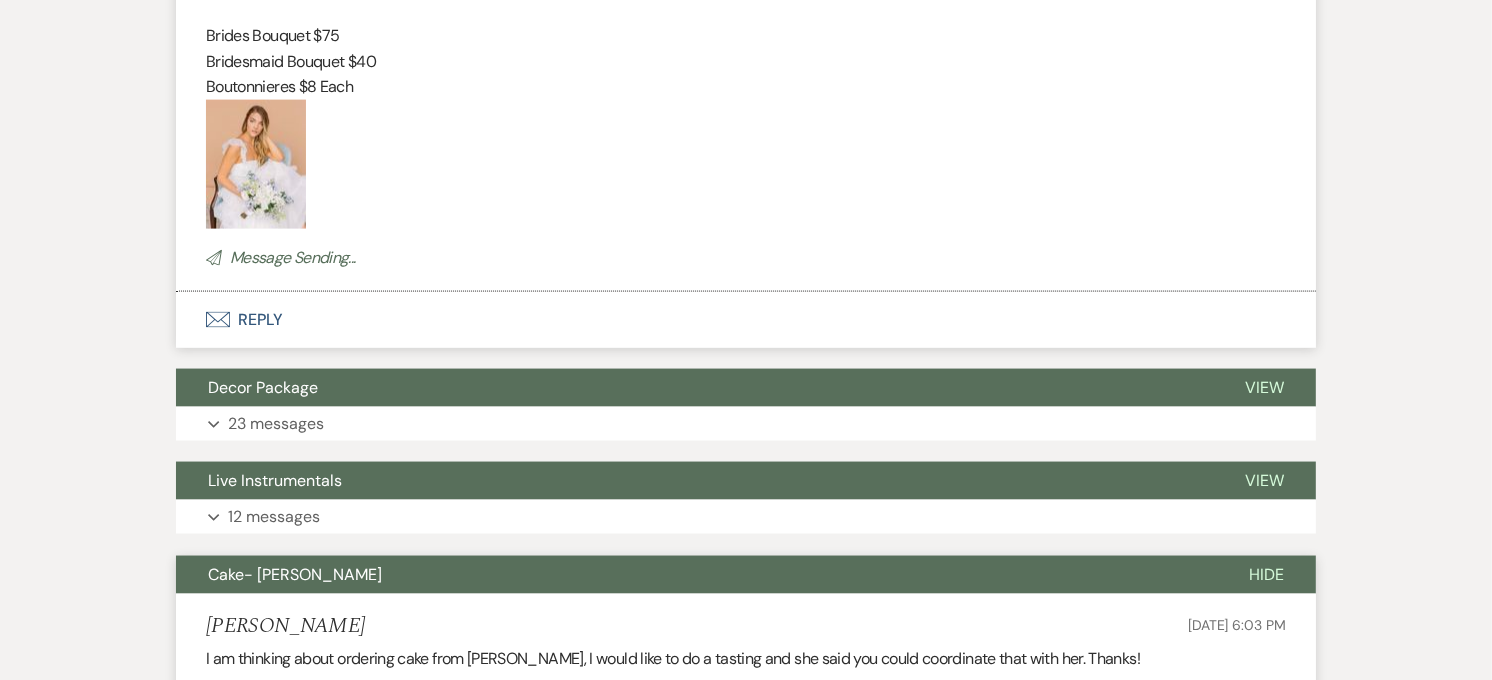 click on "Cake- [PERSON_NAME]" at bounding box center (696, 575) 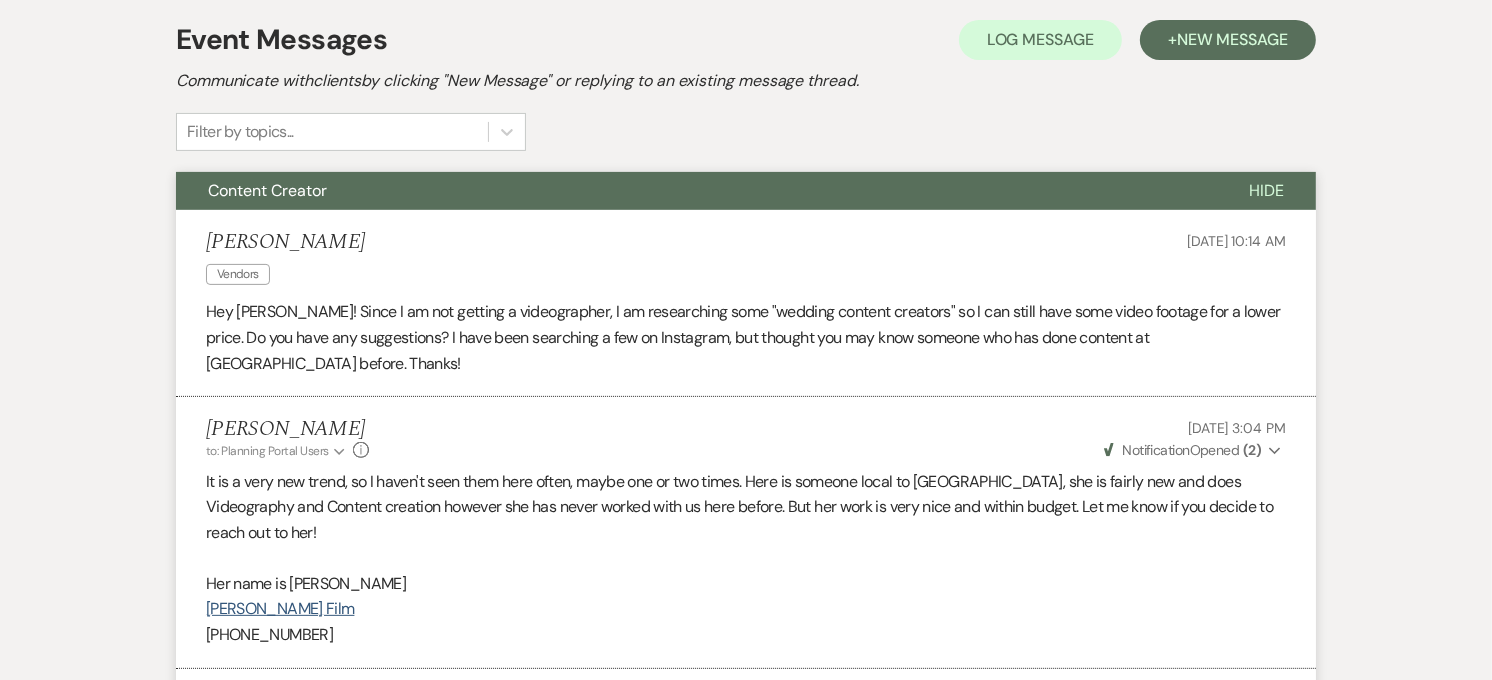 click on "Content Creator" at bounding box center [696, 191] 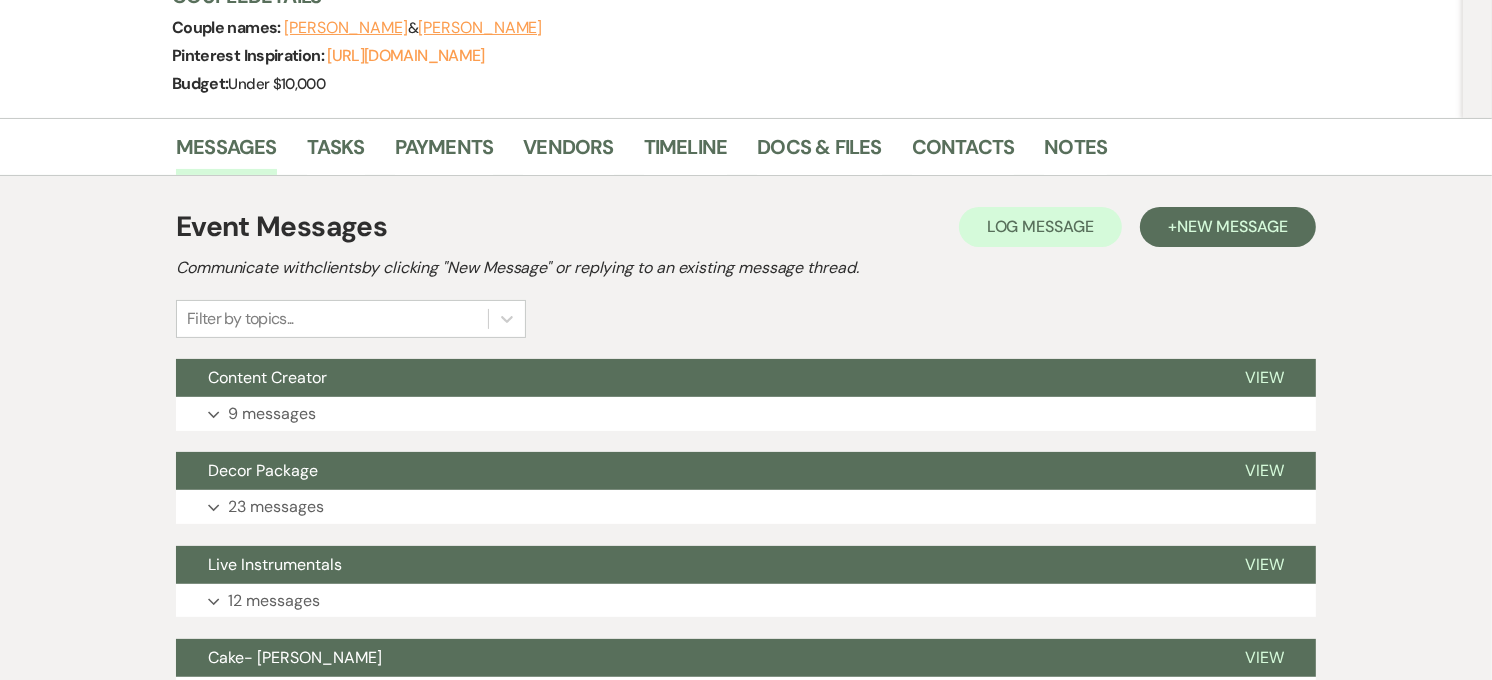 scroll, scrollTop: 0, scrollLeft: 0, axis: both 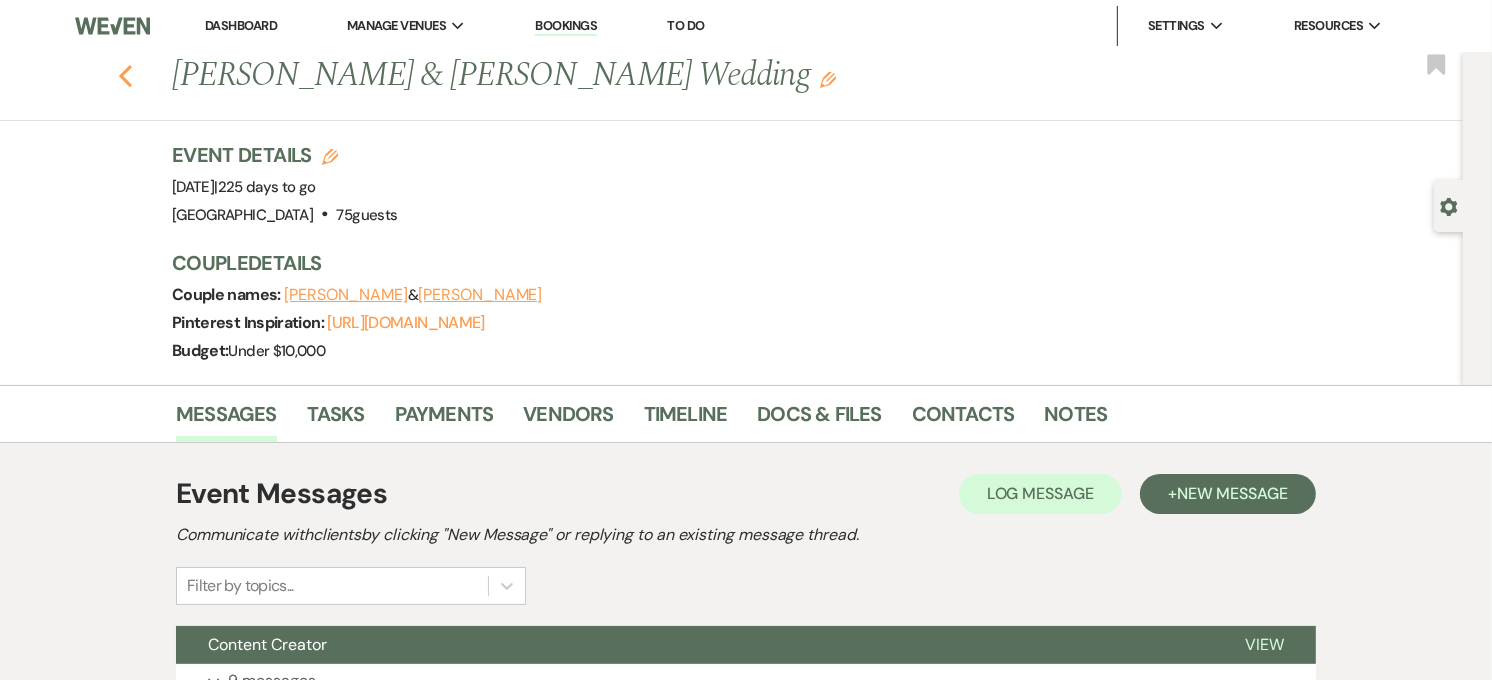 click 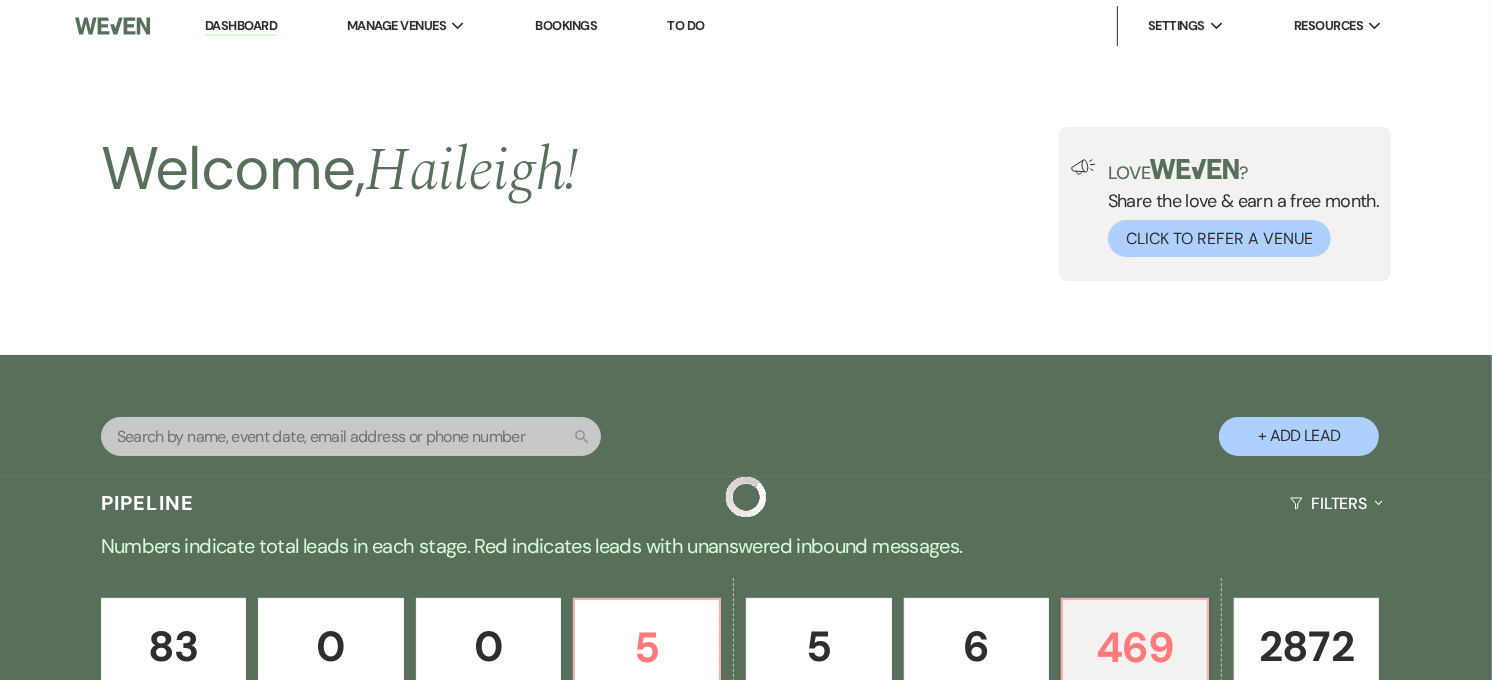 scroll, scrollTop: 812, scrollLeft: 0, axis: vertical 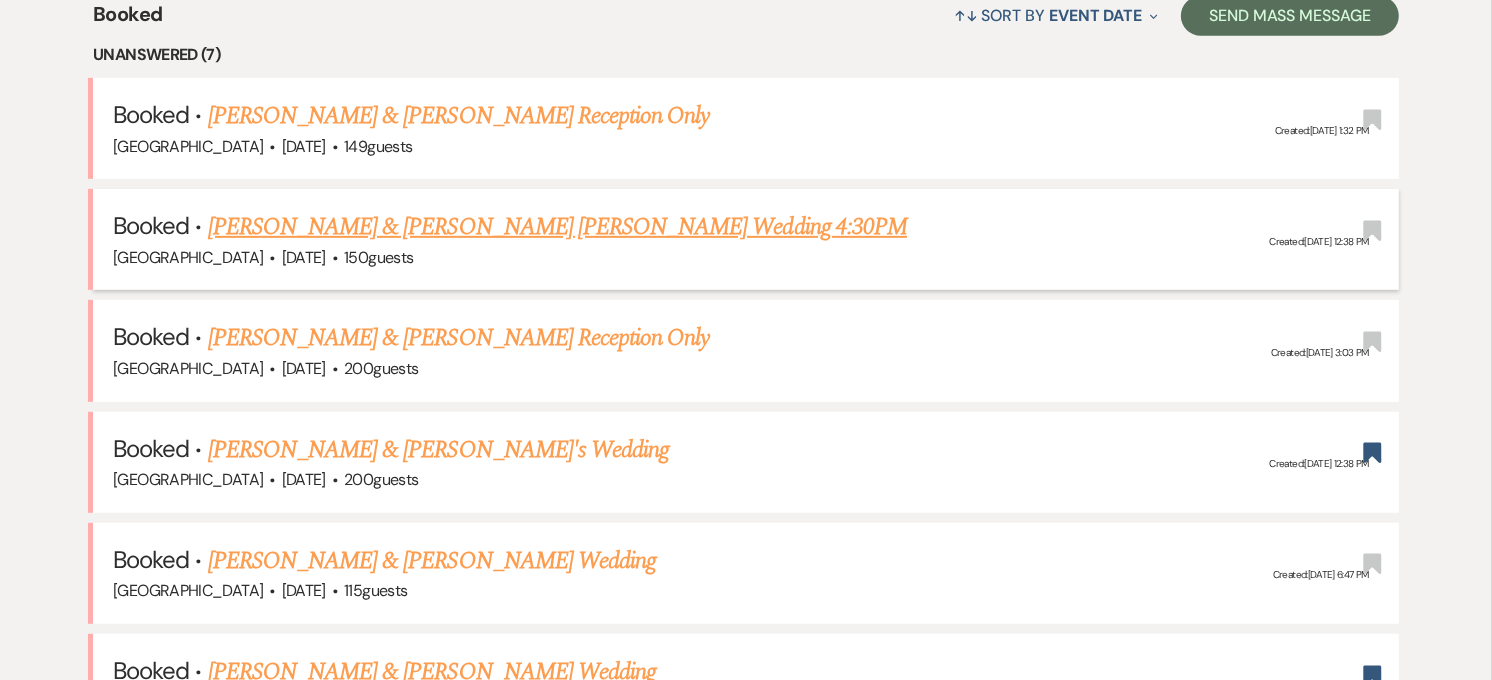 click on "[PERSON_NAME] & [PERSON_NAME] [PERSON_NAME] Wedding 4:30PM" at bounding box center (557, 227) 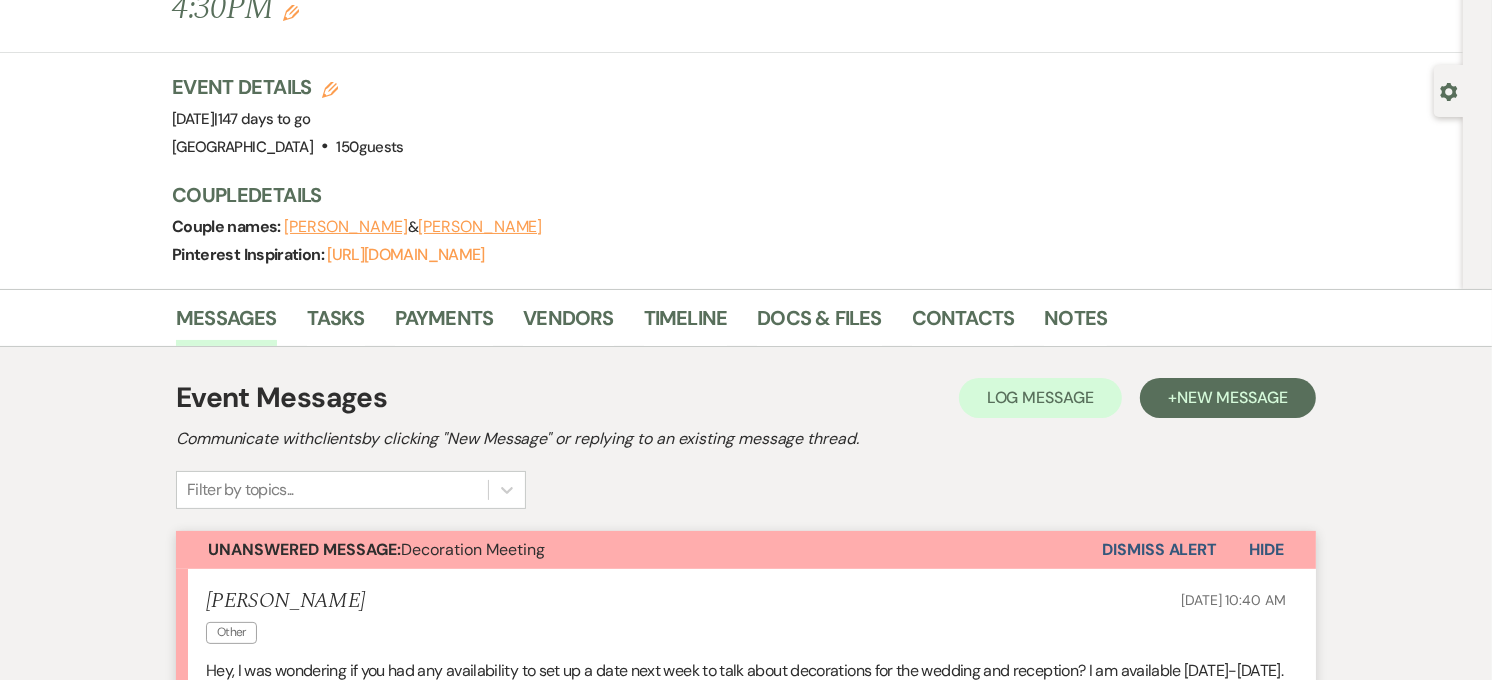 scroll, scrollTop: 111, scrollLeft: 0, axis: vertical 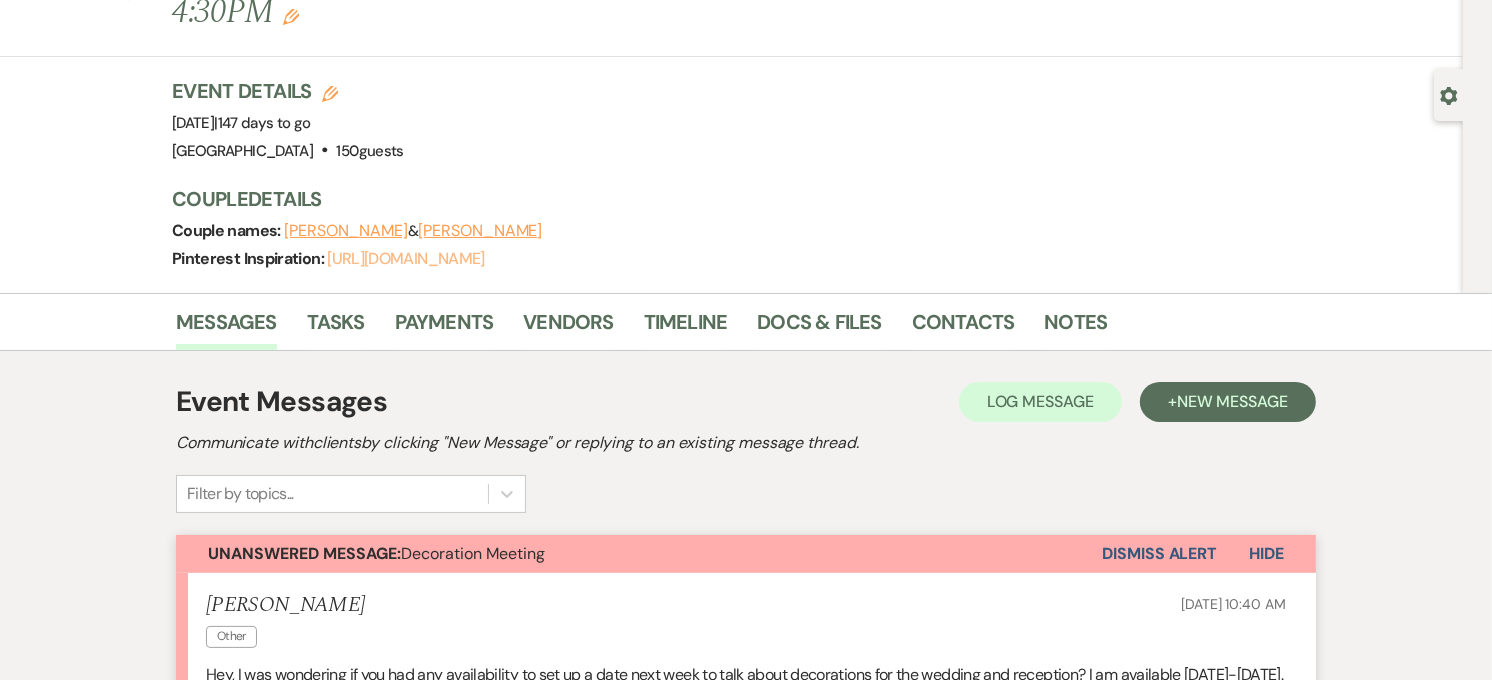 click on "[URL][DOMAIN_NAME]" at bounding box center [405, 258] 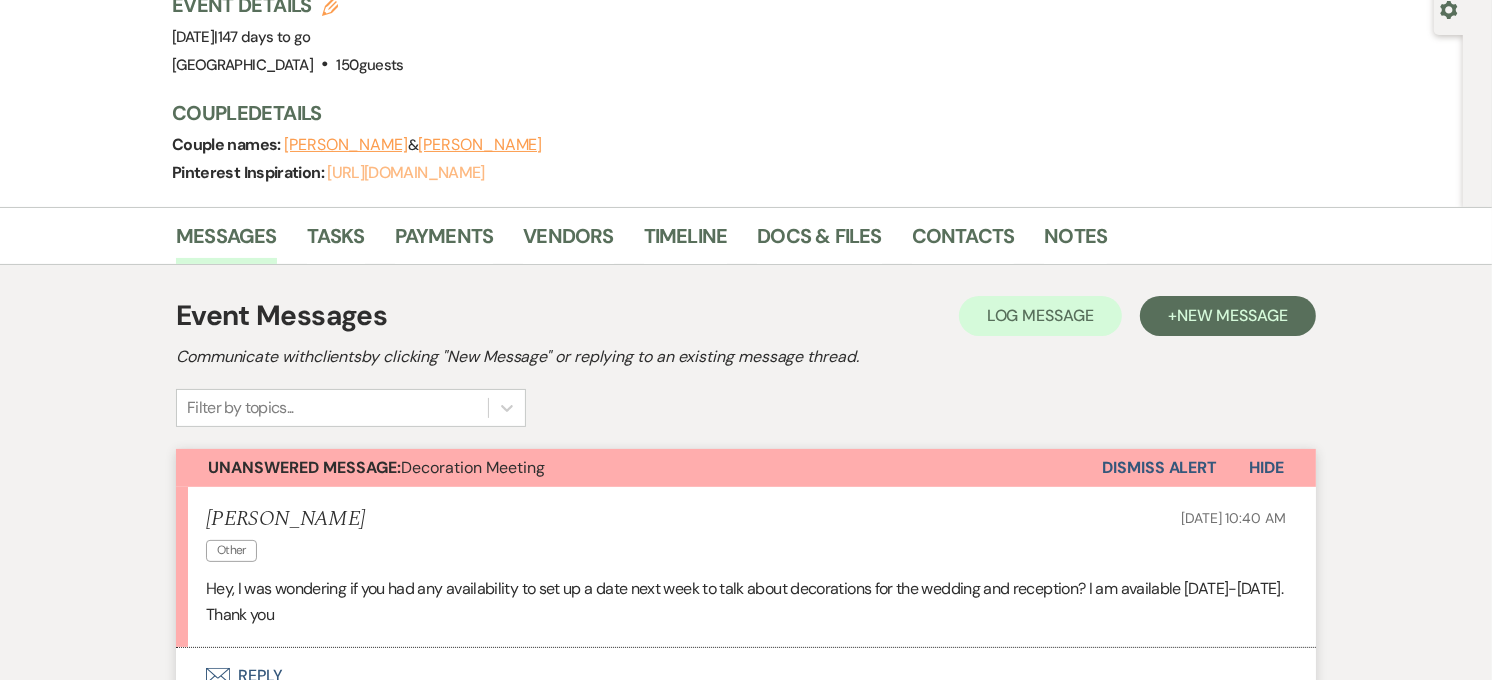 scroll, scrollTop: 333, scrollLeft: 0, axis: vertical 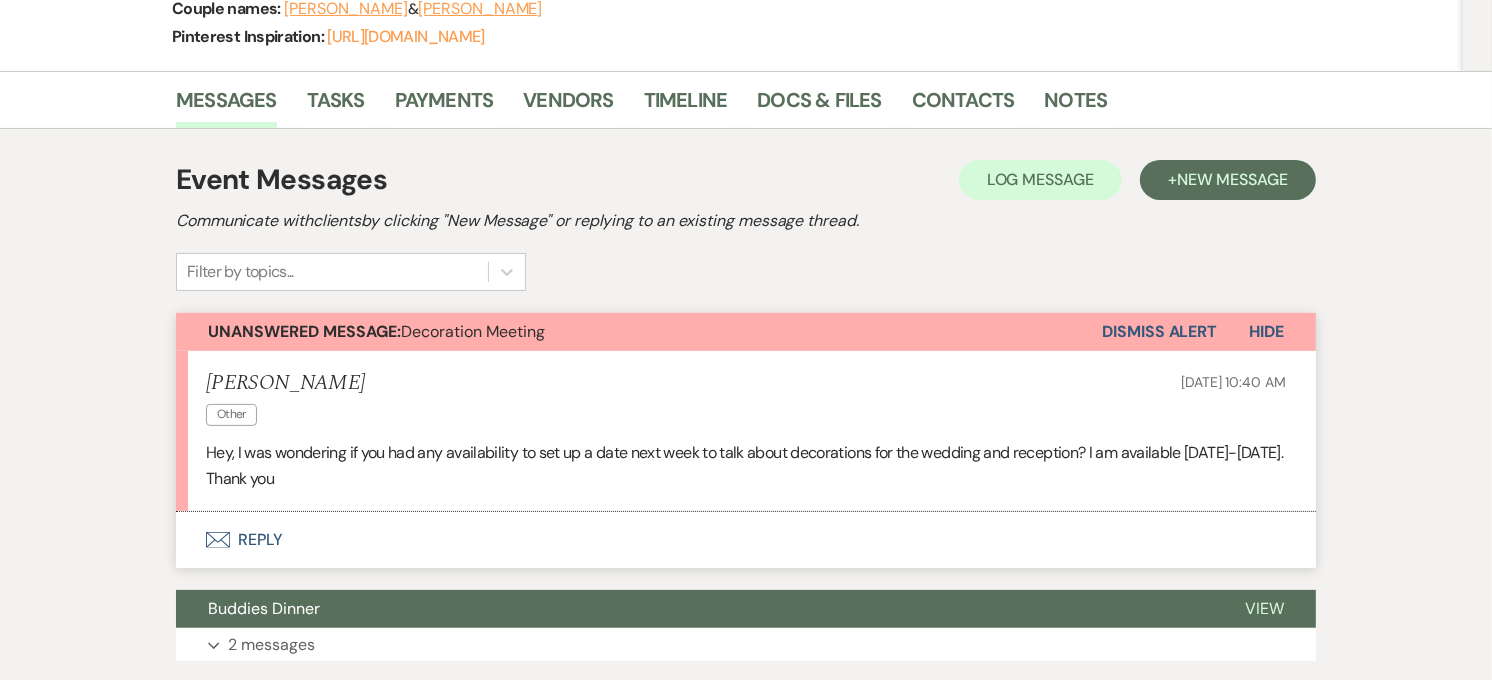 click on "Envelope Reply" at bounding box center (746, 540) 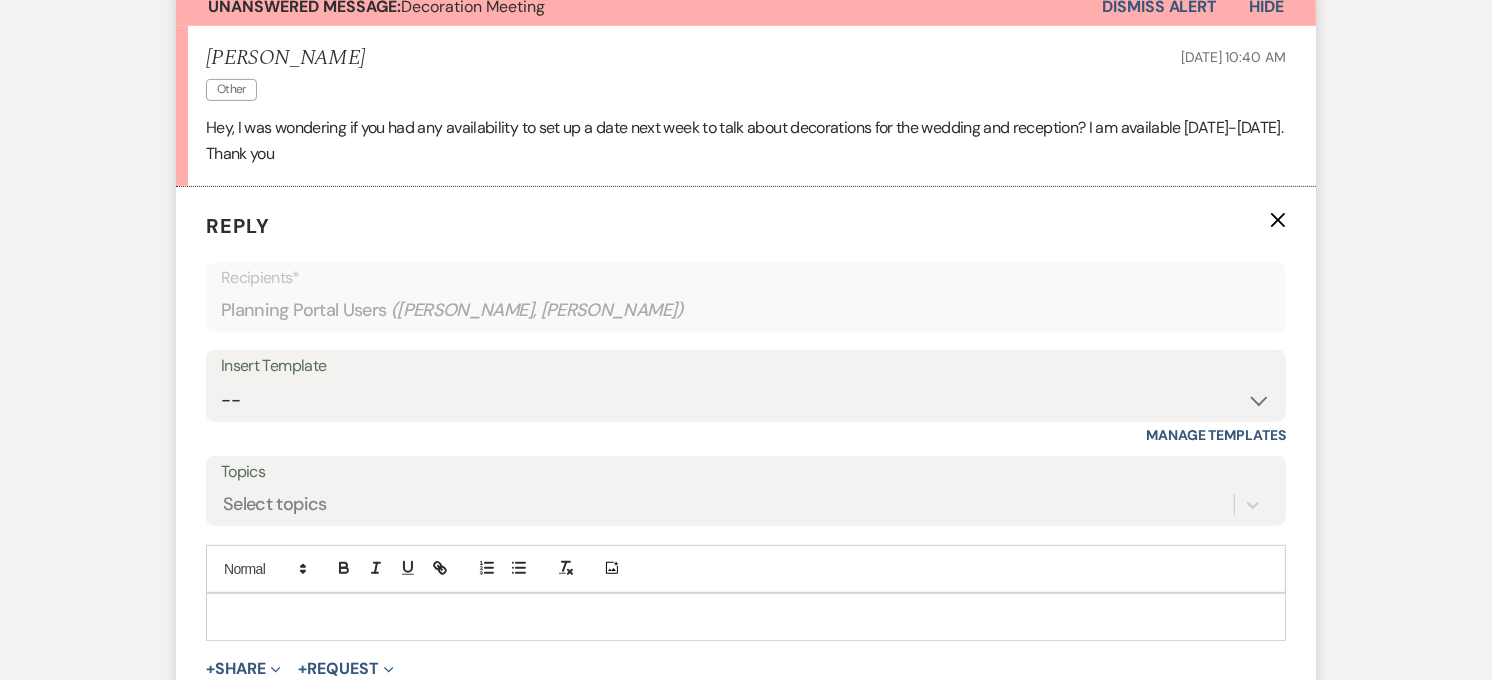 scroll, scrollTop: 532, scrollLeft: 0, axis: vertical 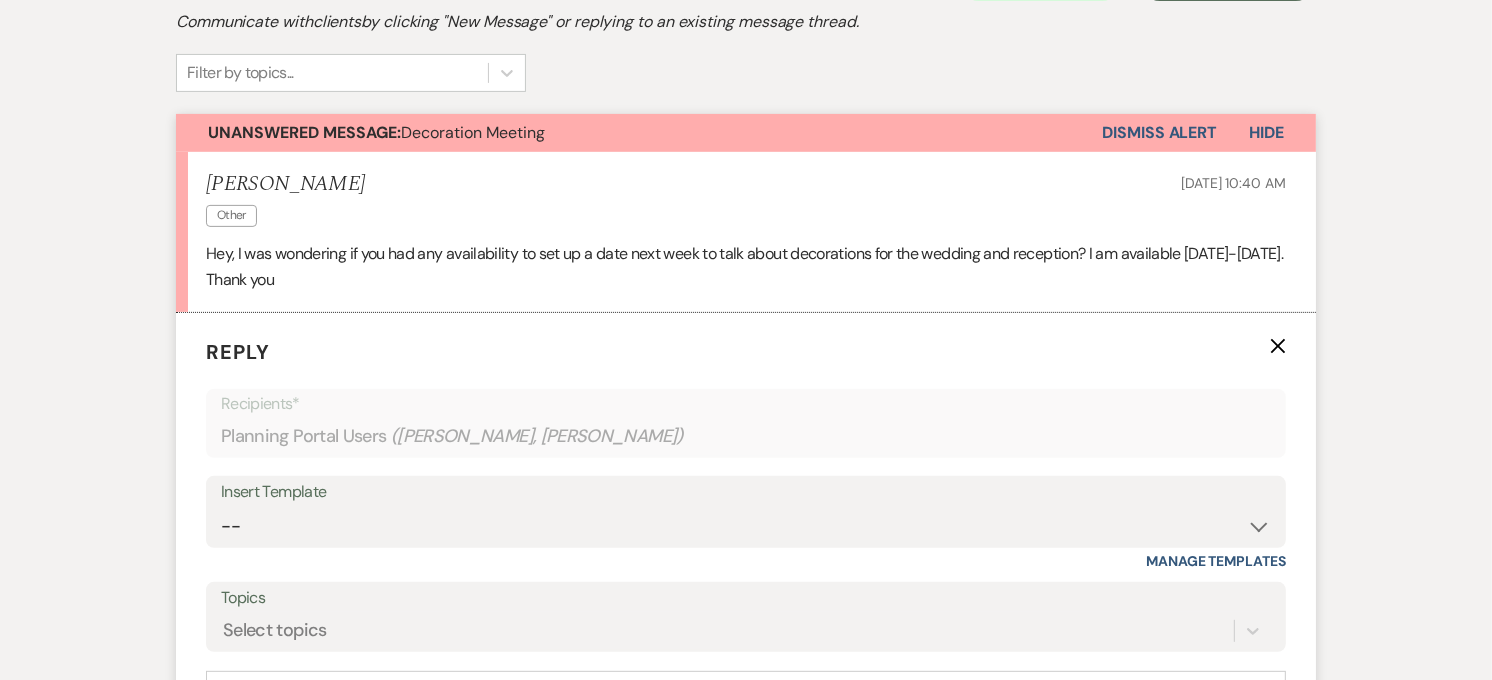 click on "Hey, I was wondering if you had any availability to set up a date next week to talk about decorations for the wedding and reception?  I am available [DATE]-[DATE]. Thank you" at bounding box center [746, 266] 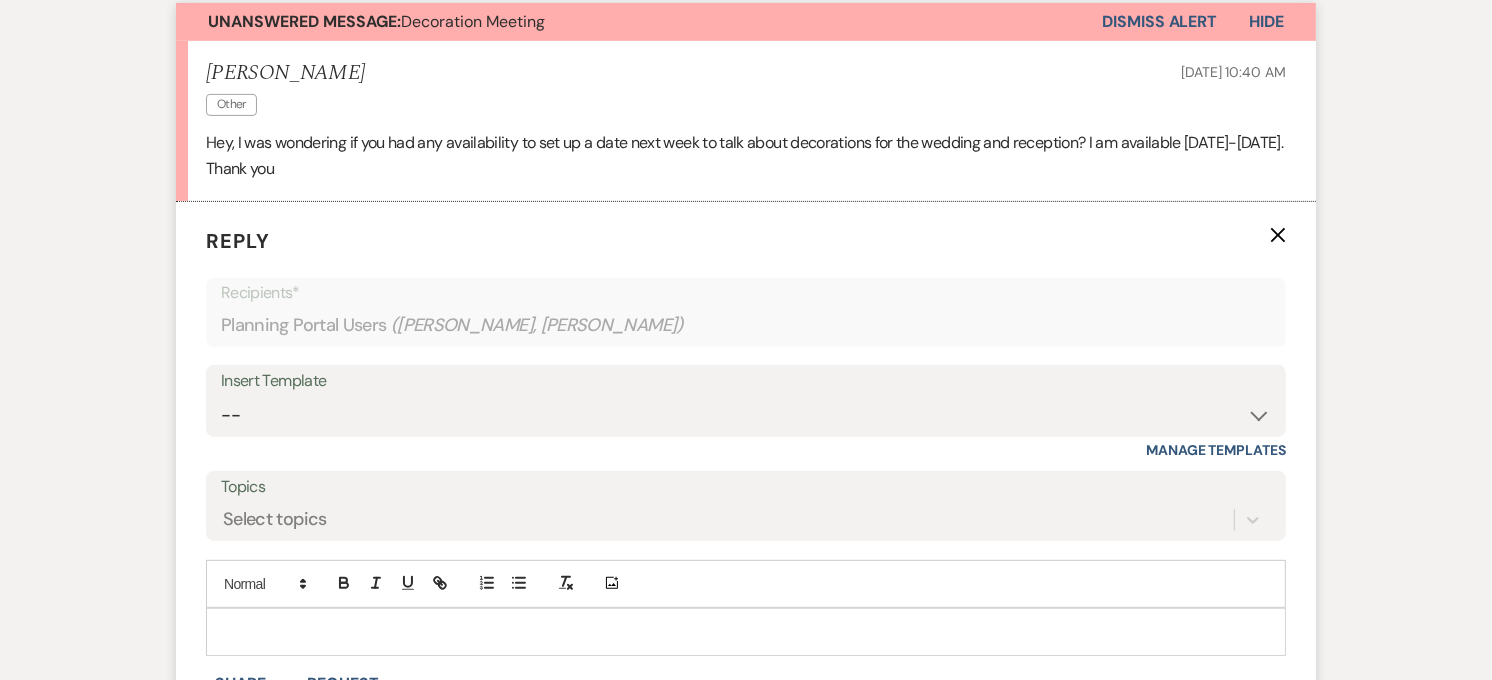 click at bounding box center (746, 632) 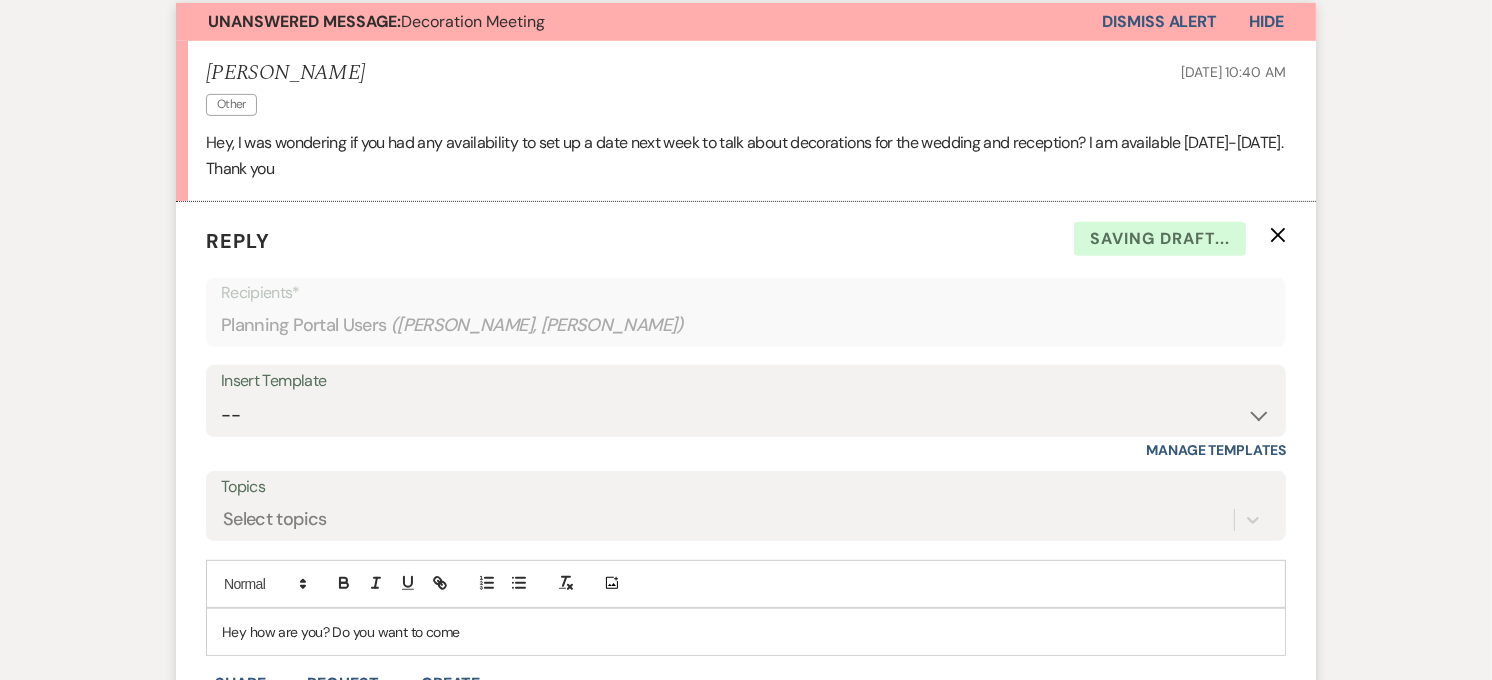 click on "Hey how are you? Do you want to come" at bounding box center (746, 632) 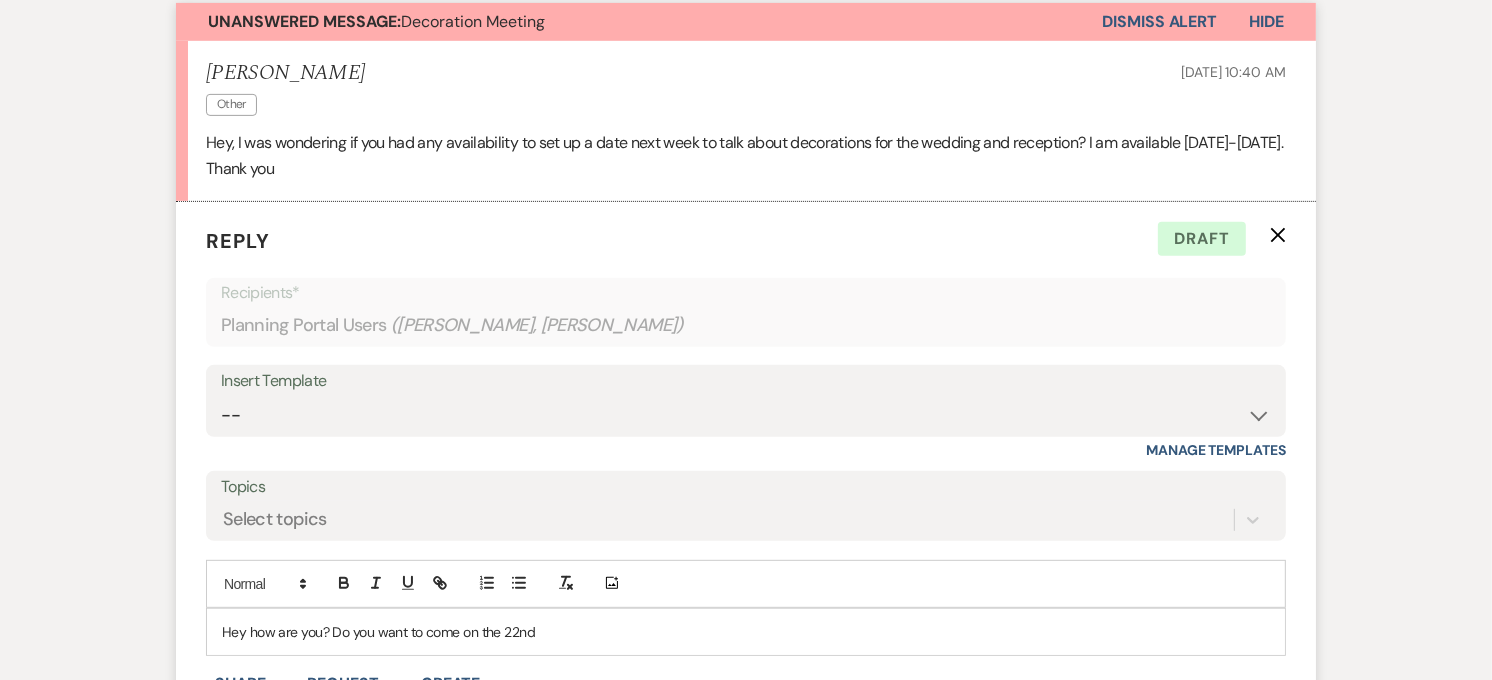drag, startPoint x: 552, startPoint y: 585, endPoint x: 332, endPoint y: 588, distance: 220.02045 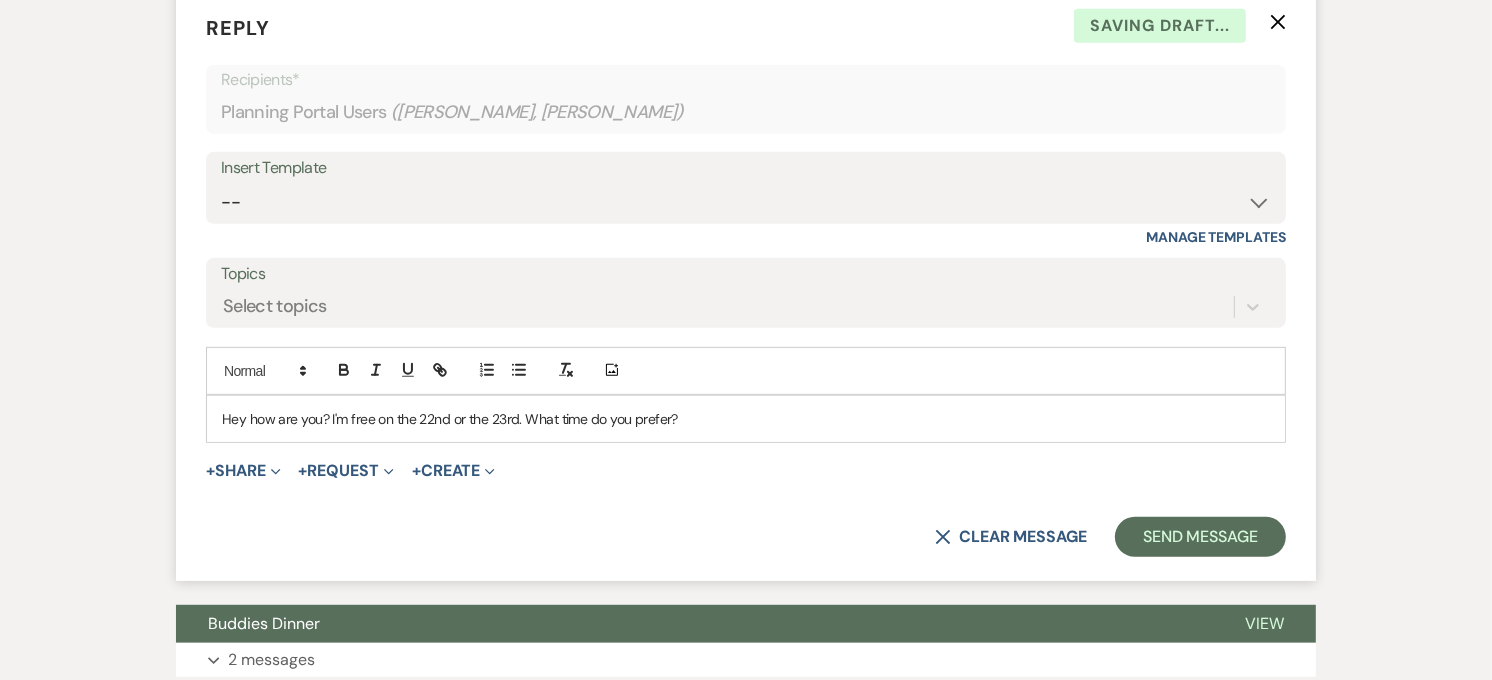 scroll, scrollTop: 865, scrollLeft: 0, axis: vertical 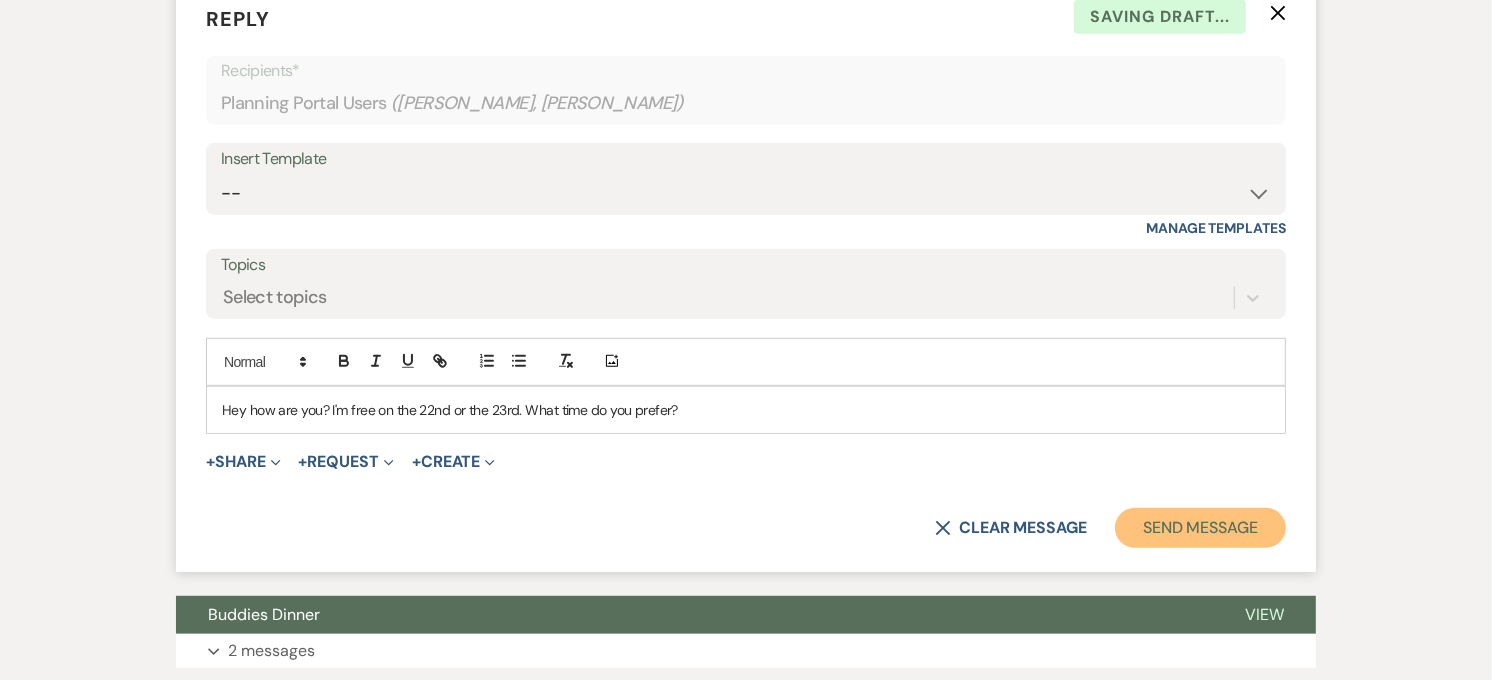 click on "Send Message" at bounding box center [1200, 528] 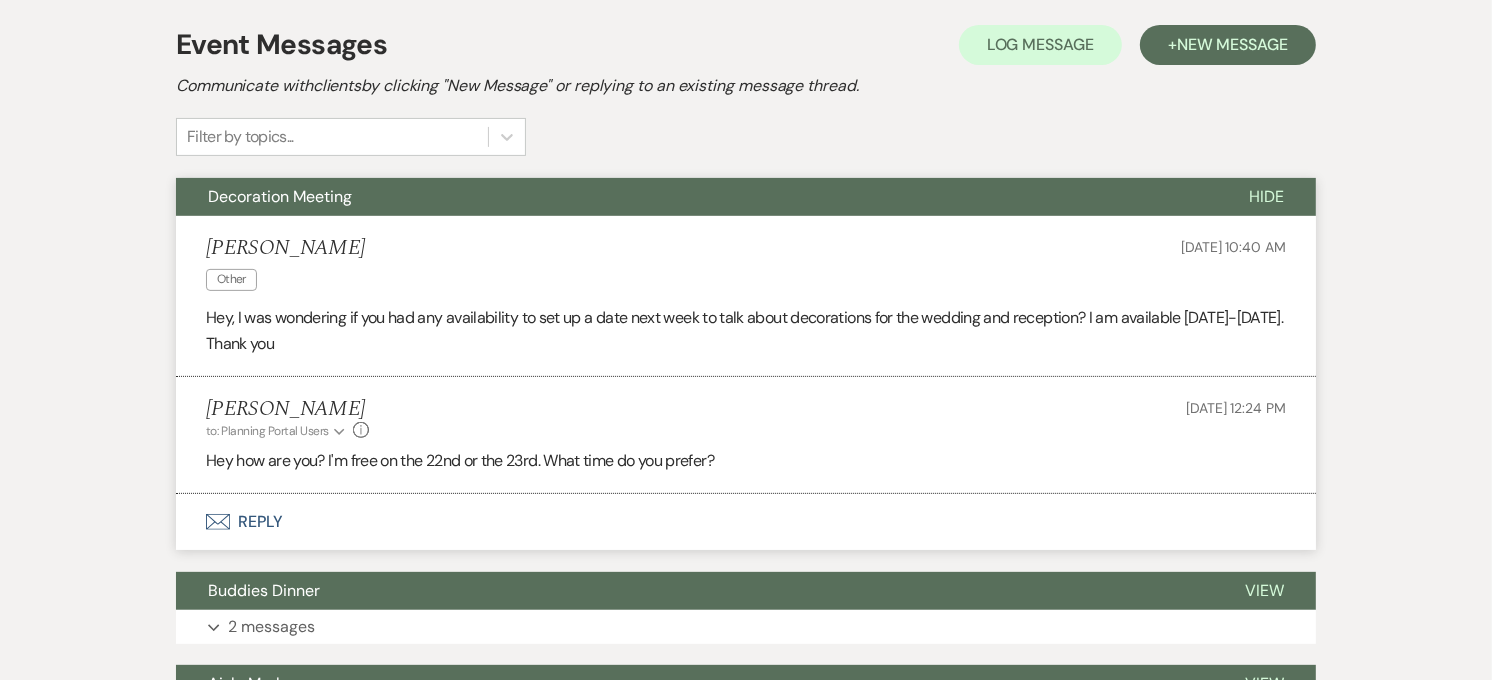 scroll, scrollTop: 24, scrollLeft: 0, axis: vertical 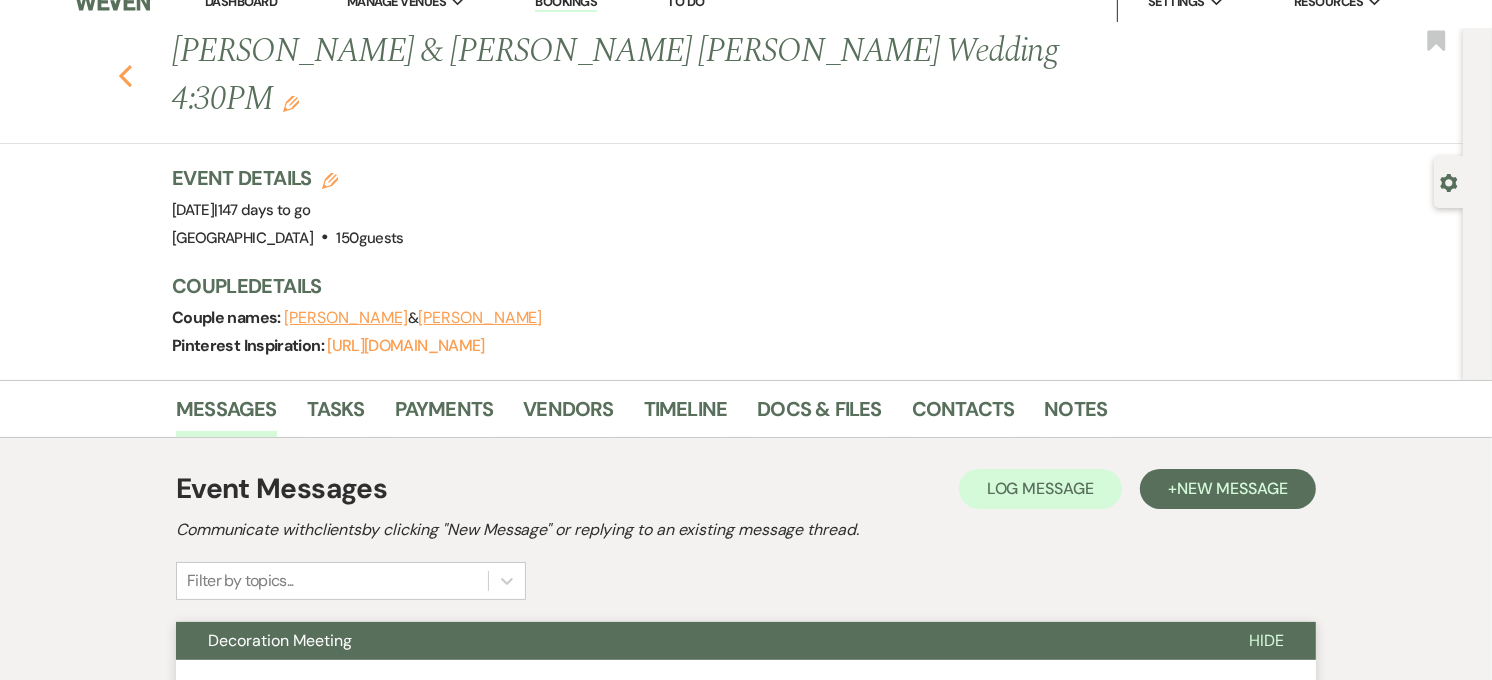 click on "Previous" at bounding box center [125, 74] 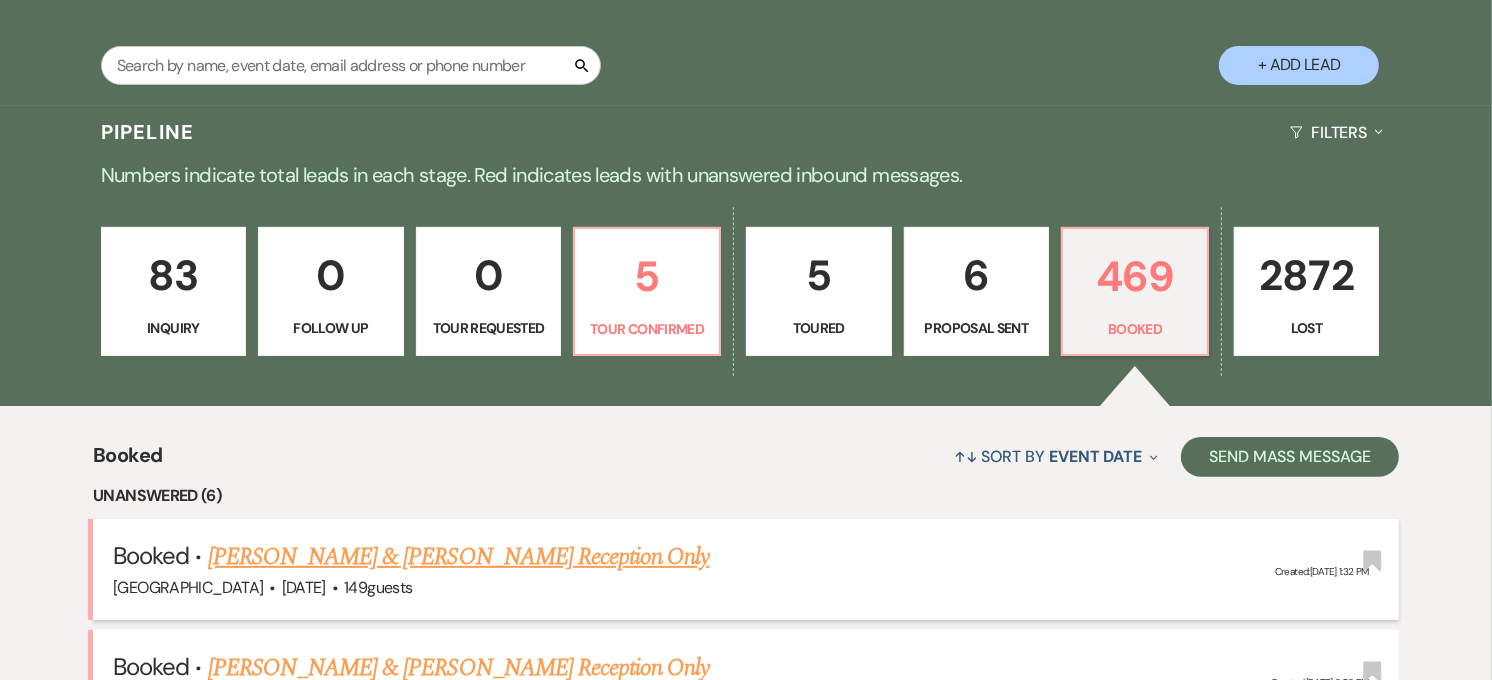 scroll, scrollTop: 478, scrollLeft: 0, axis: vertical 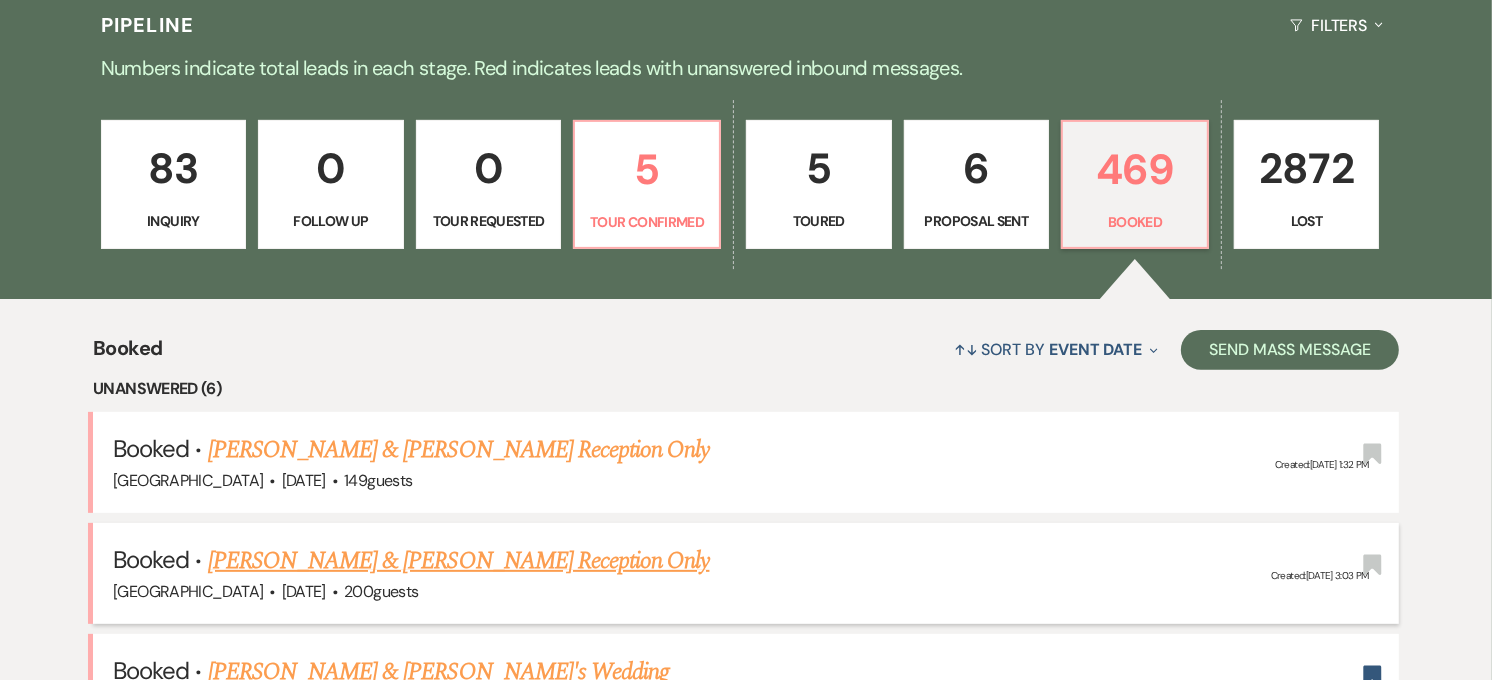 click on "[PERSON_NAME] & [PERSON_NAME] Reception Only" at bounding box center (459, 561) 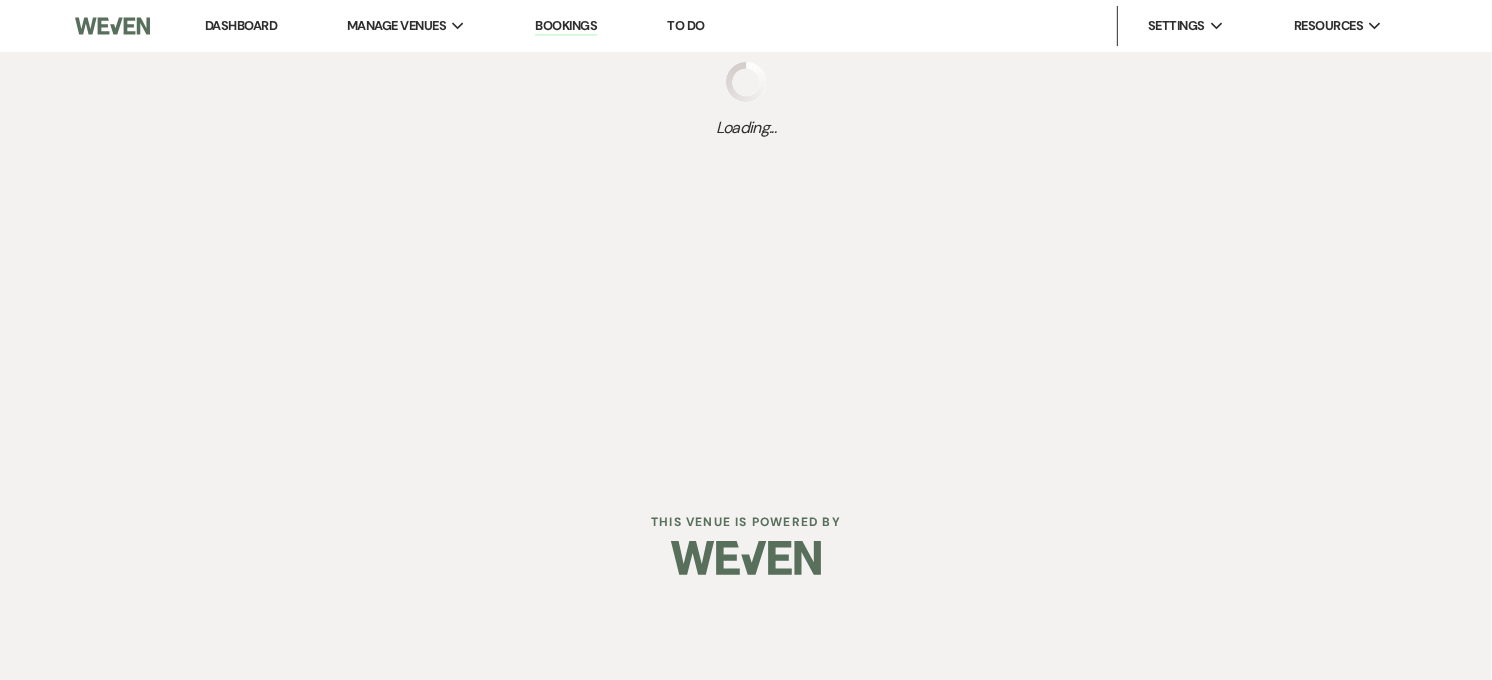 scroll, scrollTop: 0, scrollLeft: 0, axis: both 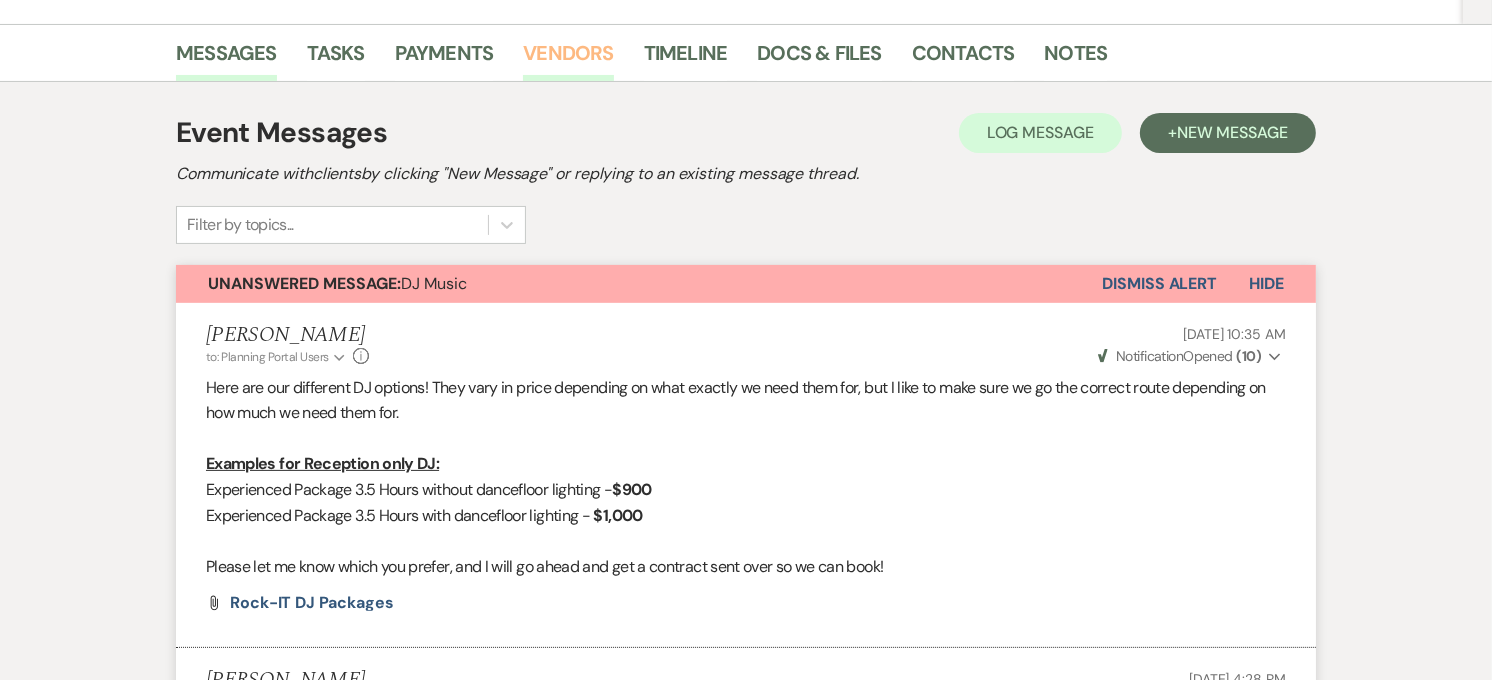 click on "Vendors" at bounding box center [568, 59] 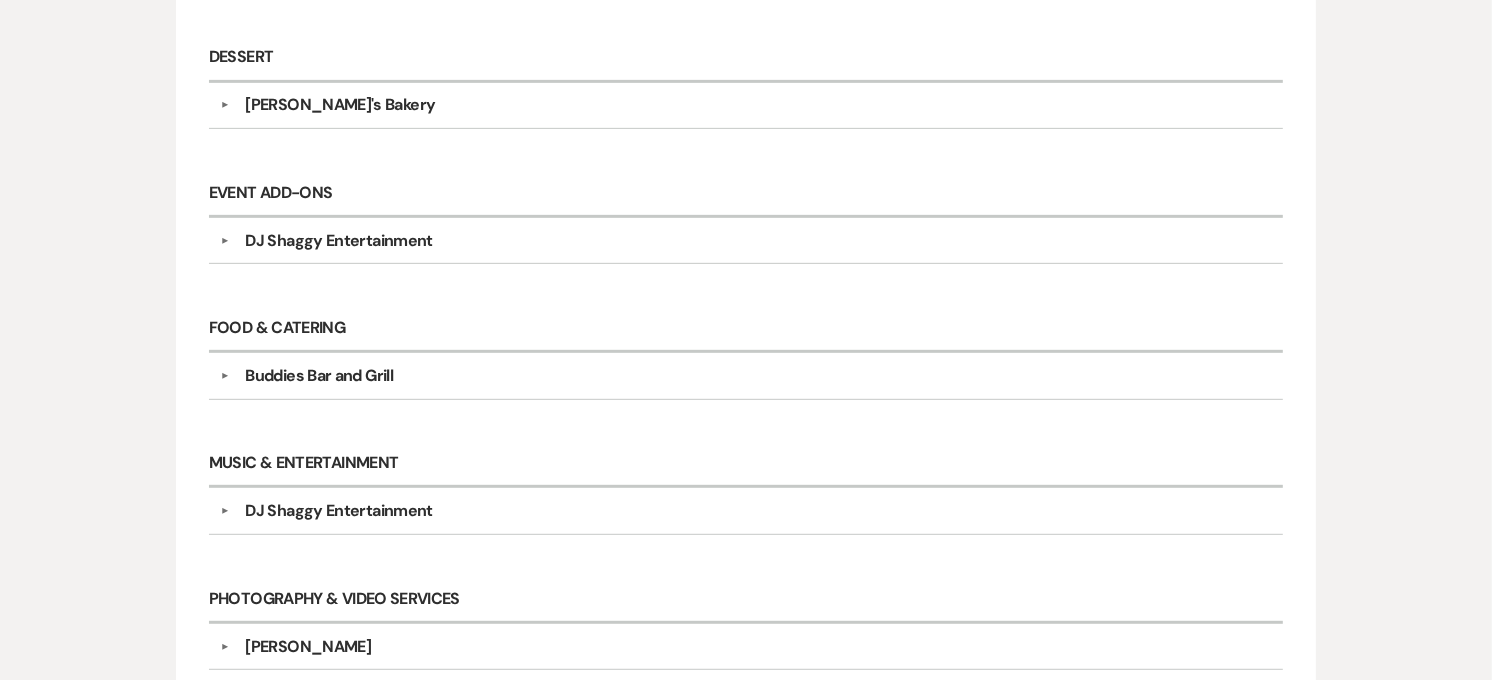 scroll, scrollTop: 1000, scrollLeft: 0, axis: vertical 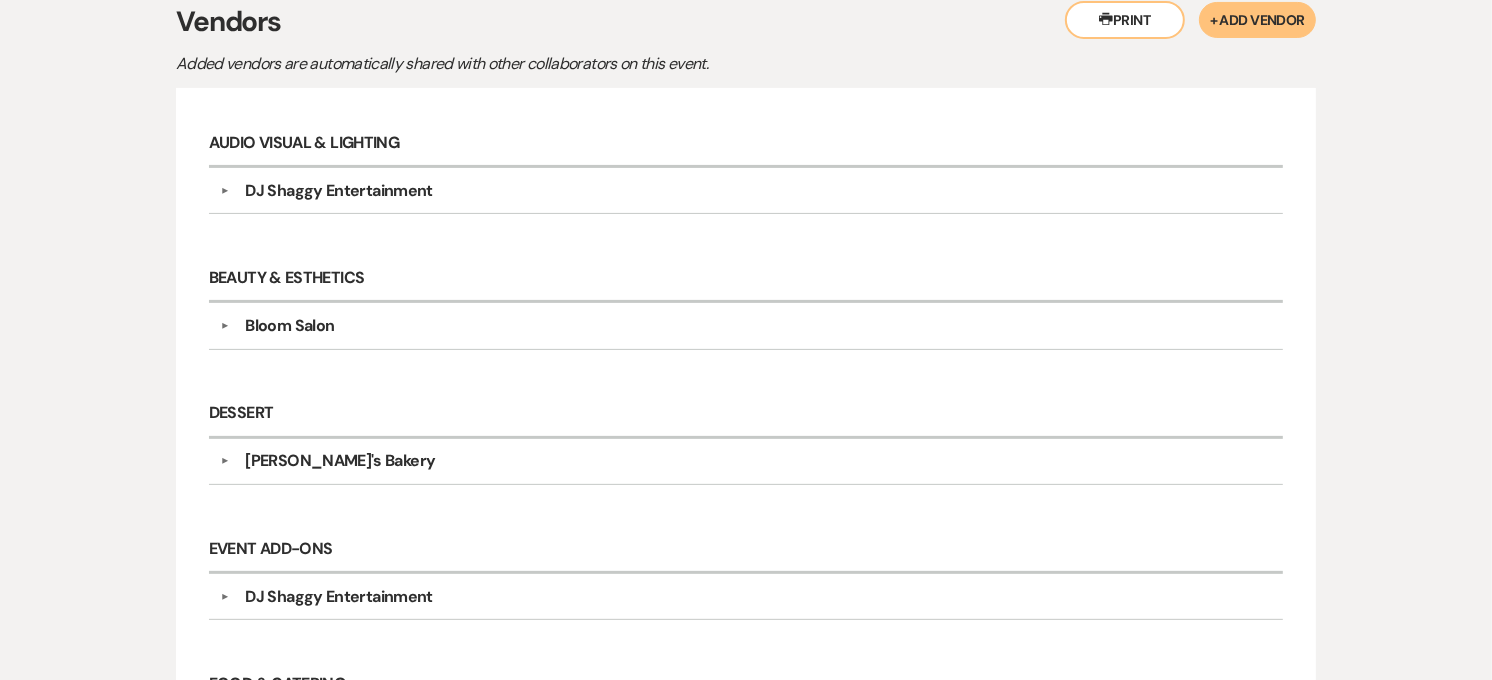 click on "DJ Shaggy Entertainment" at bounding box center [338, 191] 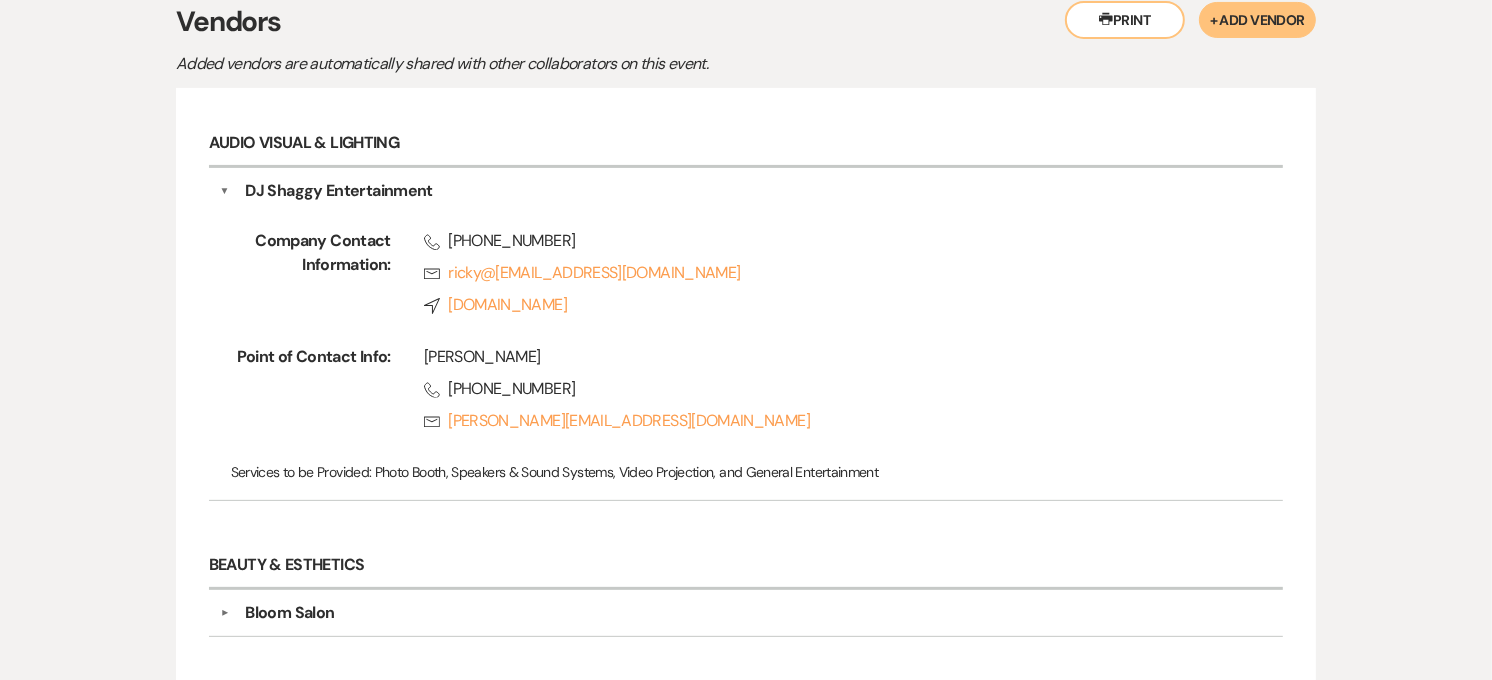 click on "DJ Shaggy Entertainment" at bounding box center (338, 191) 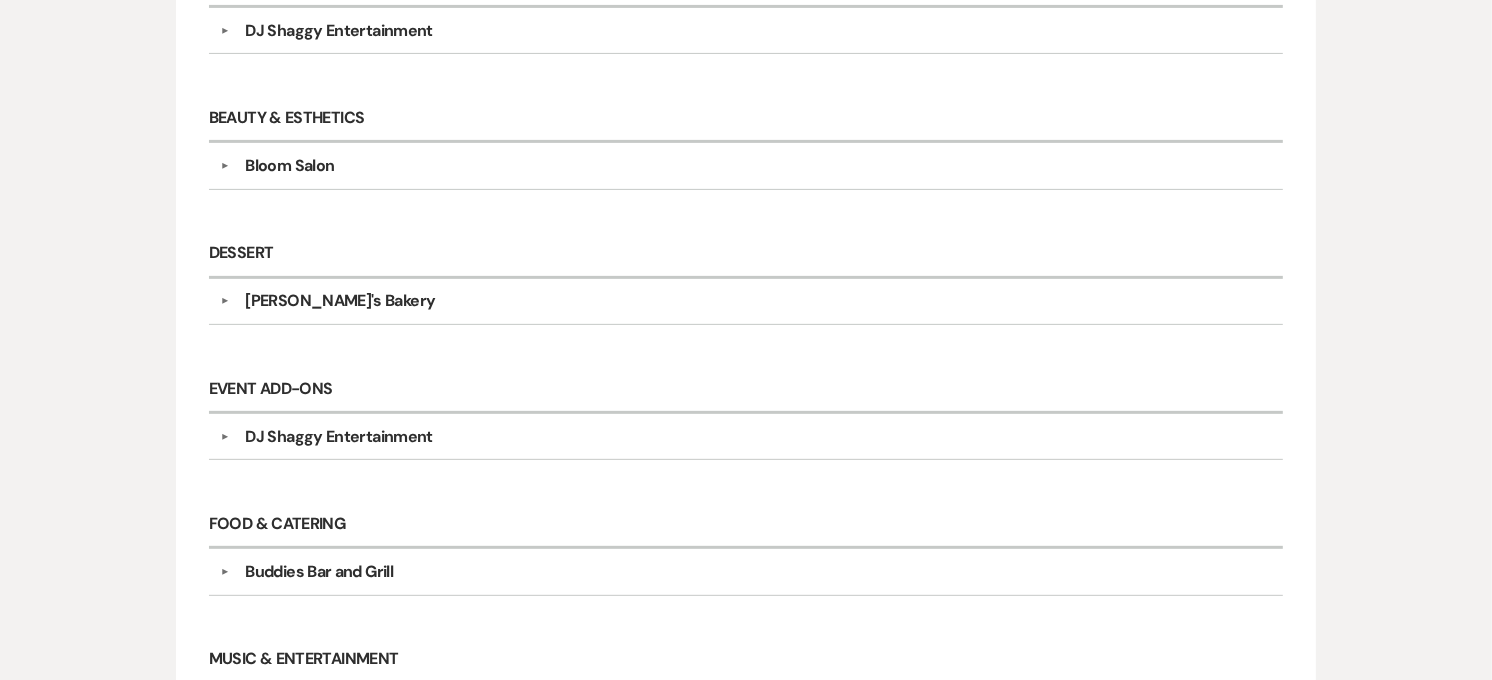 scroll, scrollTop: 888, scrollLeft: 0, axis: vertical 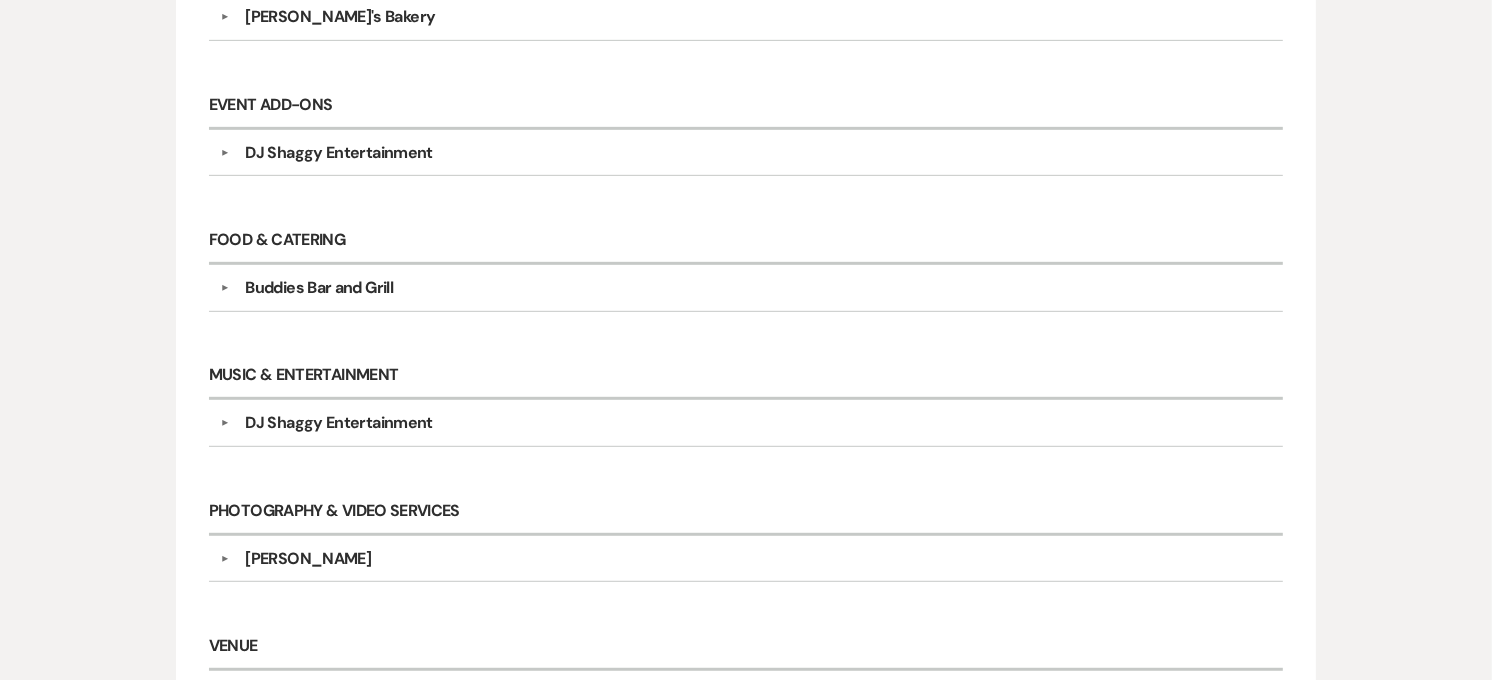 click on "DJ Shaggy Entertainment" at bounding box center [338, 423] 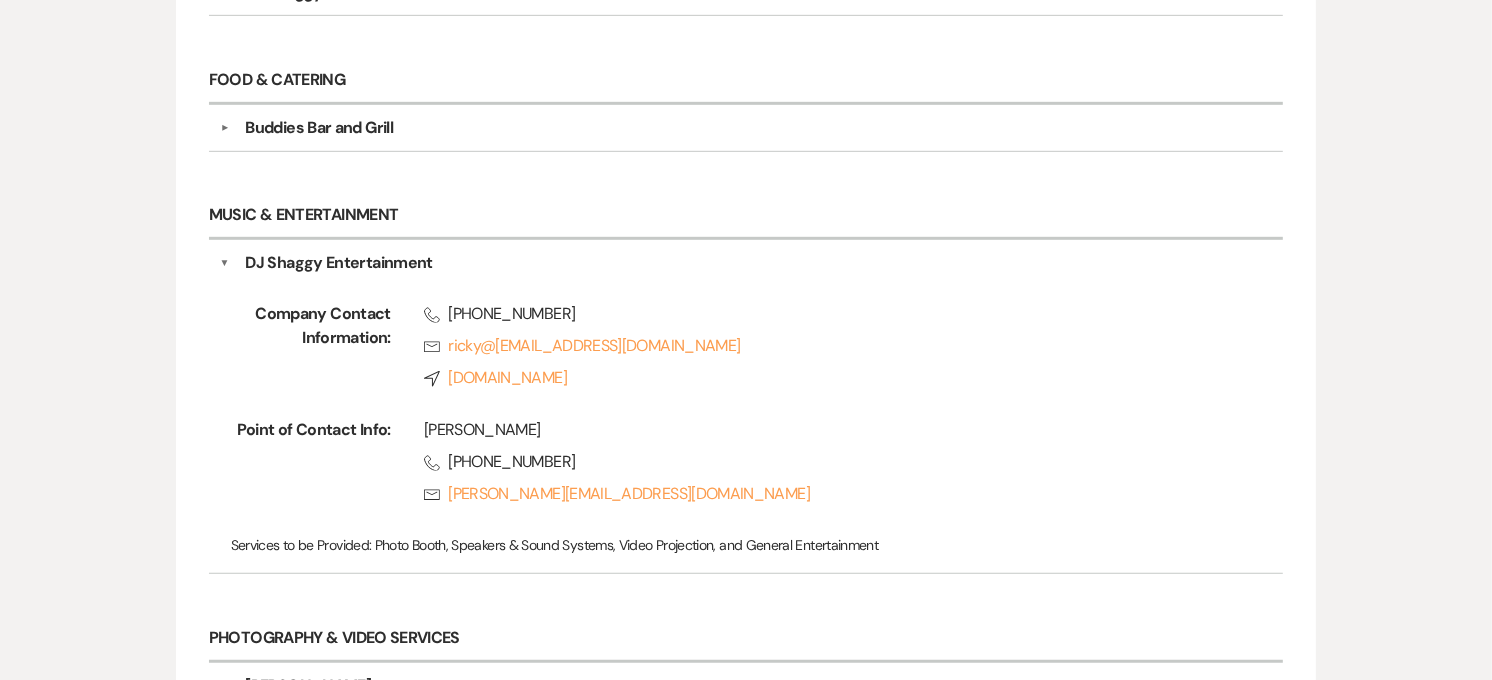 scroll, scrollTop: 1000, scrollLeft: 0, axis: vertical 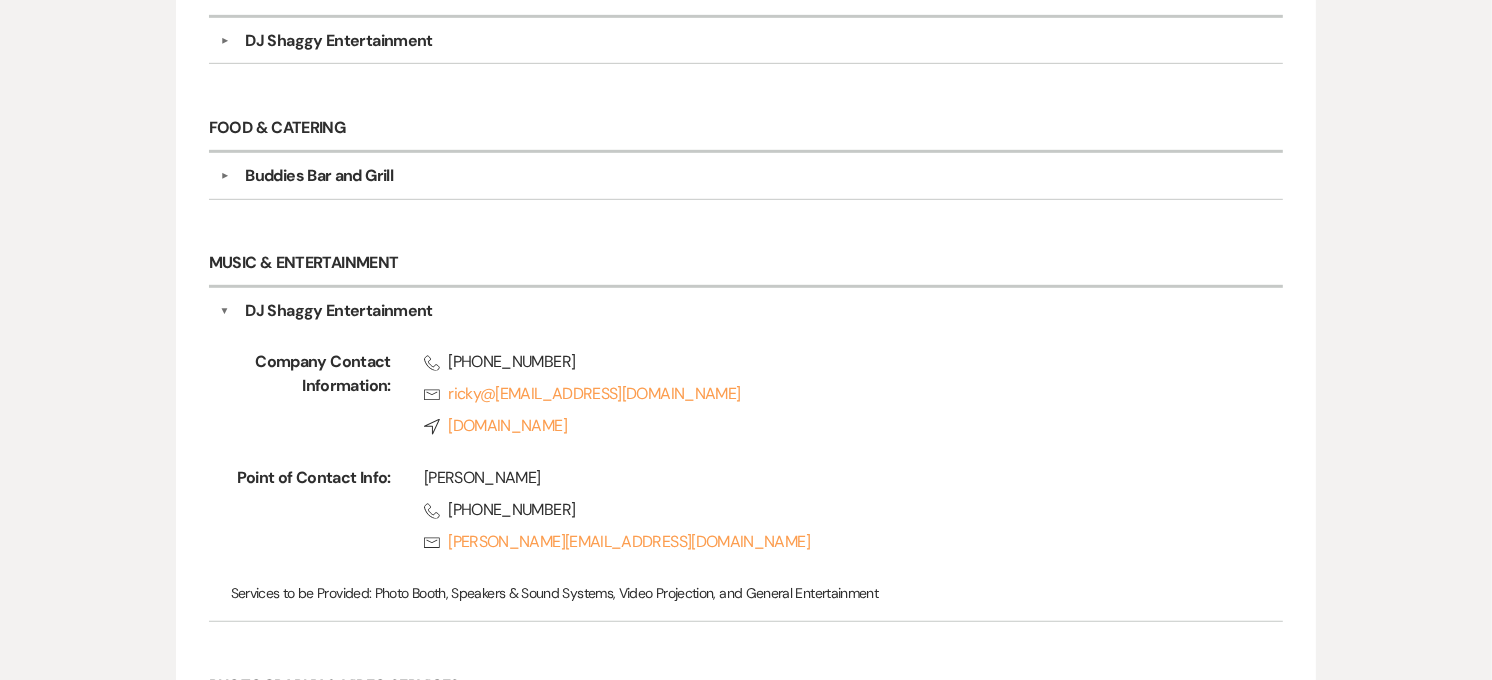click on "DJ Shaggy Entertainment" at bounding box center (338, 311) 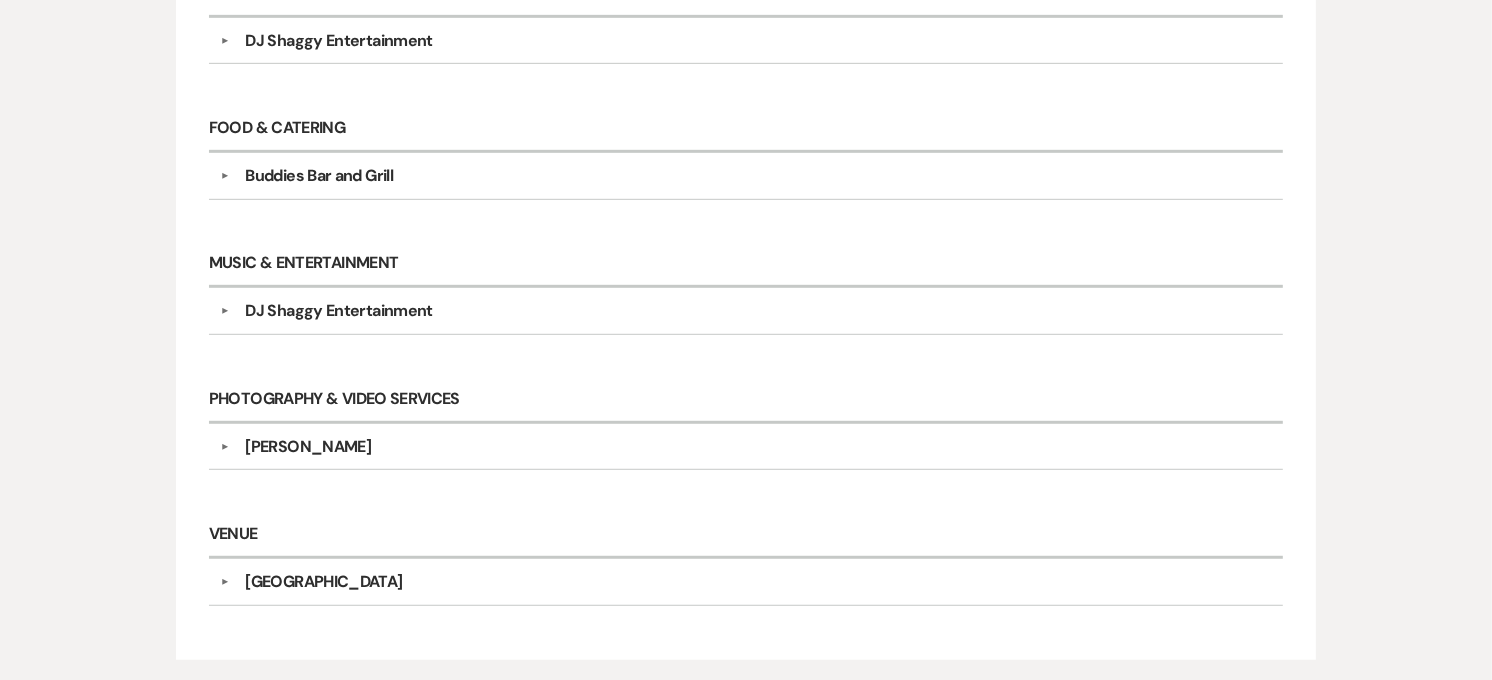 click on "[PERSON_NAME]" at bounding box center [750, 447] 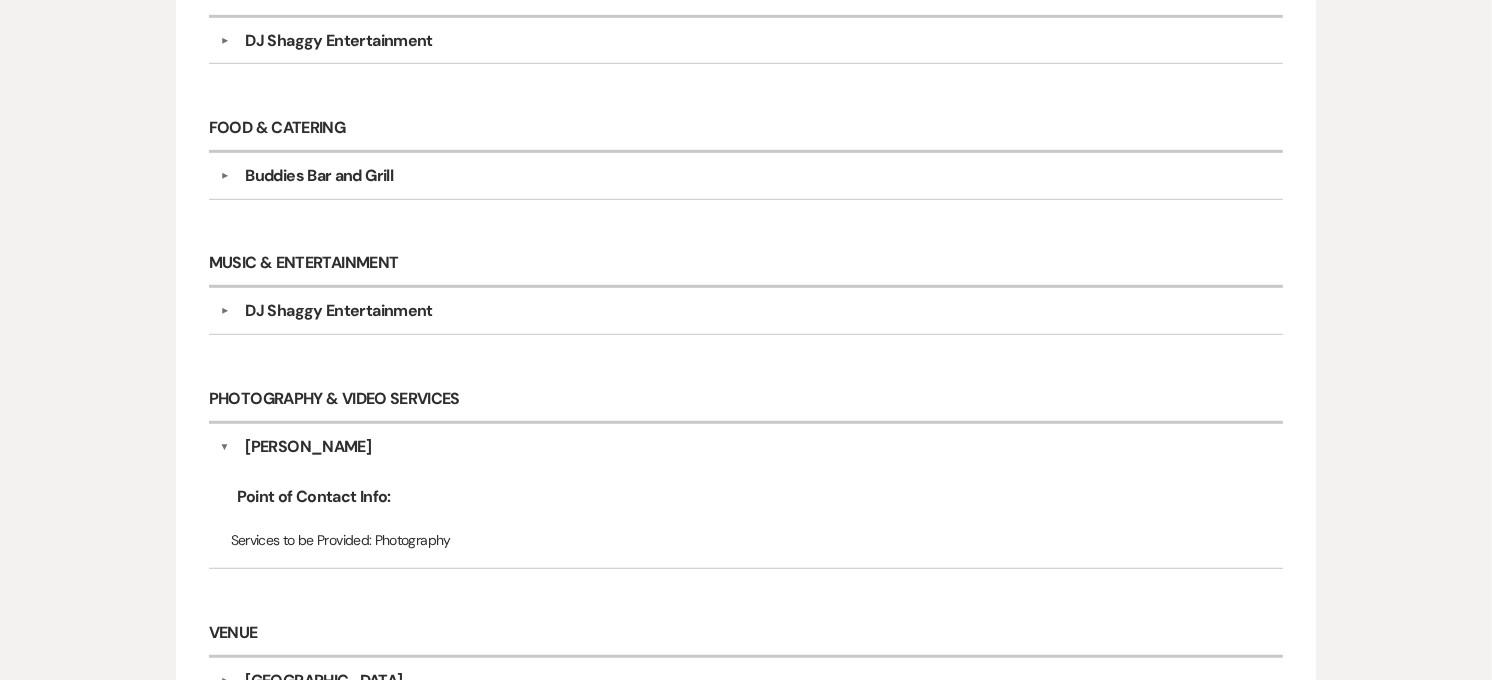 click on "[PERSON_NAME]" at bounding box center [308, 447] 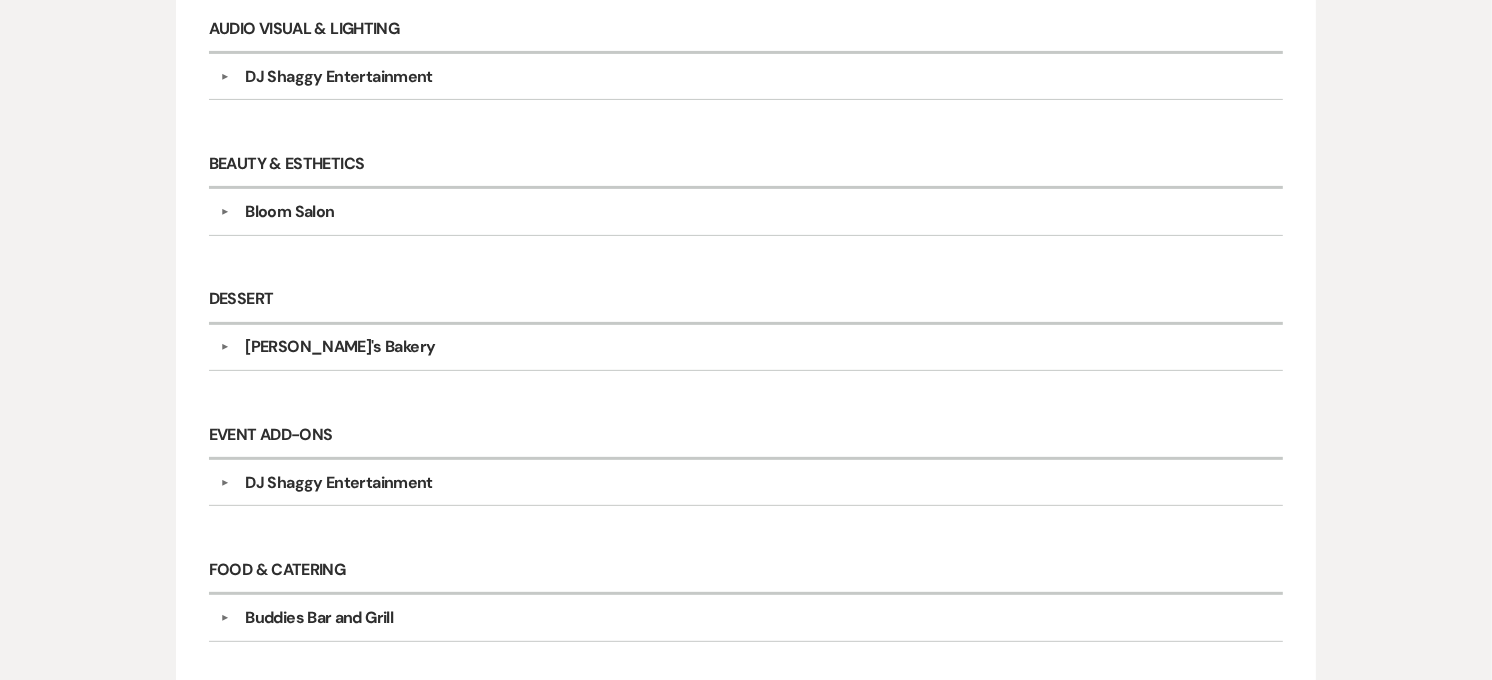 scroll, scrollTop: 555, scrollLeft: 0, axis: vertical 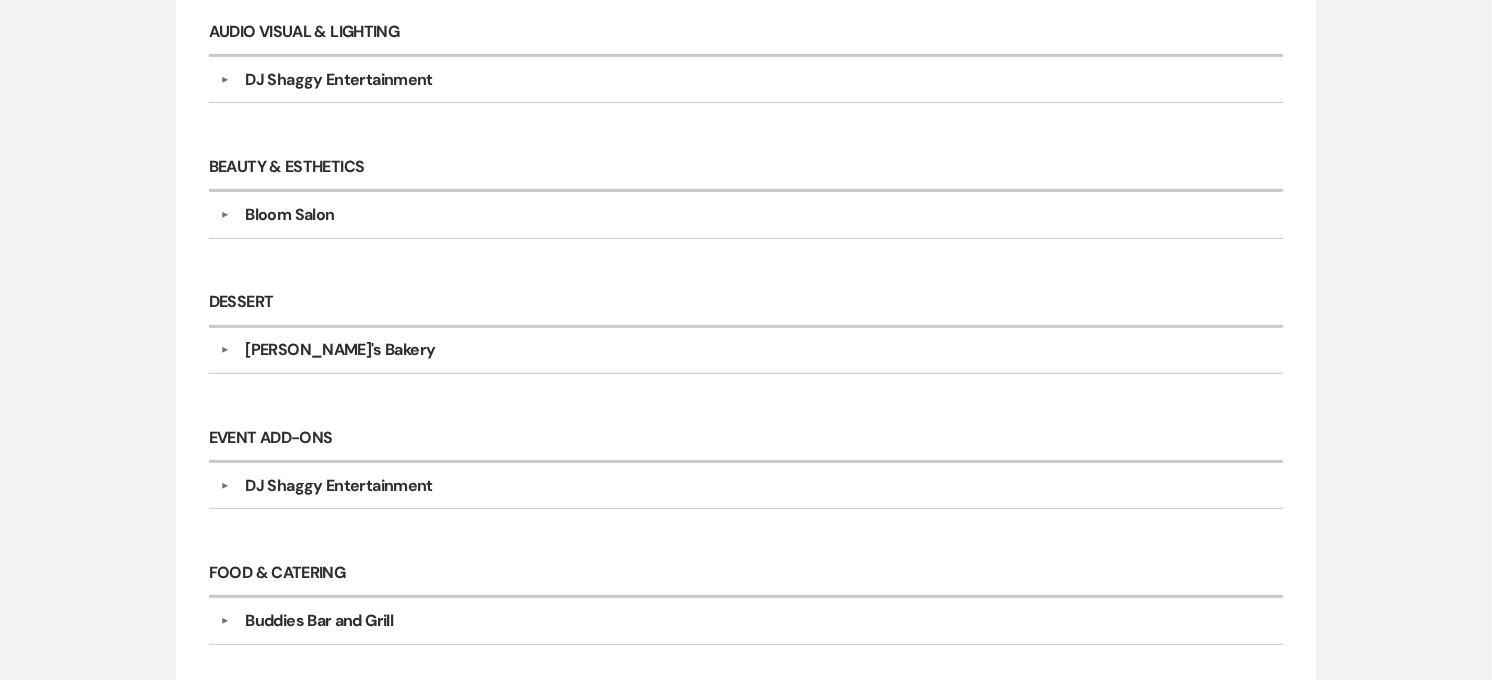 click on "[PERSON_NAME]'s Bakery" at bounding box center [340, 350] 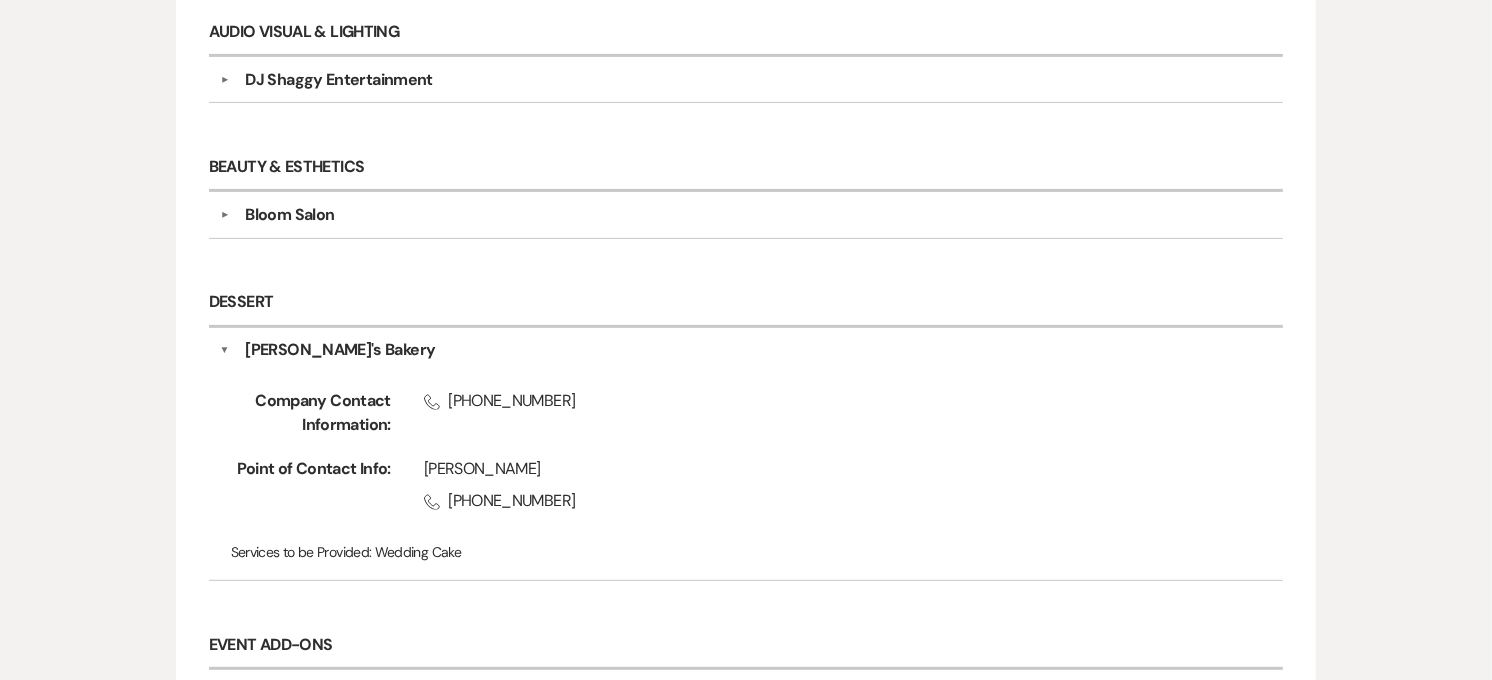 click on "[PERSON_NAME]'s Bakery" at bounding box center (340, 350) 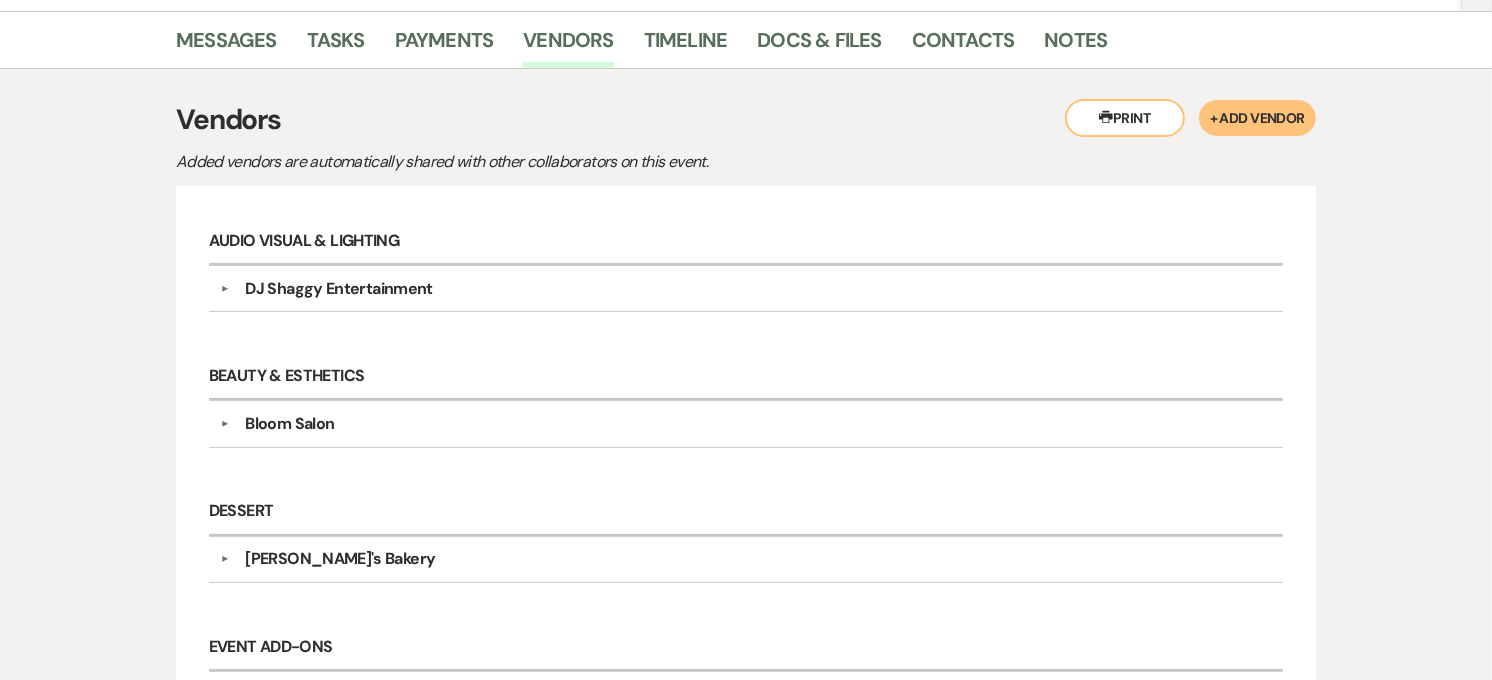 scroll, scrollTop: 333, scrollLeft: 0, axis: vertical 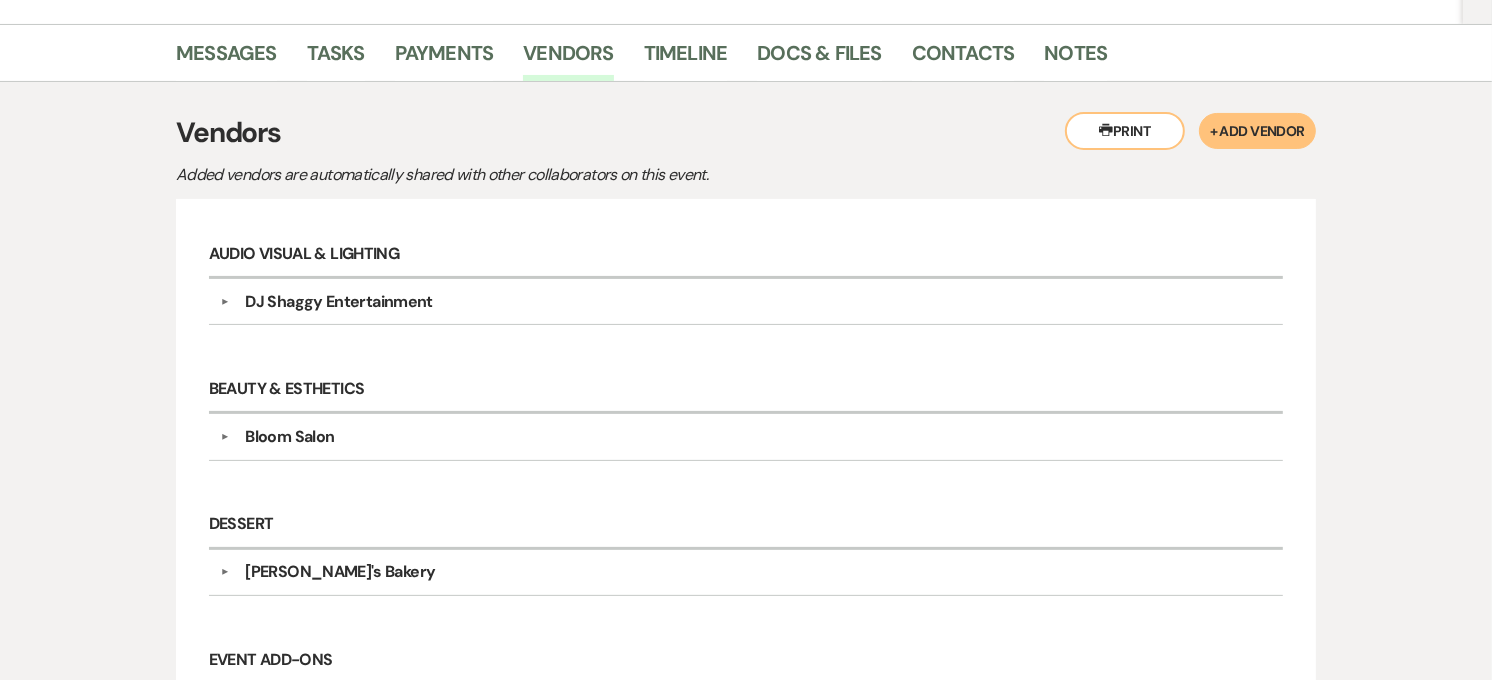 click on "Bloom Salon" at bounding box center [289, 437] 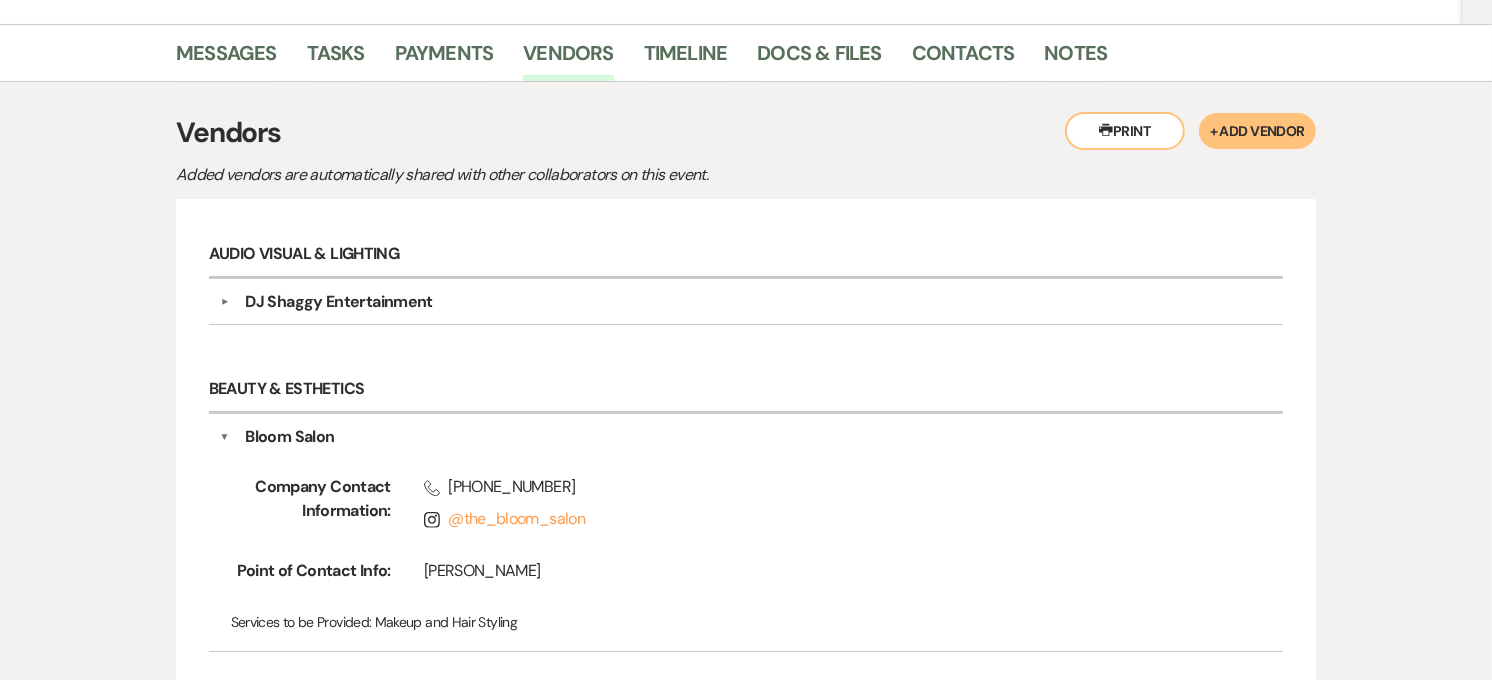 click on "Bloom Salon" at bounding box center (289, 437) 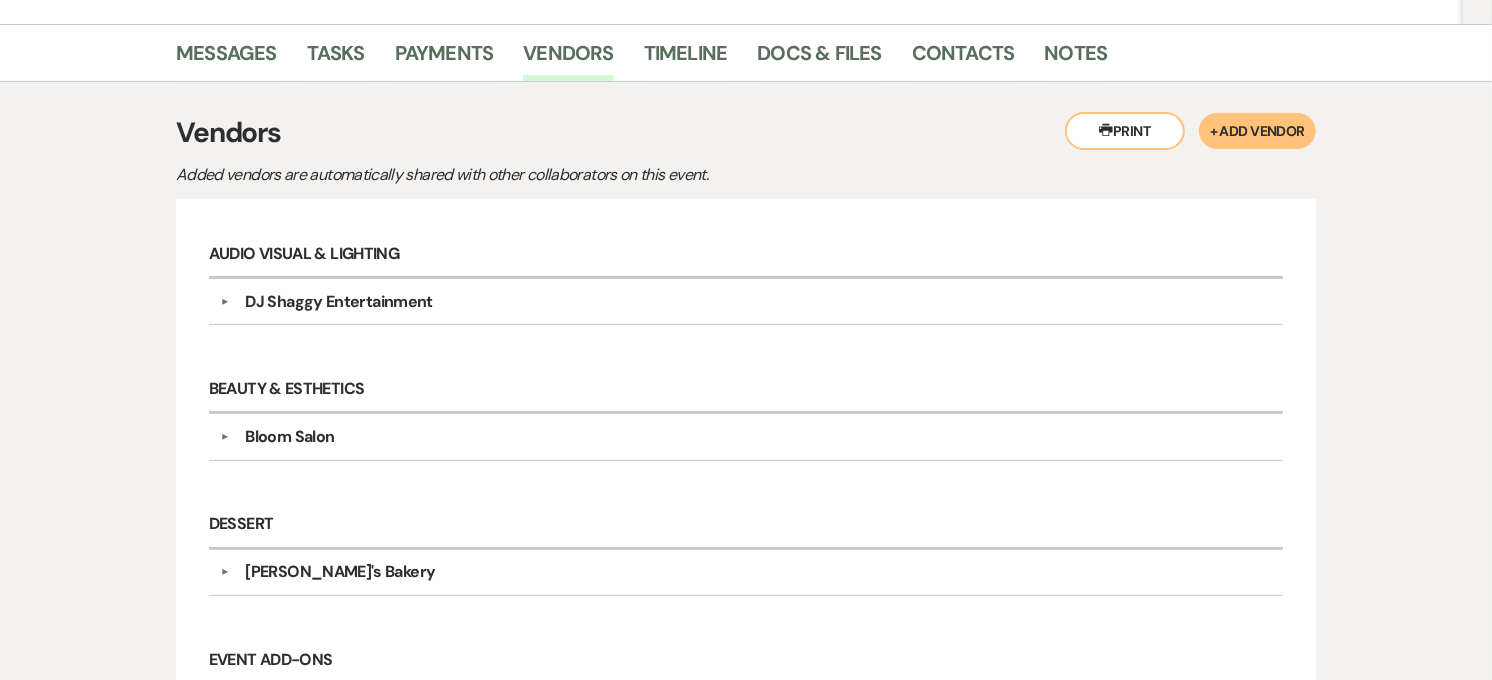 click on "Bloom Salon" at bounding box center [289, 437] 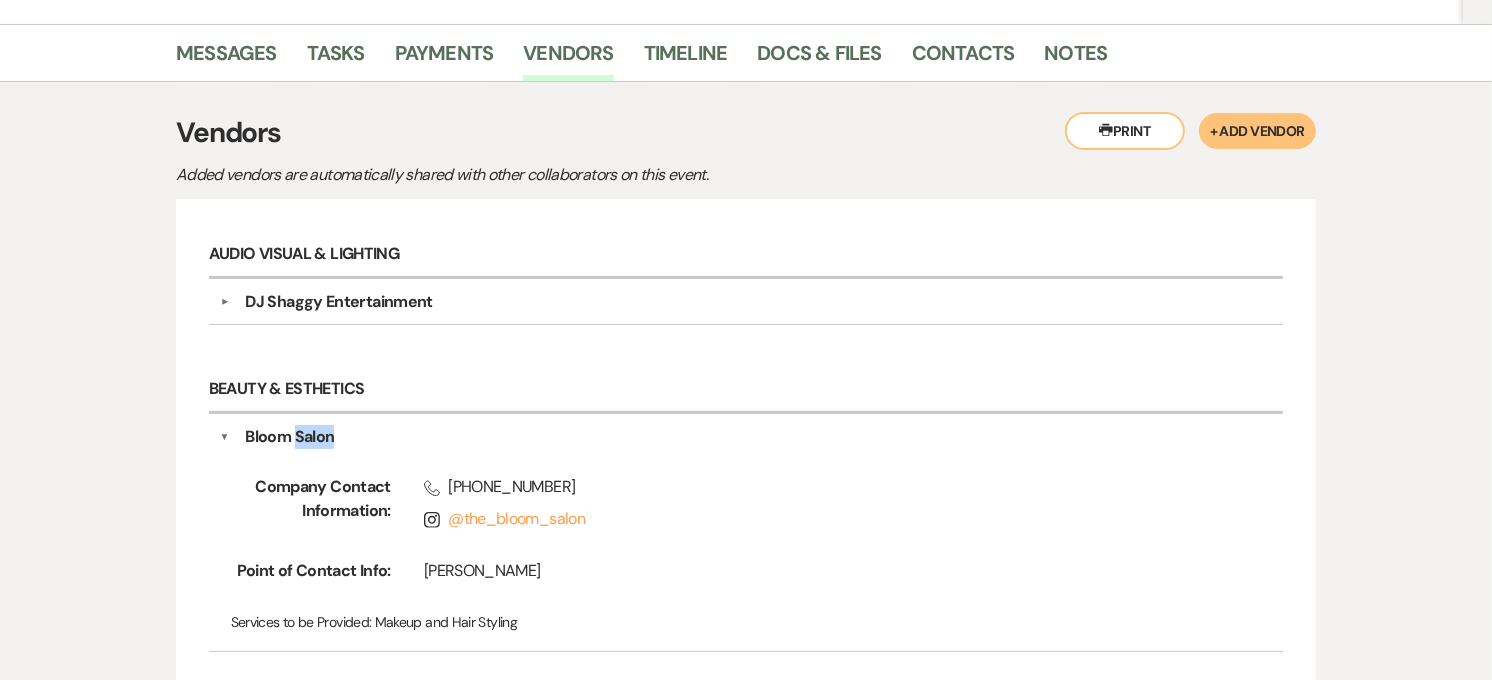 click on "Bloom Salon" at bounding box center (289, 437) 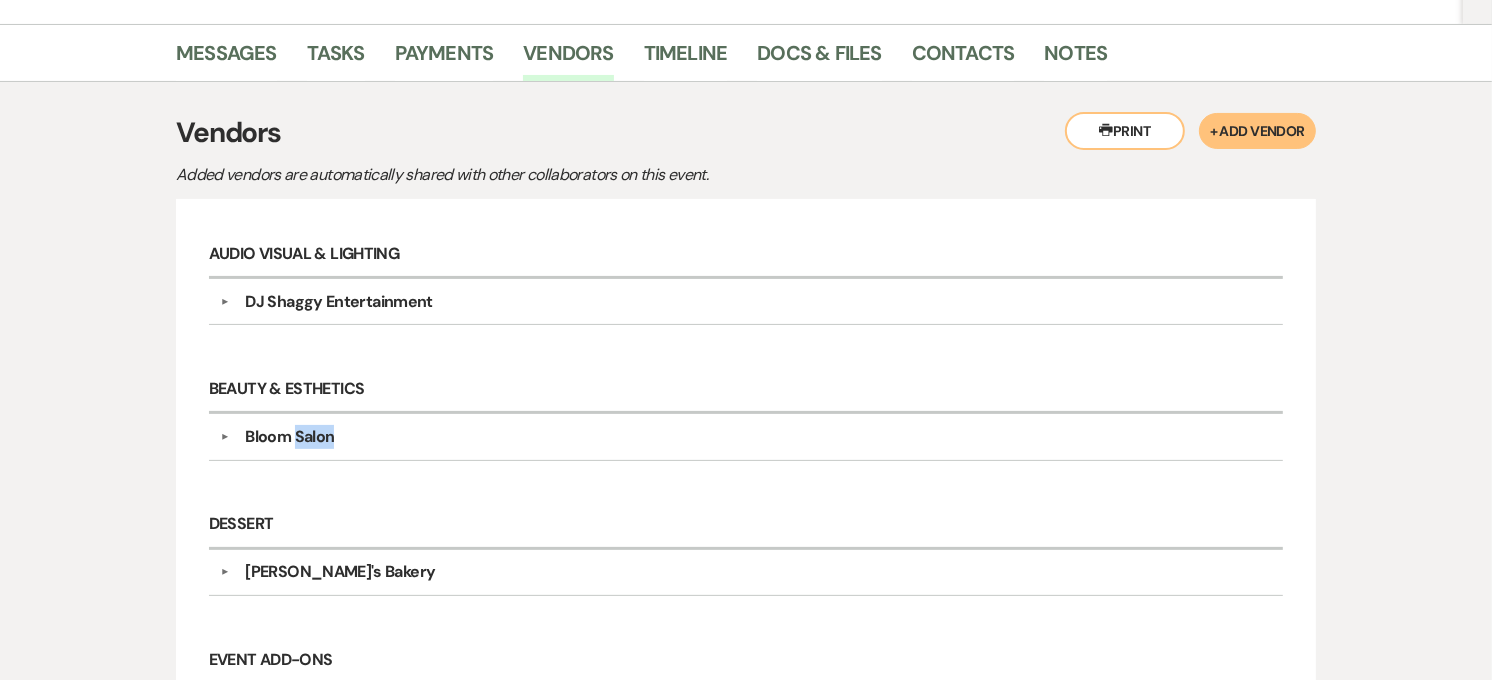drag, startPoint x: 317, startPoint y: 435, endPoint x: 332, endPoint y: 463, distance: 31.764761 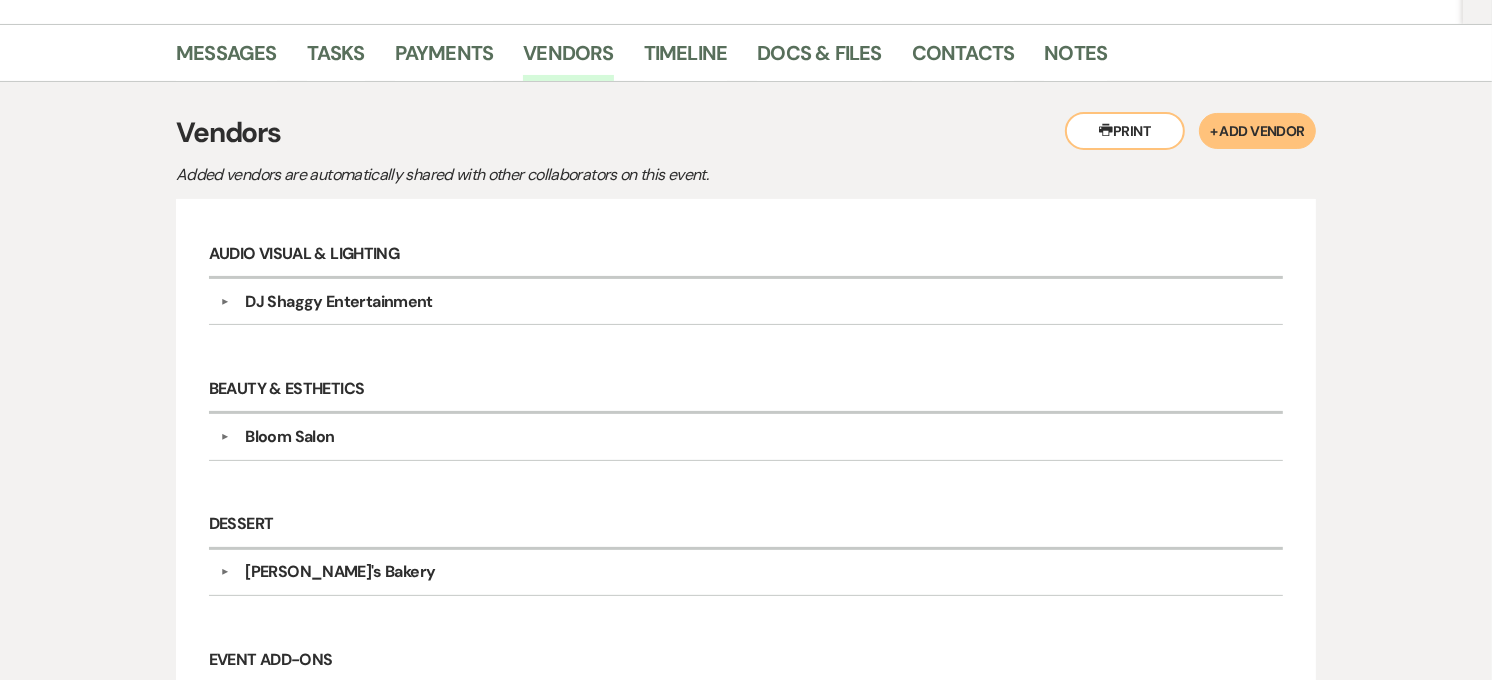 scroll, scrollTop: 222, scrollLeft: 0, axis: vertical 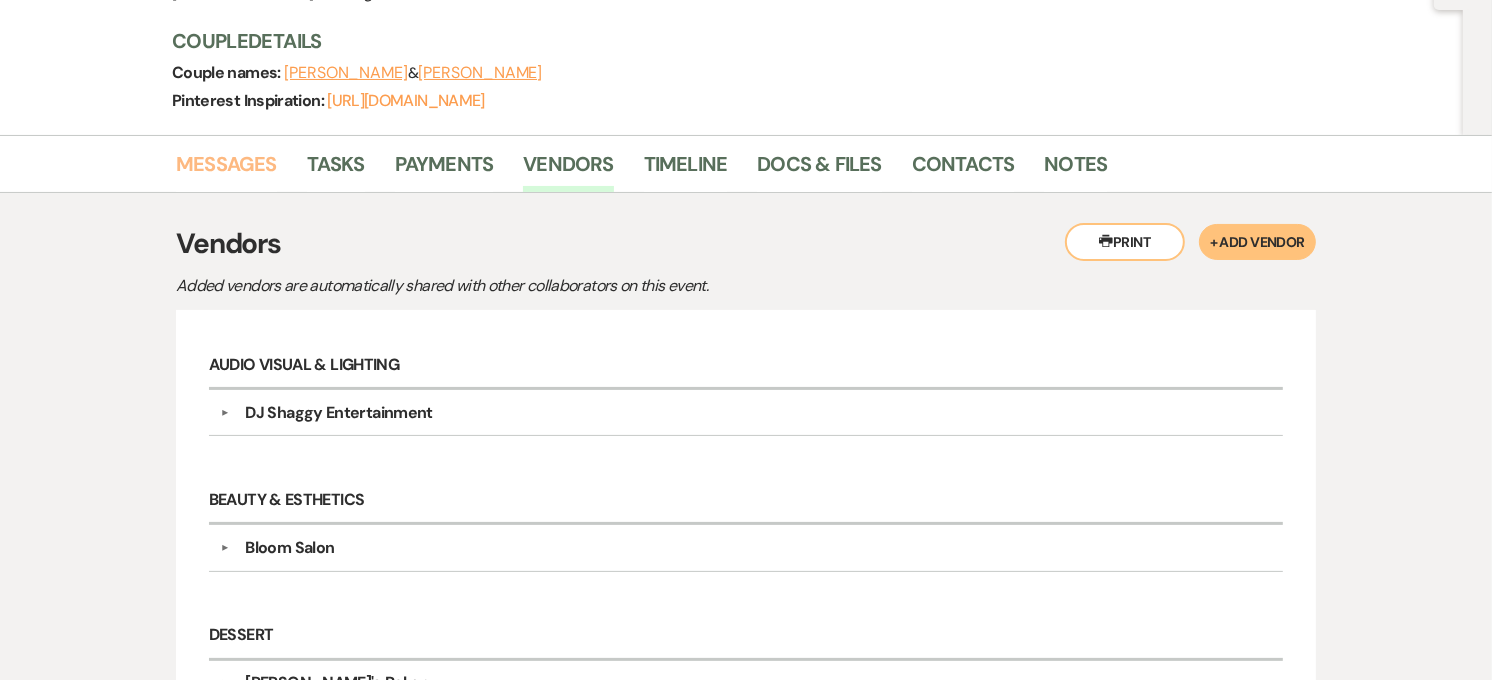 drag, startPoint x: 222, startPoint y: 155, endPoint x: 227, endPoint y: 195, distance: 40.311287 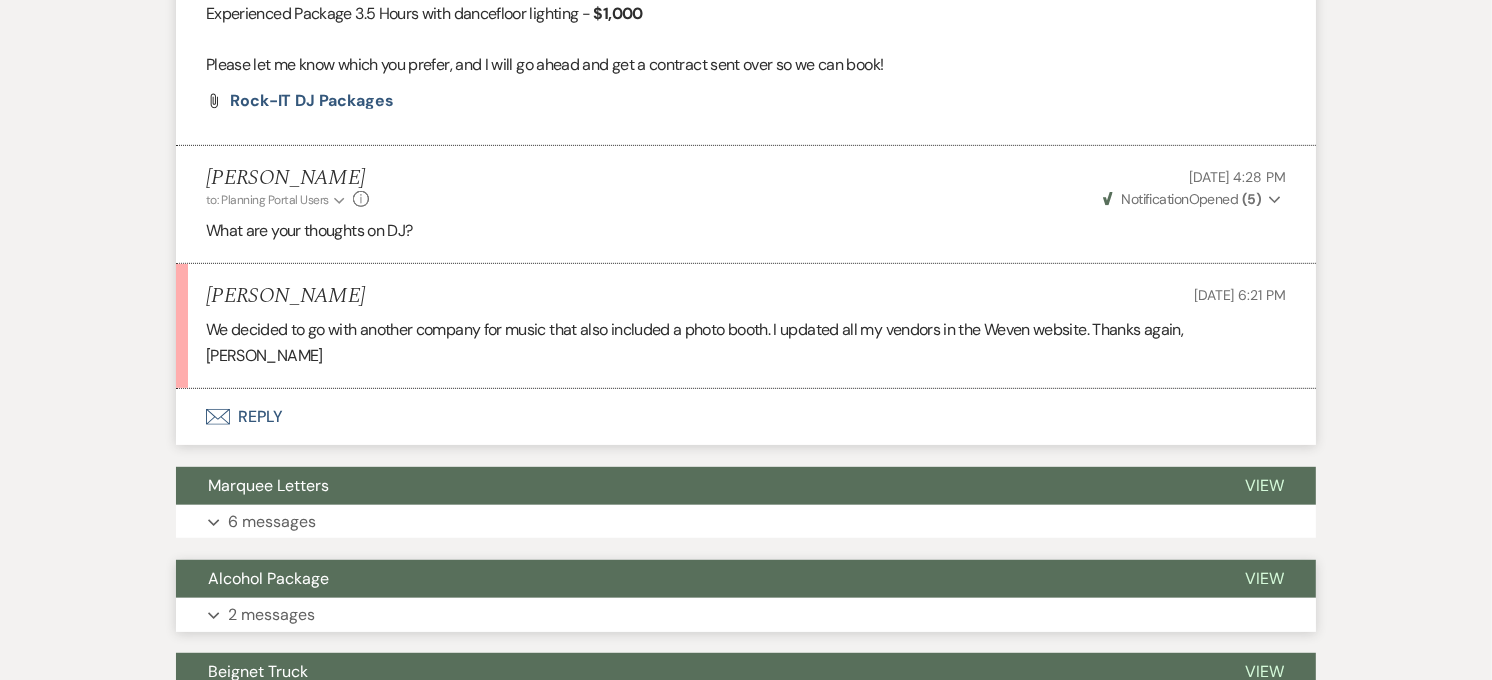 scroll, scrollTop: 1111, scrollLeft: 0, axis: vertical 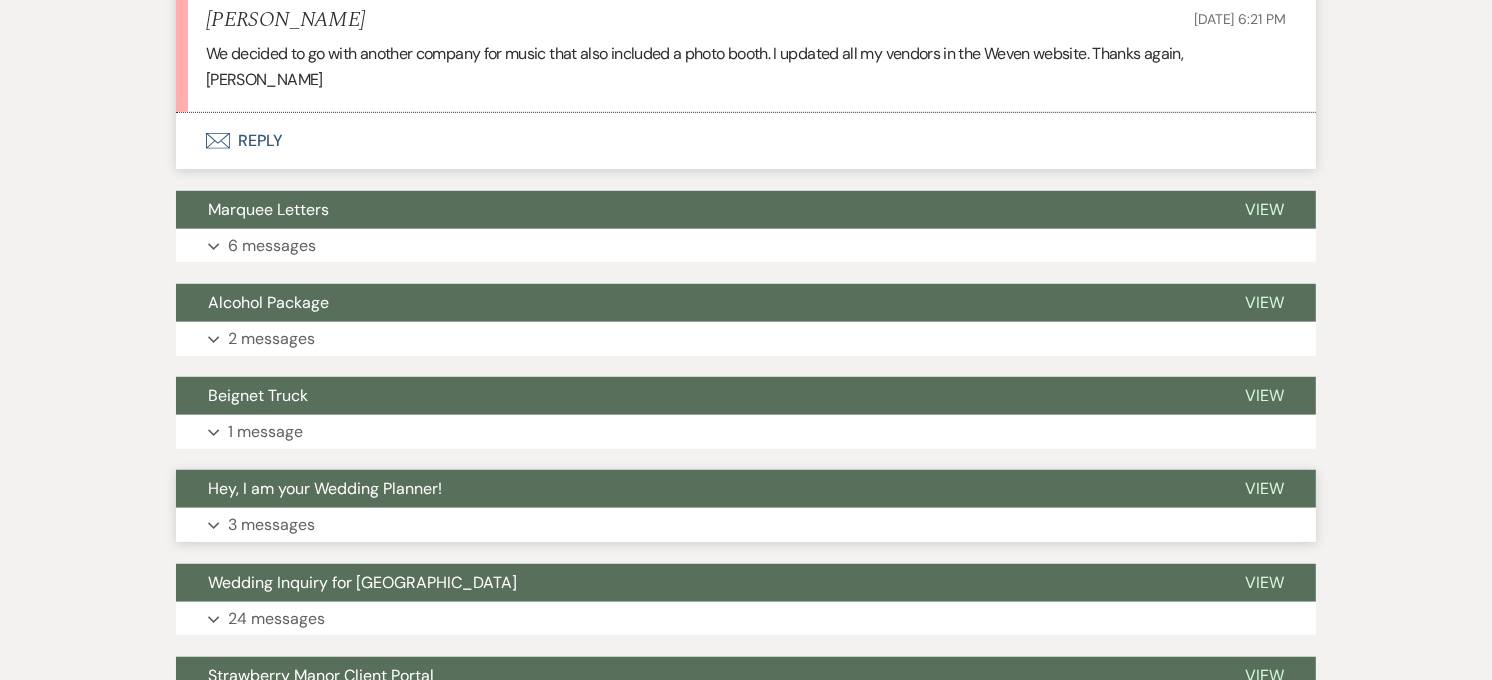 click on "Hey, I am your Wedding Planner!" at bounding box center (325, 488) 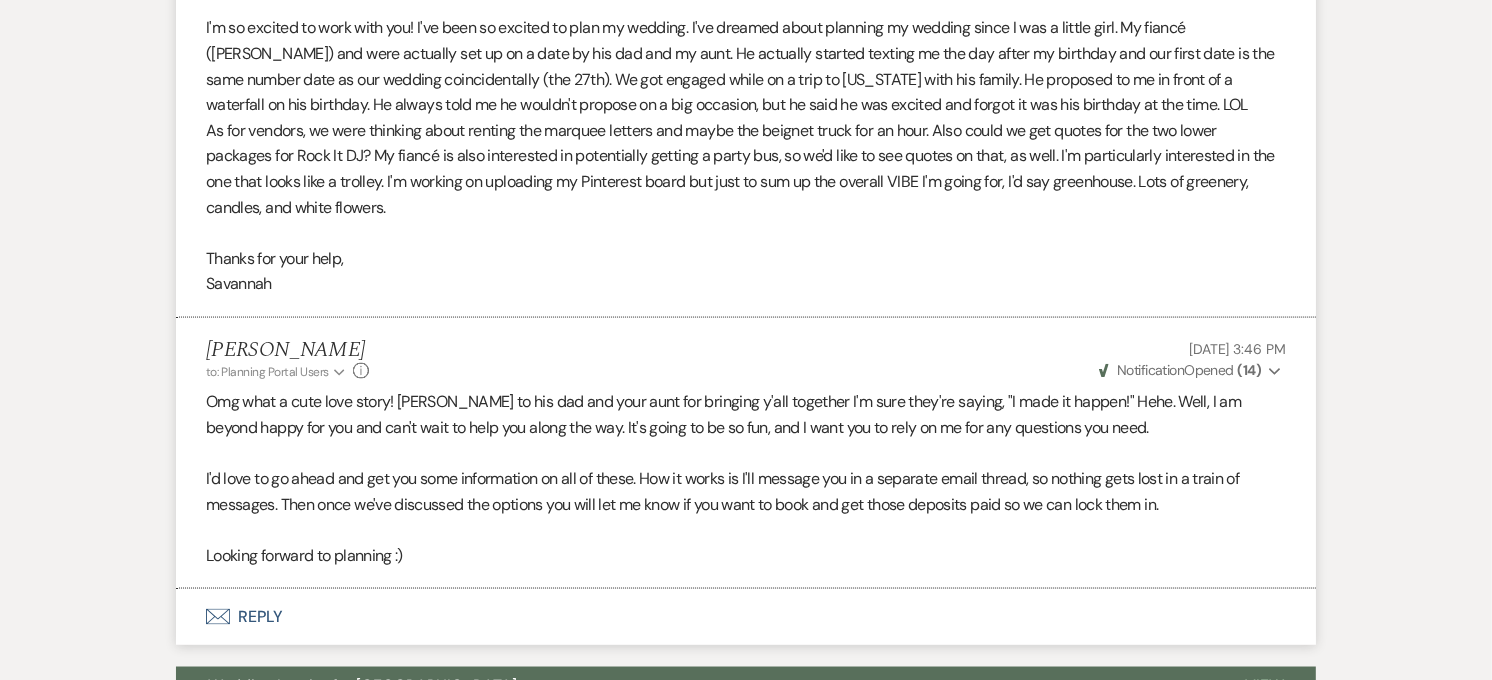 scroll, scrollTop: 2777, scrollLeft: 0, axis: vertical 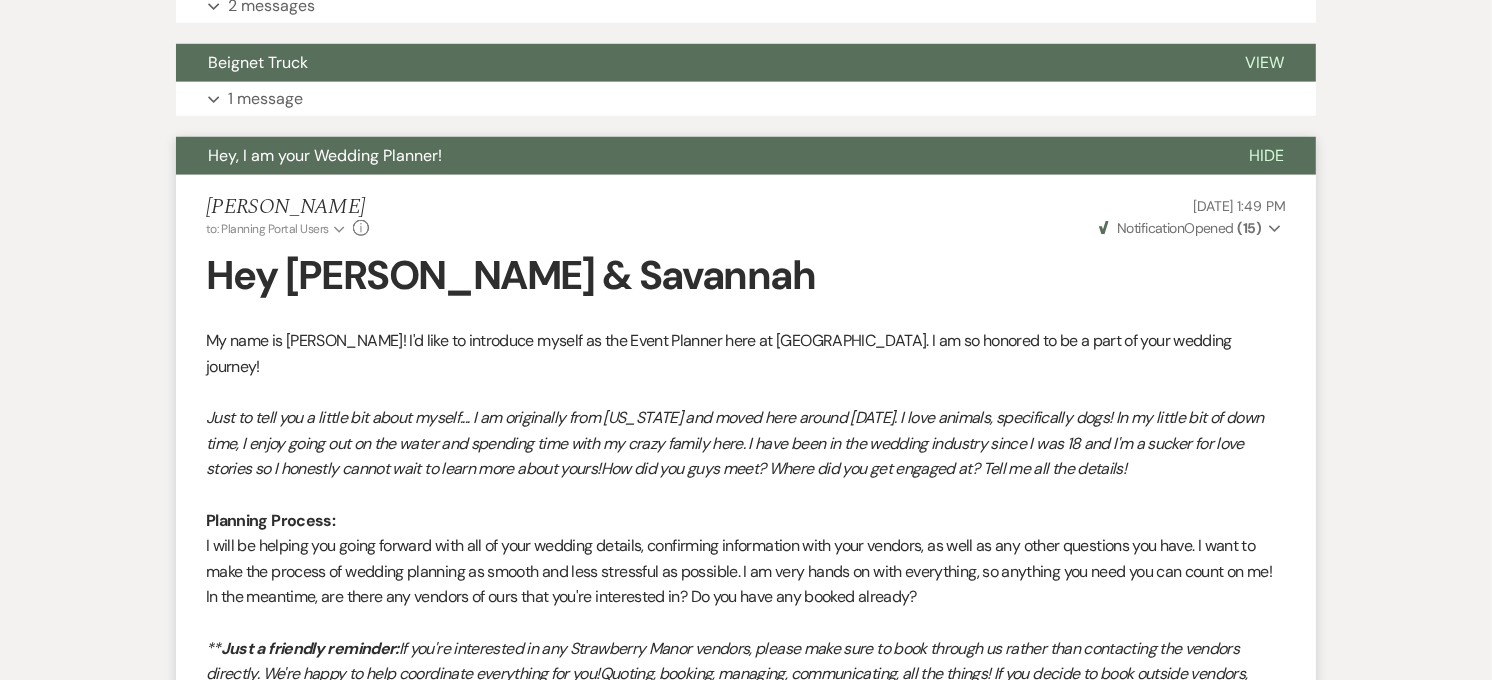 click on "Hey, I am your Wedding Planner!" at bounding box center [325, 155] 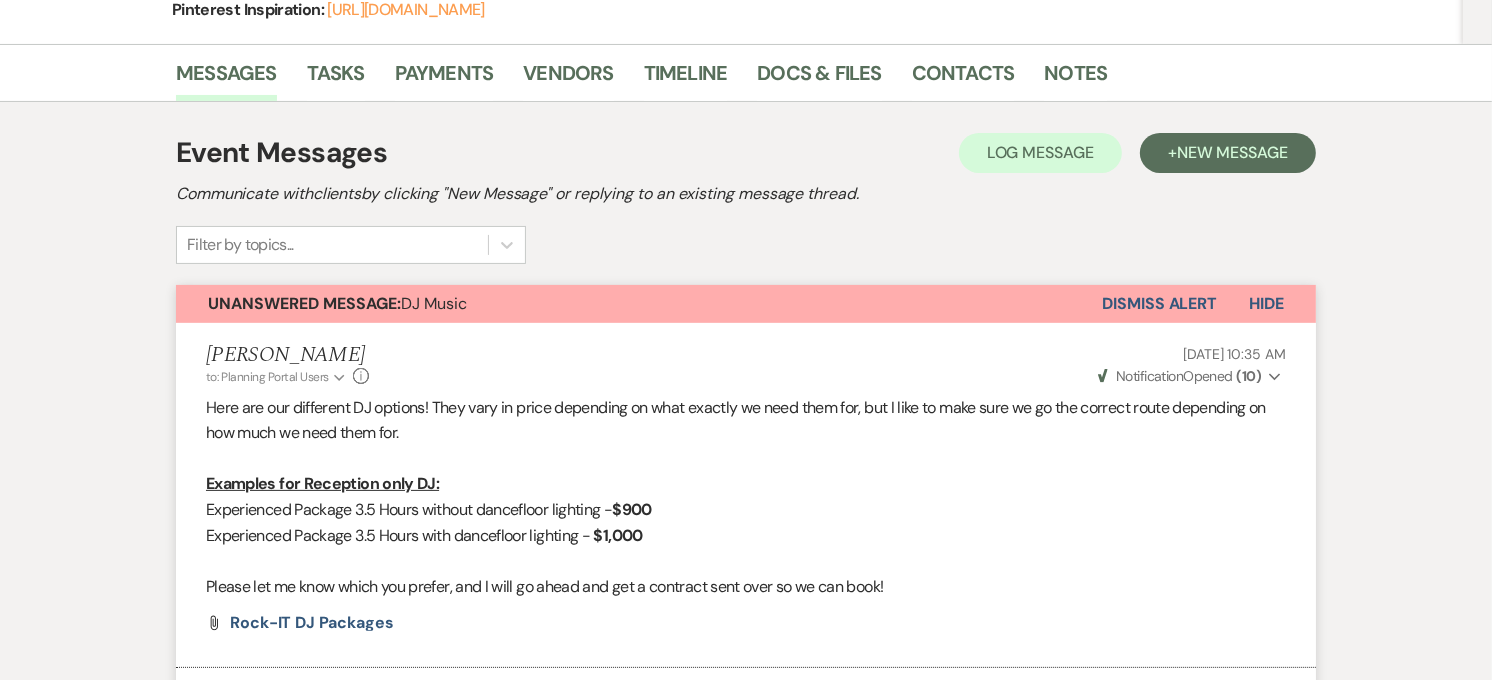 scroll, scrollTop: 333, scrollLeft: 0, axis: vertical 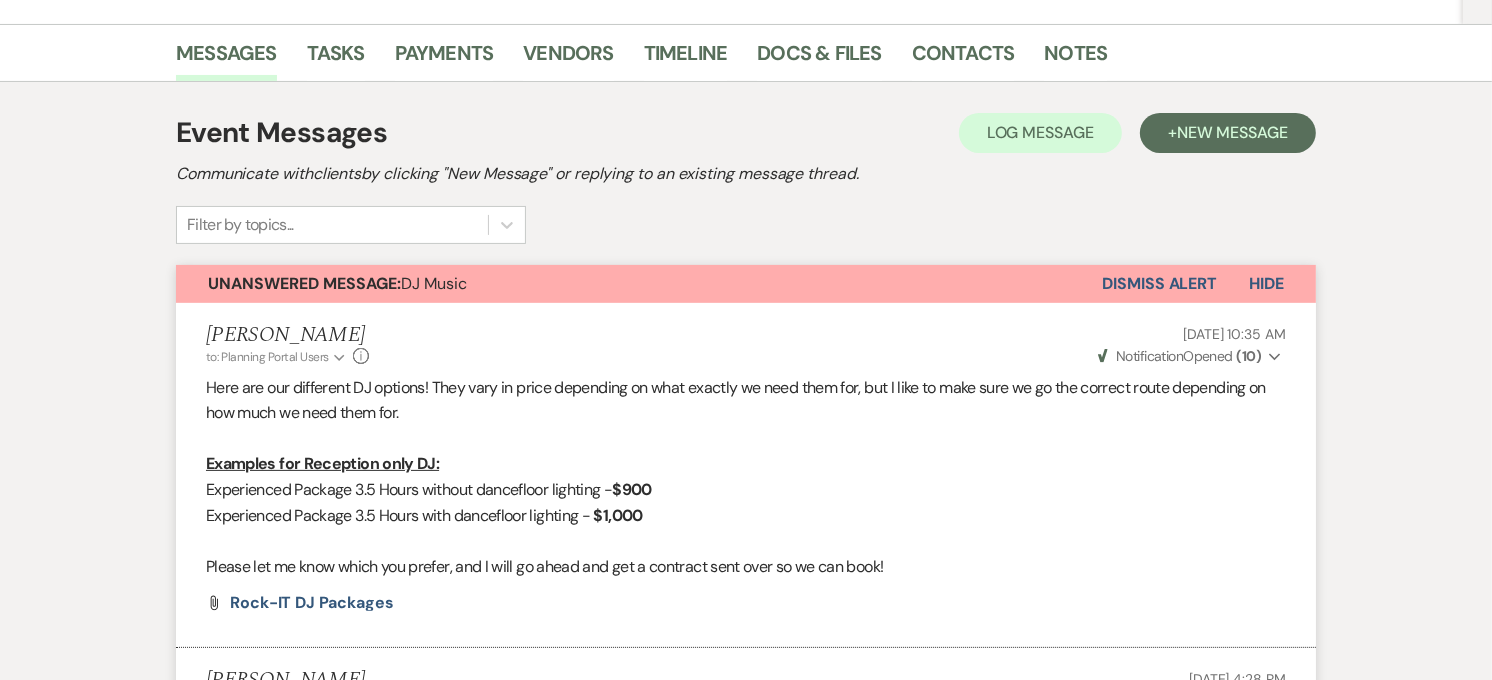 type 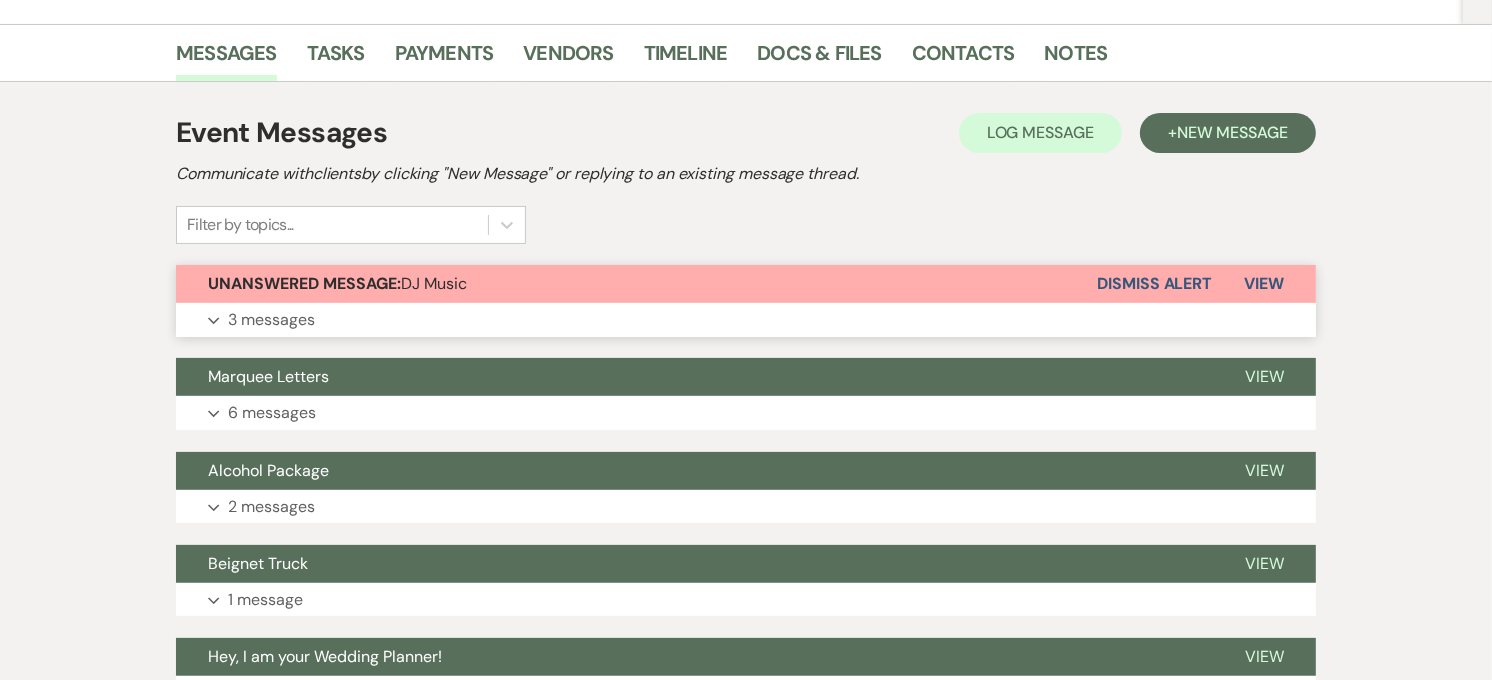 click on "Unanswered Message:  DJ Music" at bounding box center (337, 283) 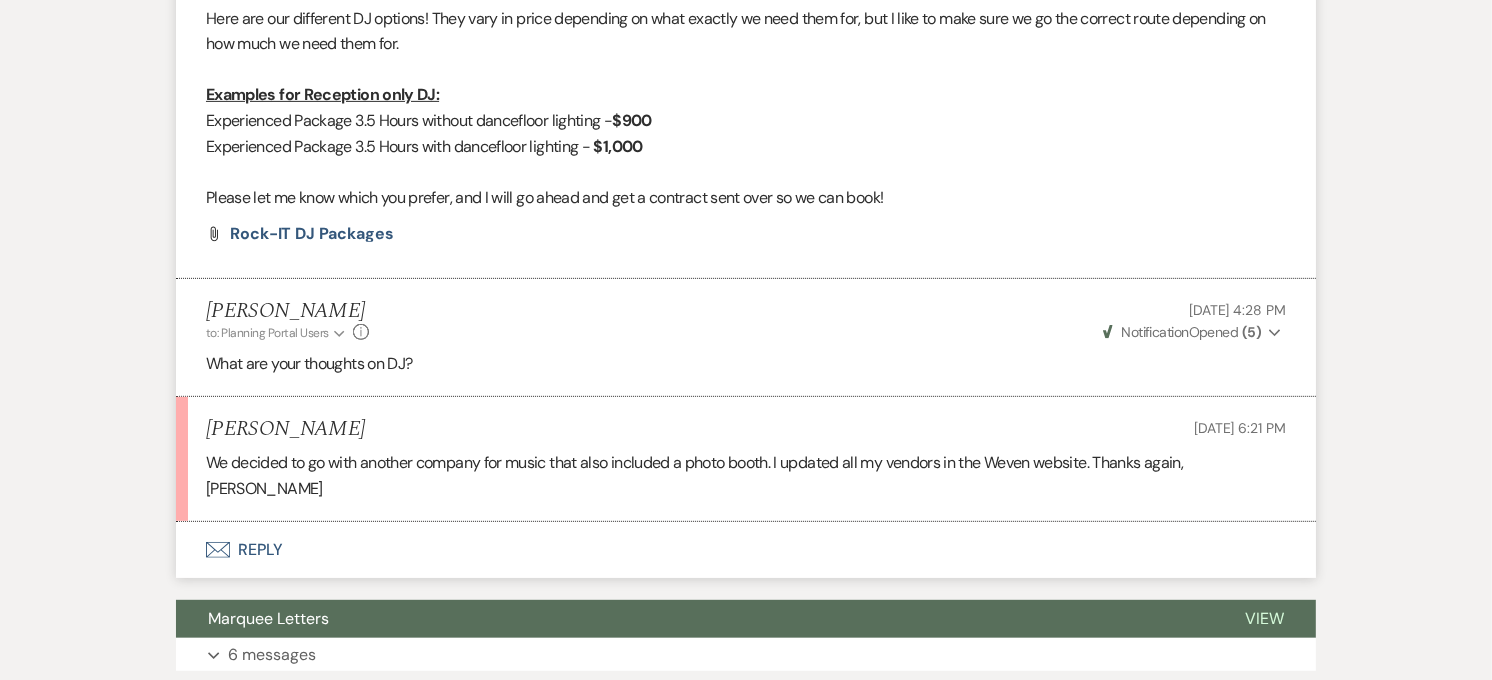 scroll, scrollTop: 666, scrollLeft: 0, axis: vertical 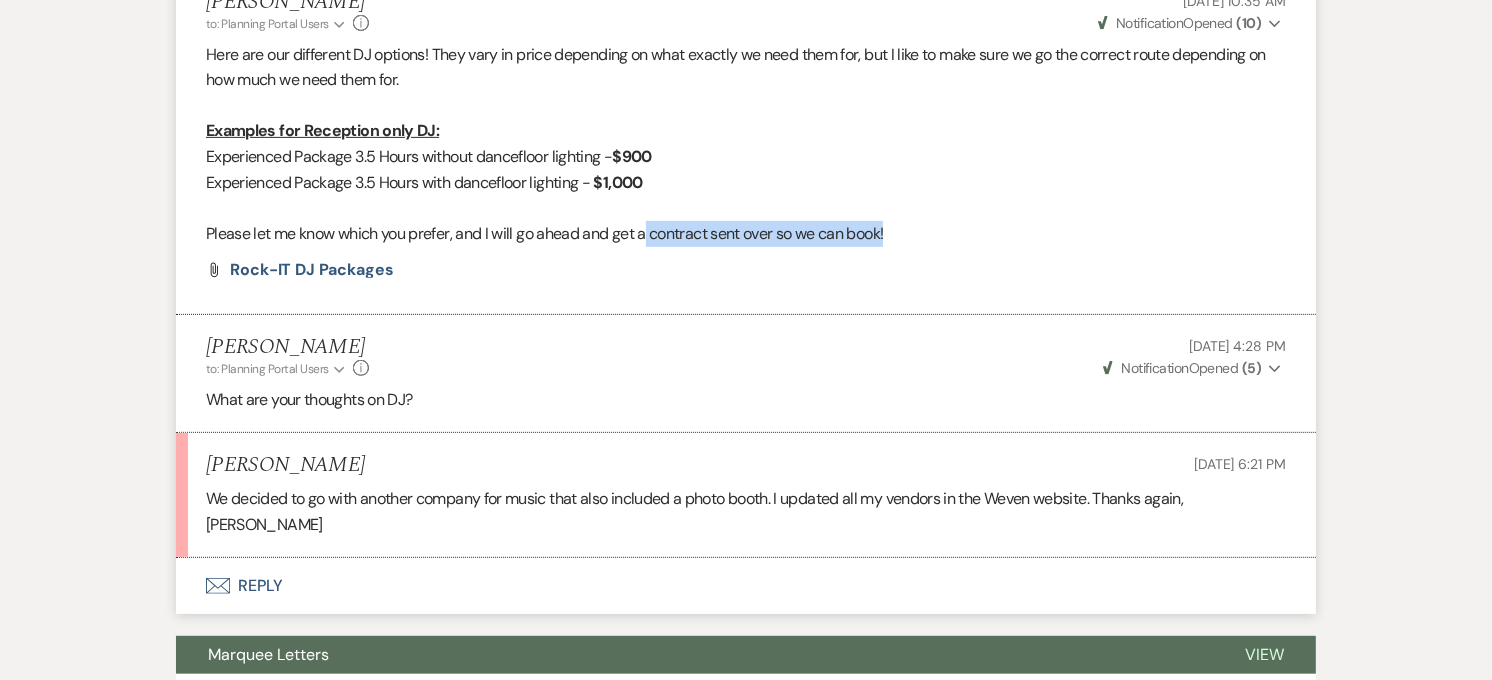 drag, startPoint x: 650, startPoint y: 235, endPoint x: 908, endPoint y: 244, distance: 258.15692 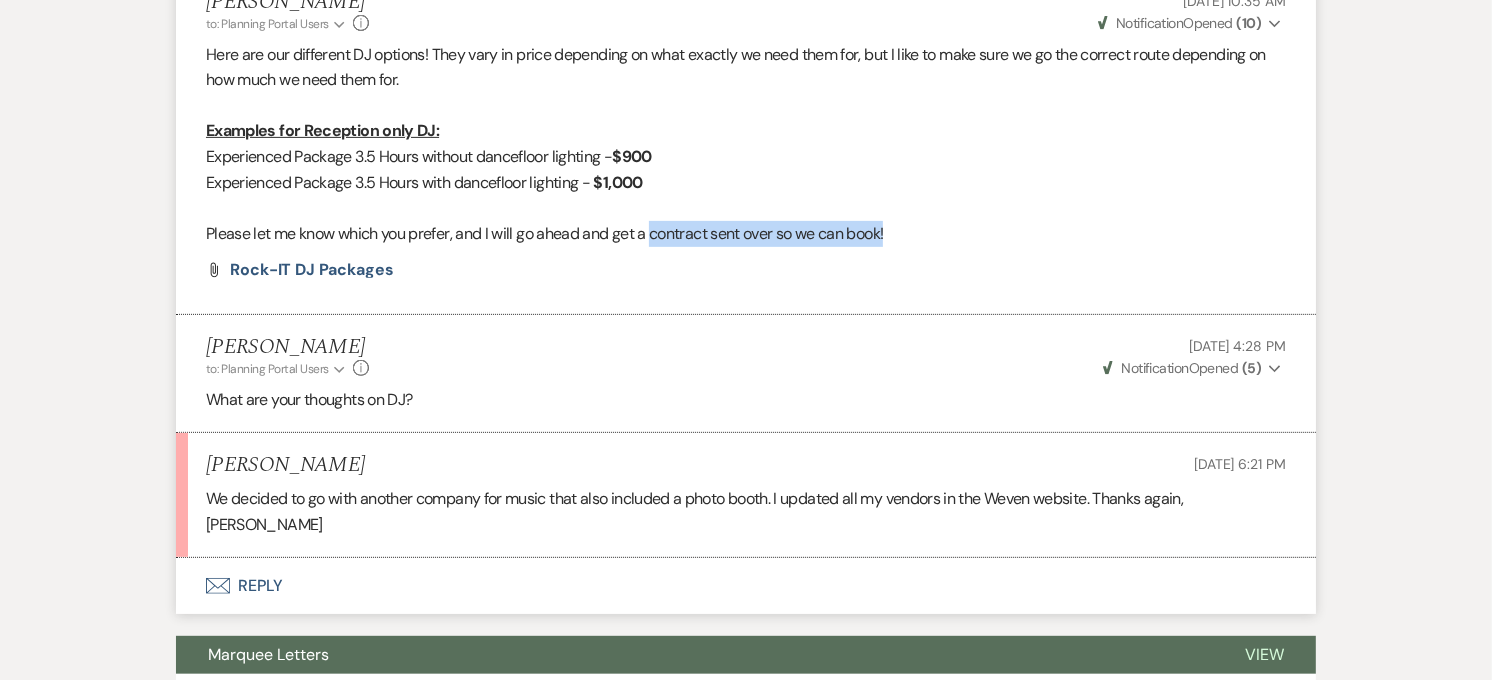 drag, startPoint x: 895, startPoint y: 230, endPoint x: 686, endPoint y: 238, distance: 209.15306 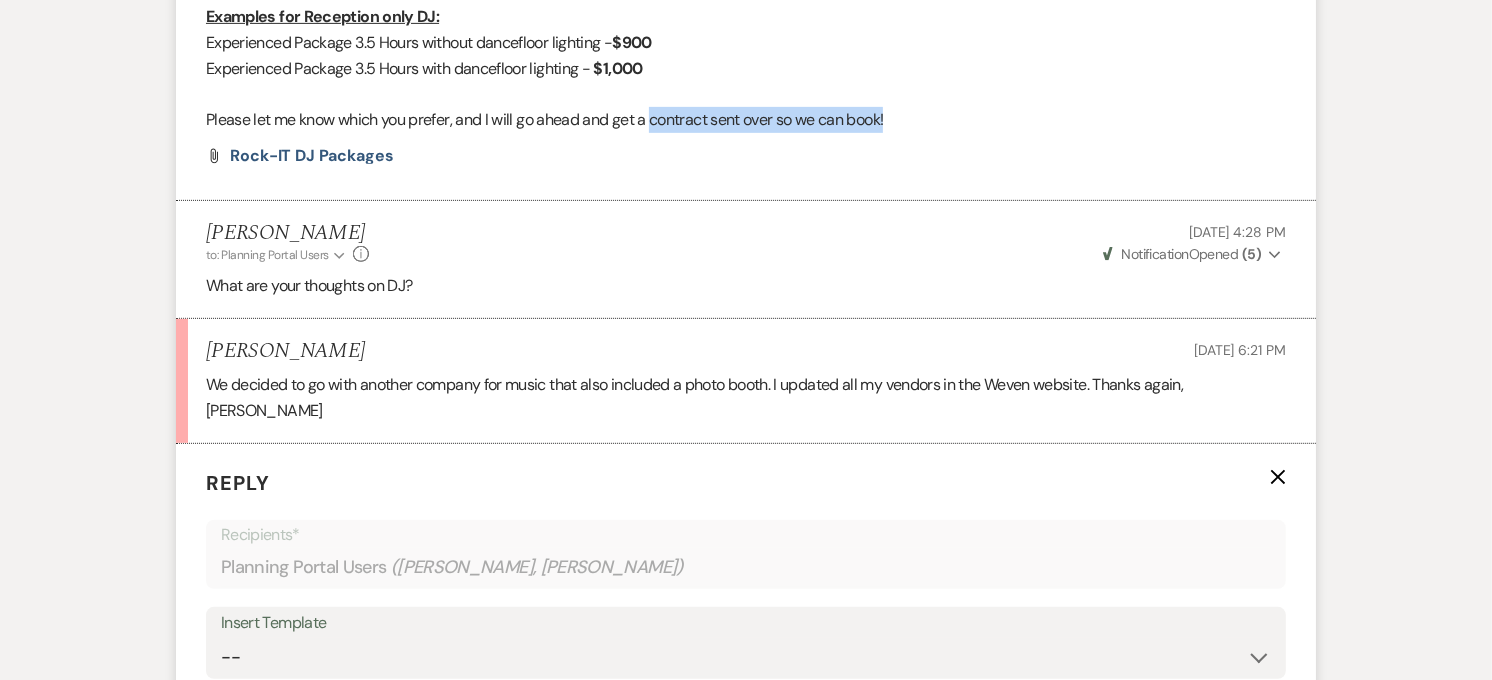 scroll, scrollTop: 1155, scrollLeft: 0, axis: vertical 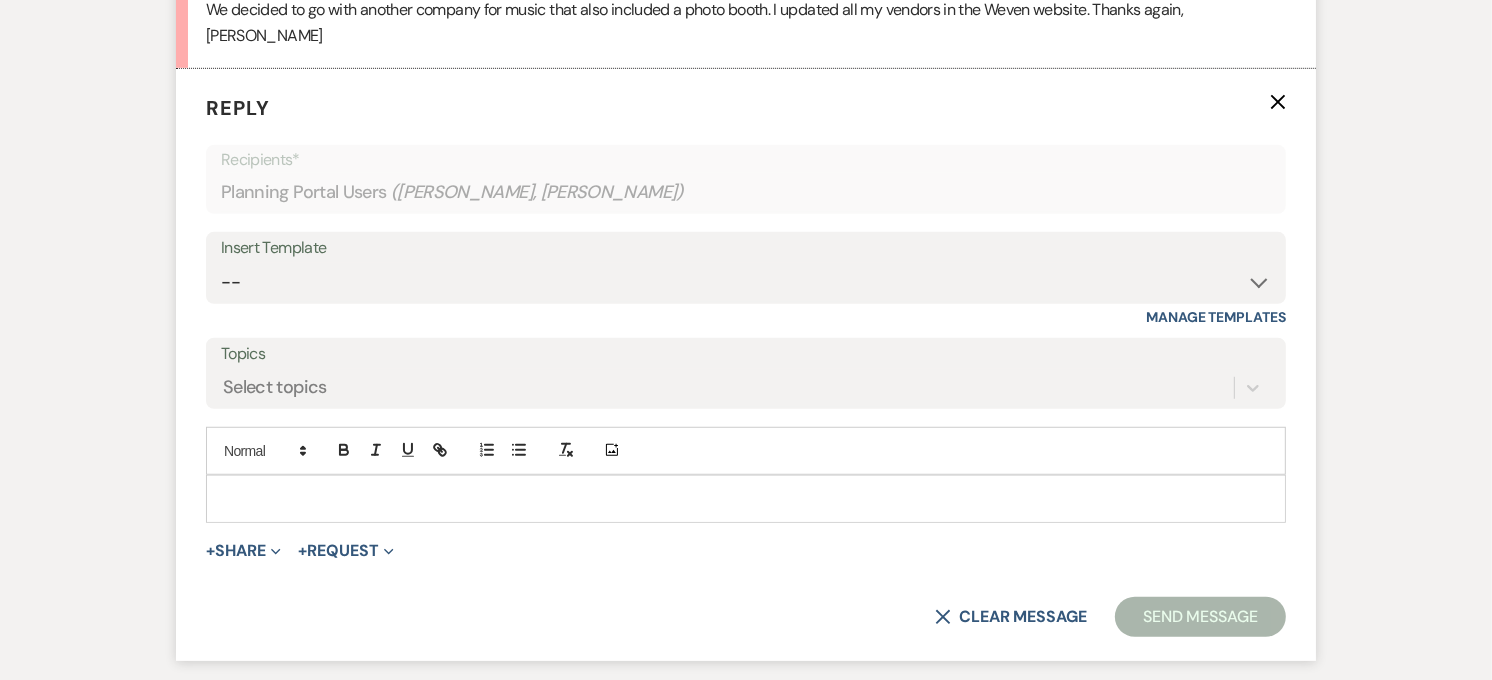 click at bounding box center (746, 499) 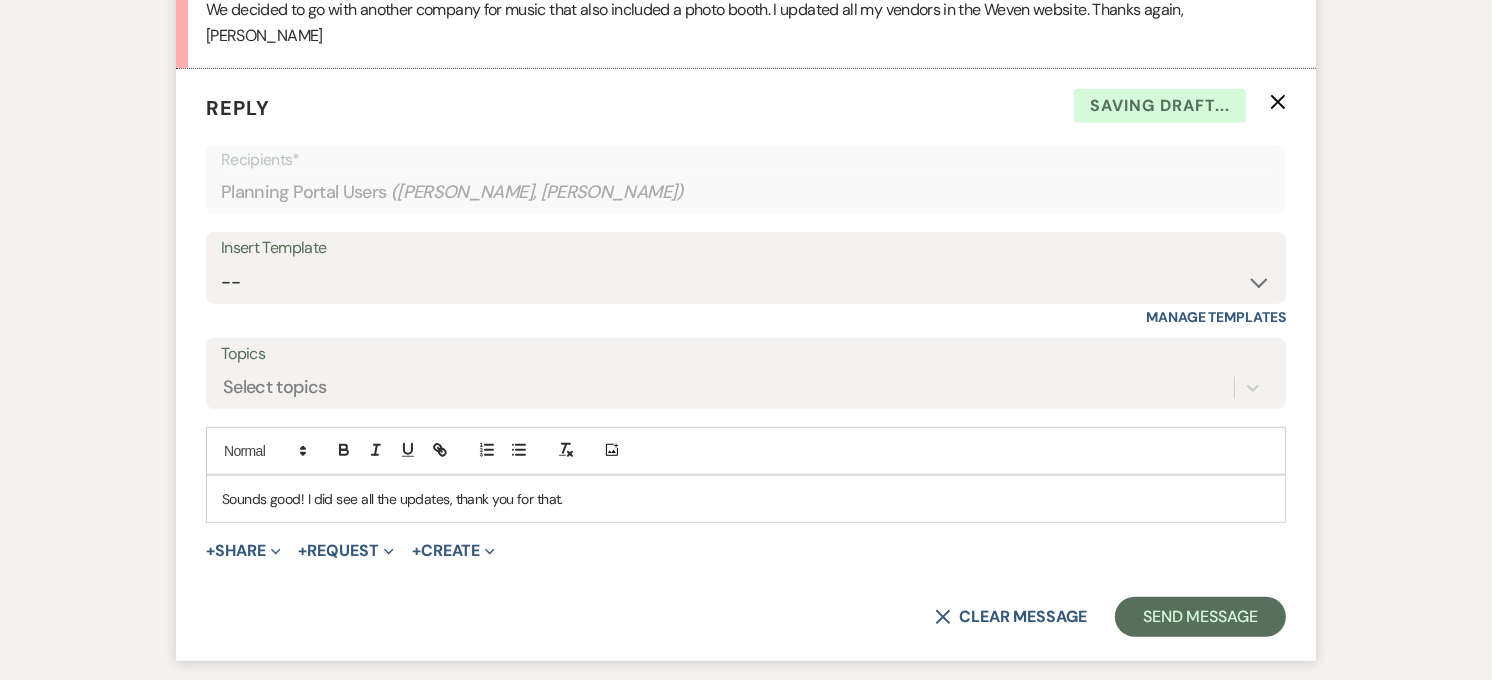 click on "Sounds good! I did see all the updates, thank you for that." at bounding box center (746, 499) 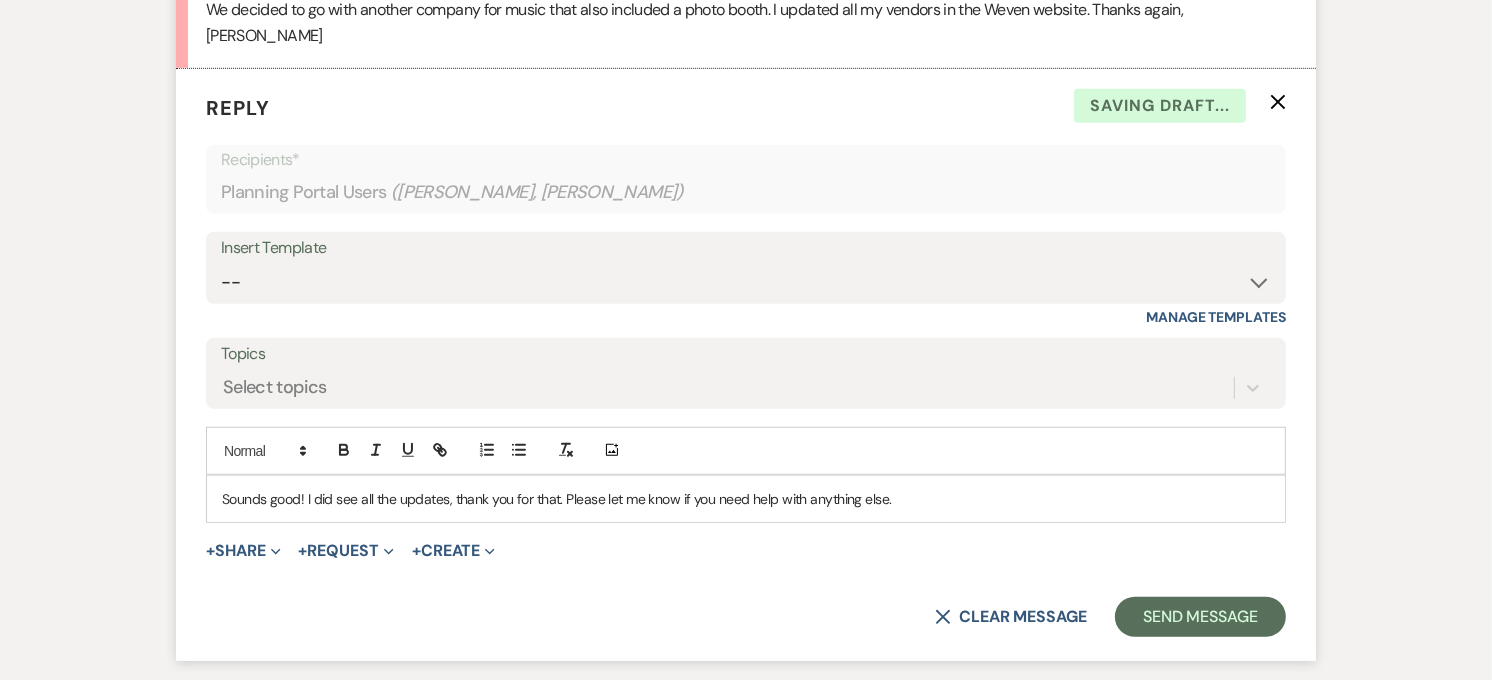 click on "Sounds good! I did see all the updates, thank you for that. Please let me know if you need help with anything else." at bounding box center (746, 499) 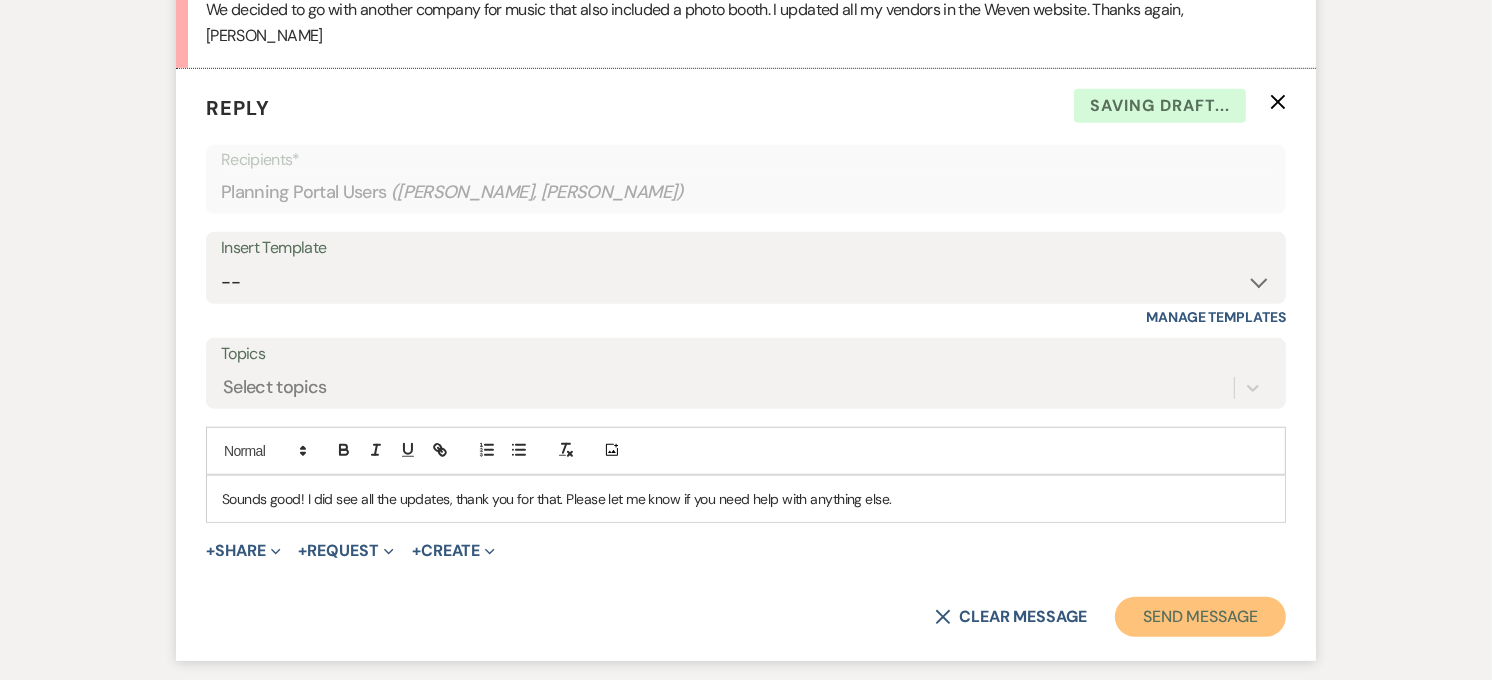 click on "Send Message" at bounding box center (1200, 617) 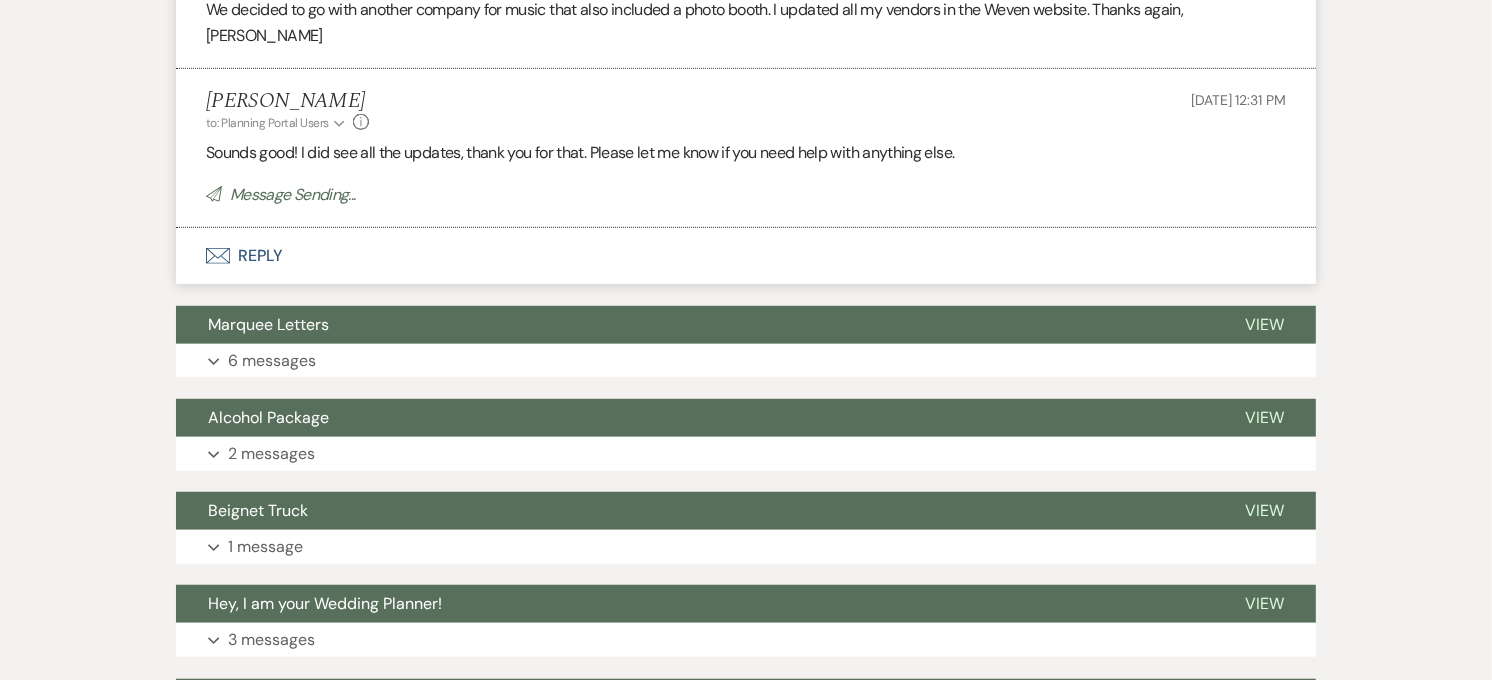scroll, scrollTop: 488, scrollLeft: 0, axis: vertical 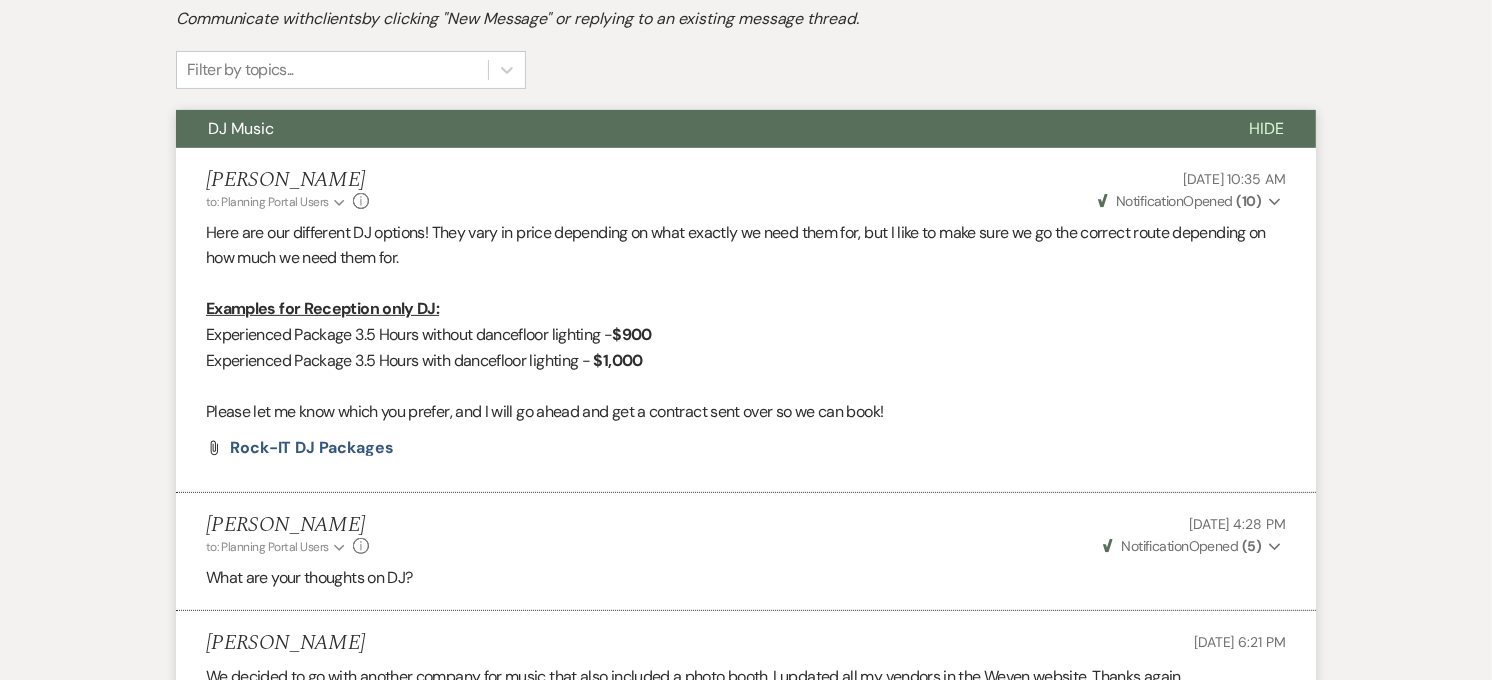 click on "DJ Music" at bounding box center (696, 129) 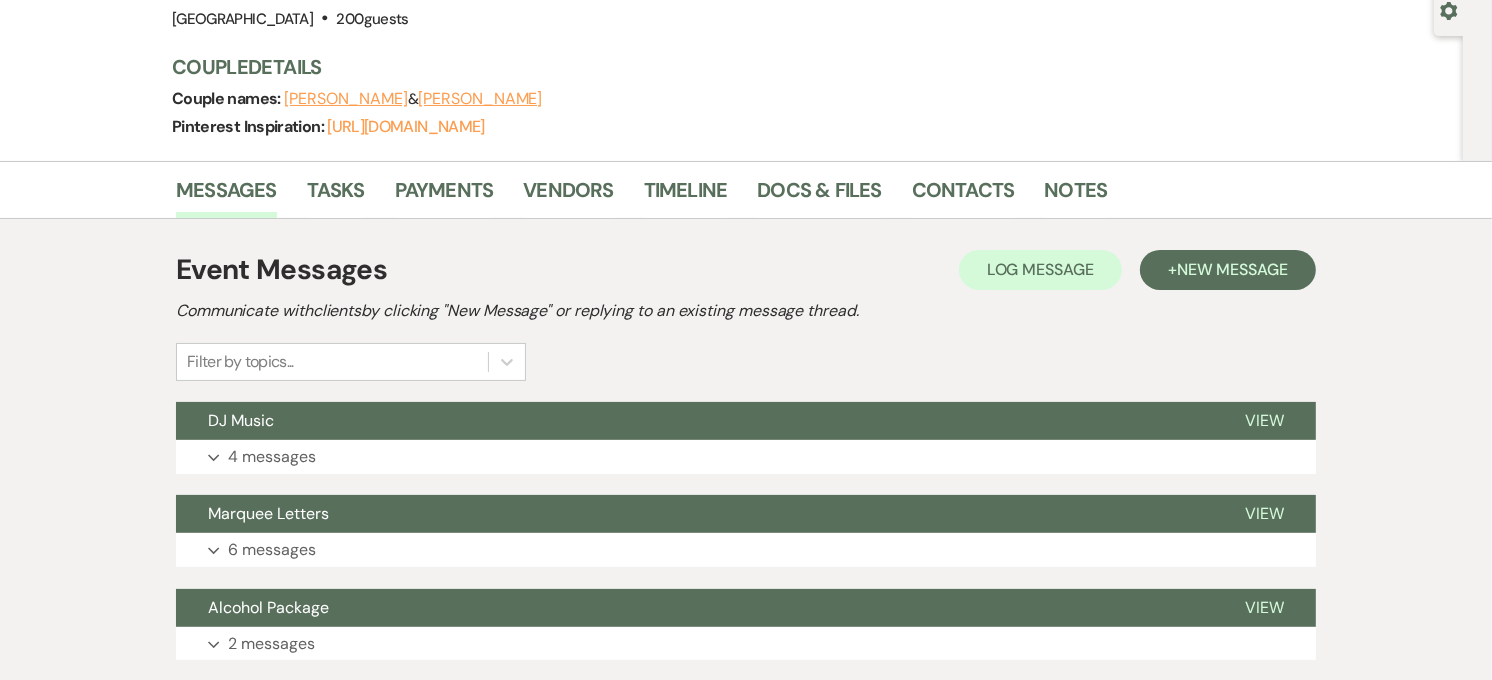 scroll, scrollTop: 0, scrollLeft: 0, axis: both 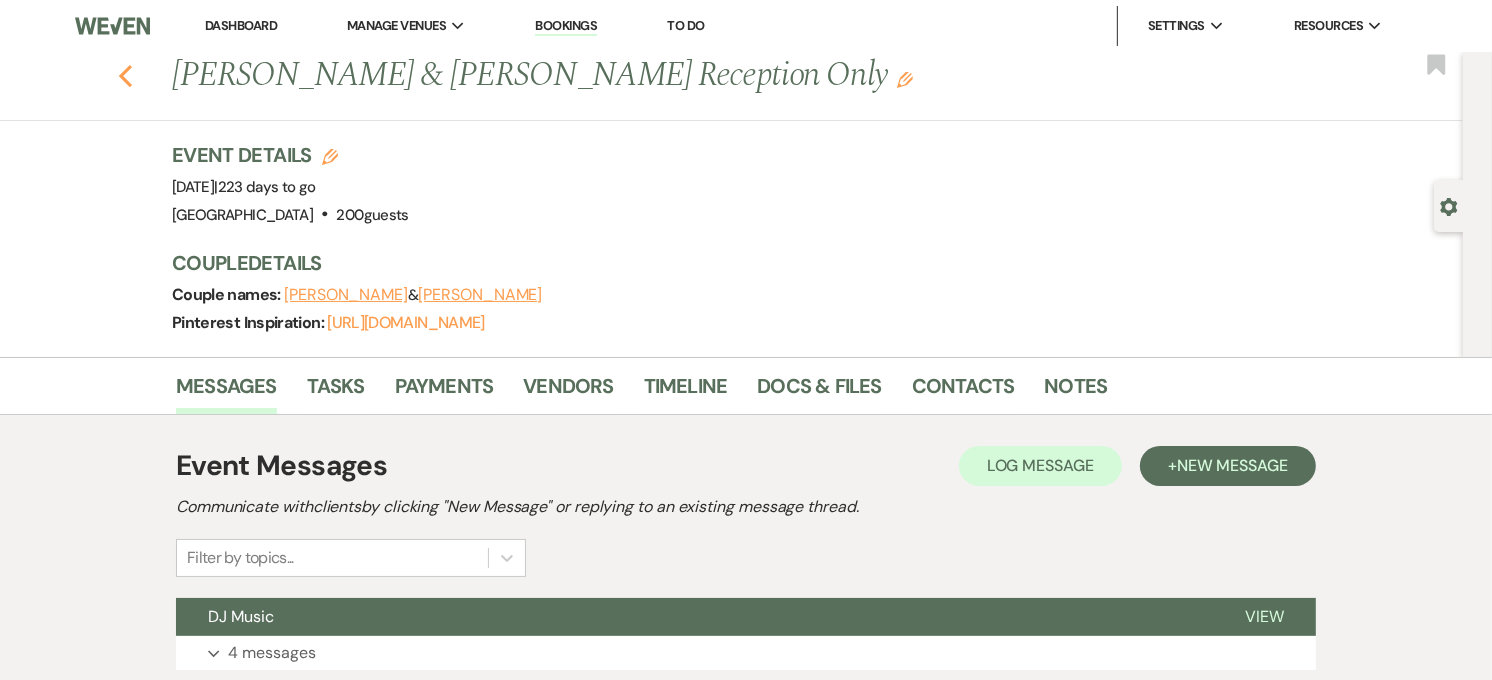 click 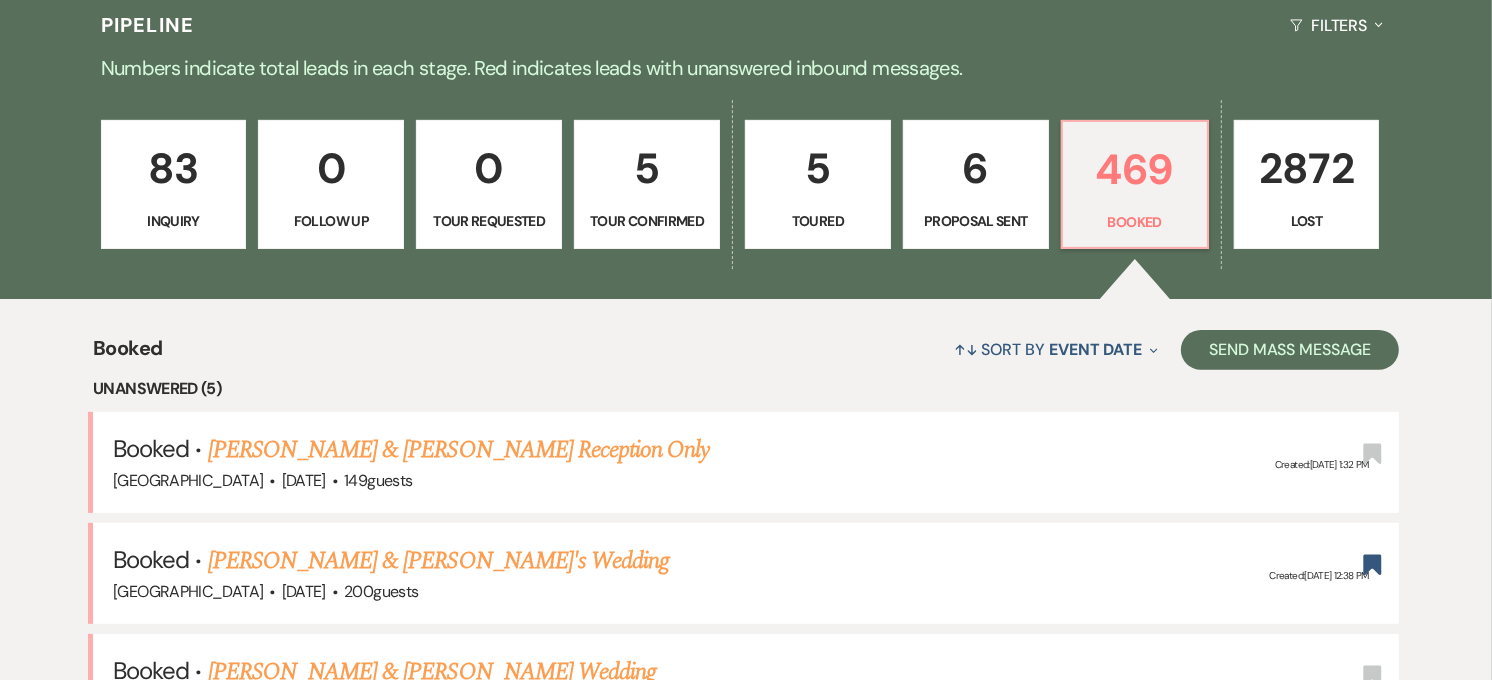 scroll, scrollTop: 812, scrollLeft: 0, axis: vertical 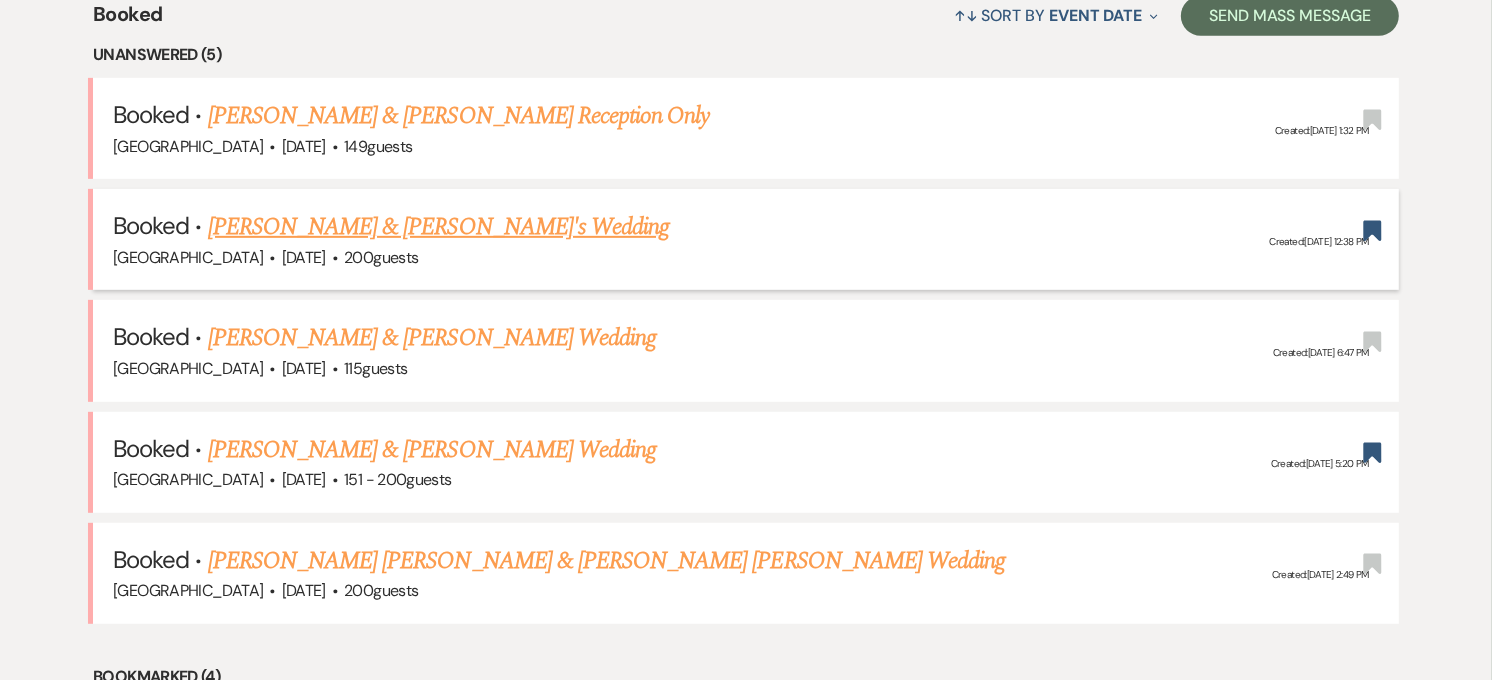 click on "[PERSON_NAME] & [PERSON_NAME]'s Wedding" at bounding box center [439, 227] 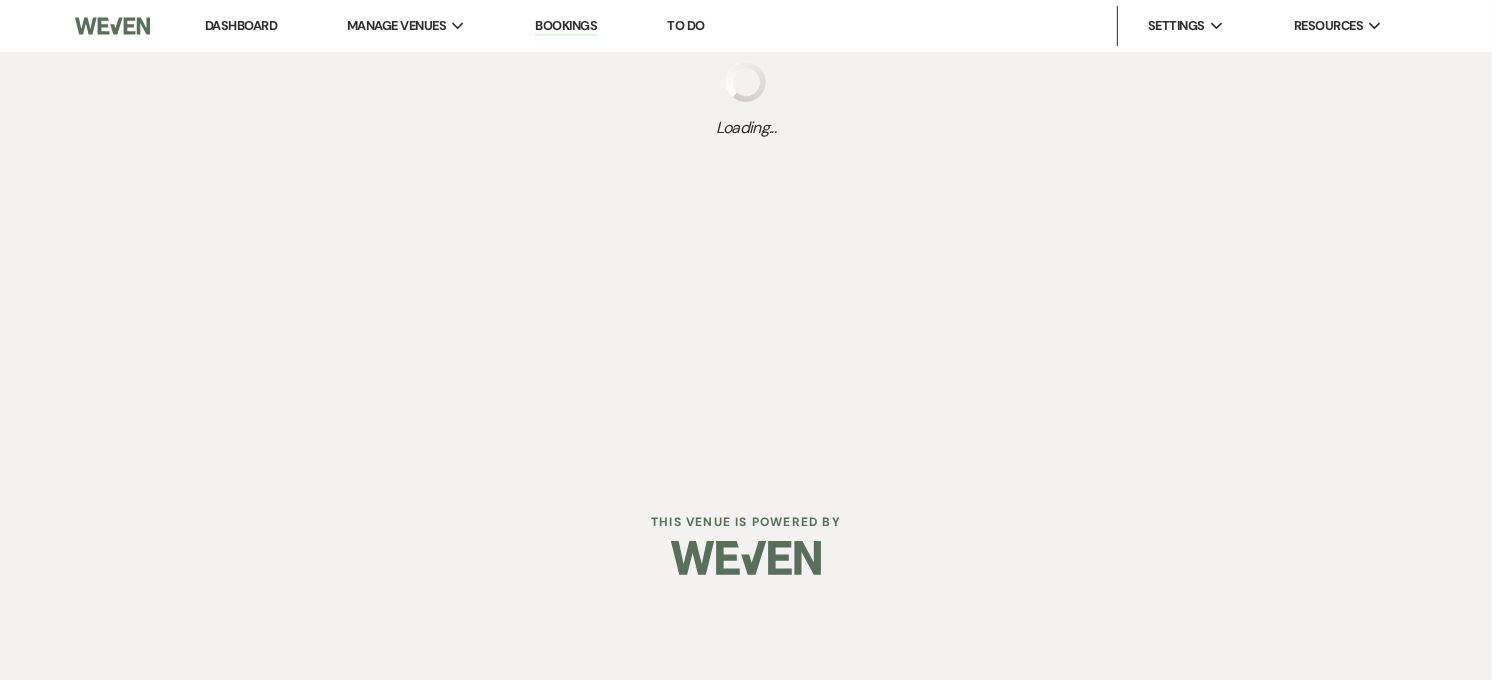 scroll, scrollTop: 0, scrollLeft: 0, axis: both 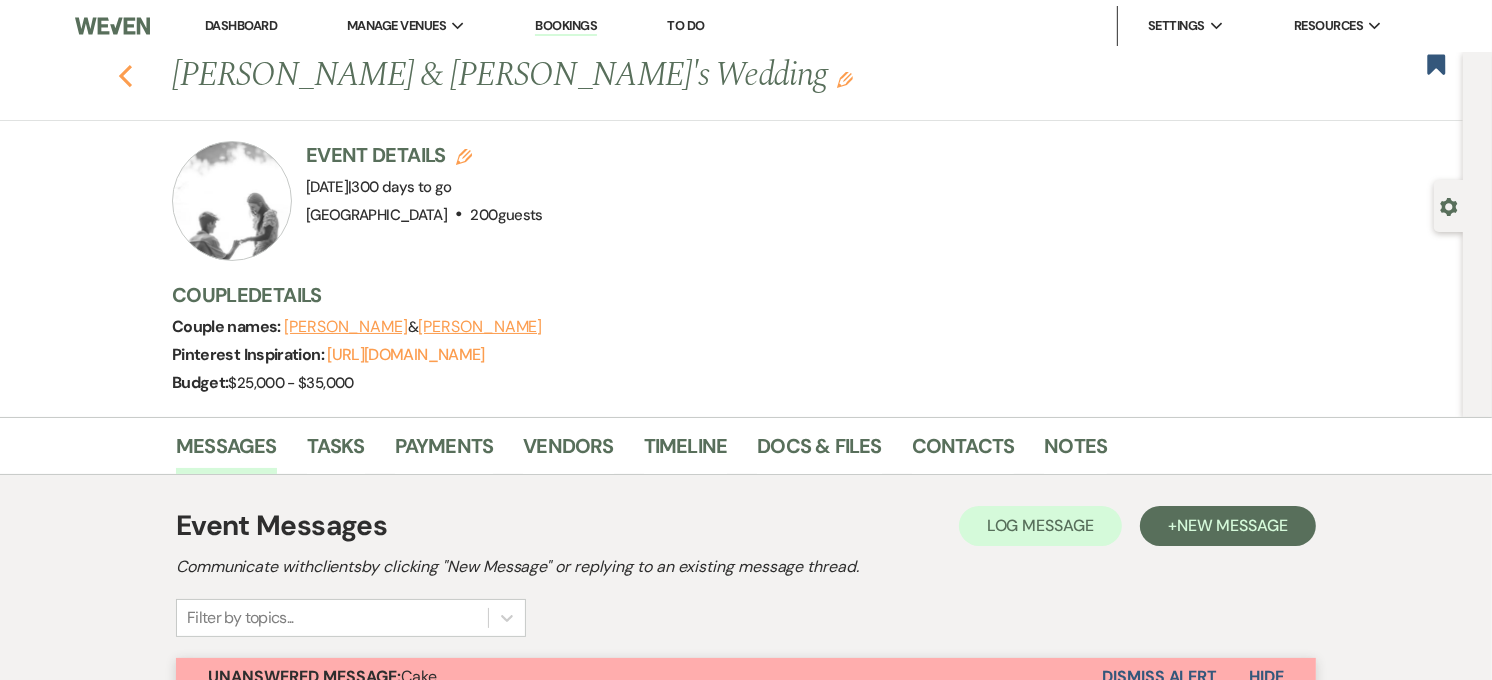 click on "Previous" 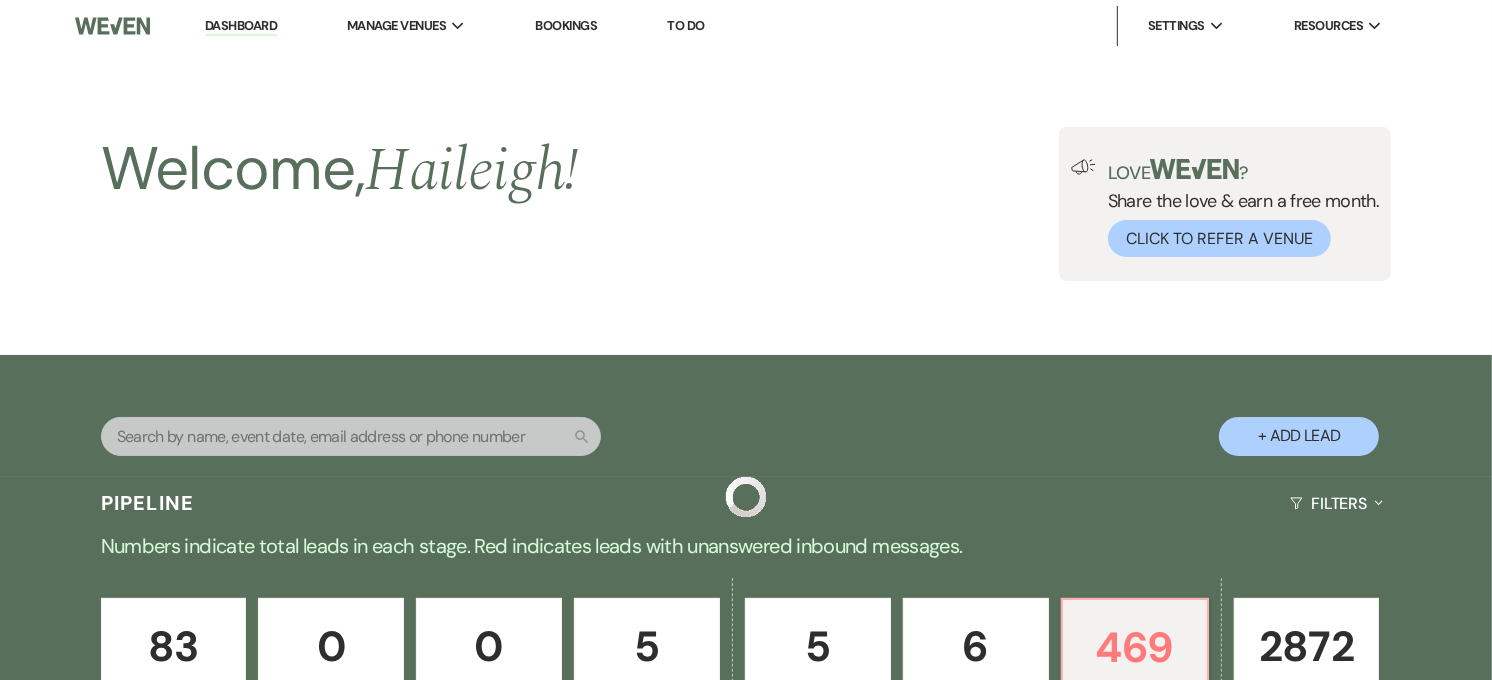 scroll, scrollTop: 812, scrollLeft: 0, axis: vertical 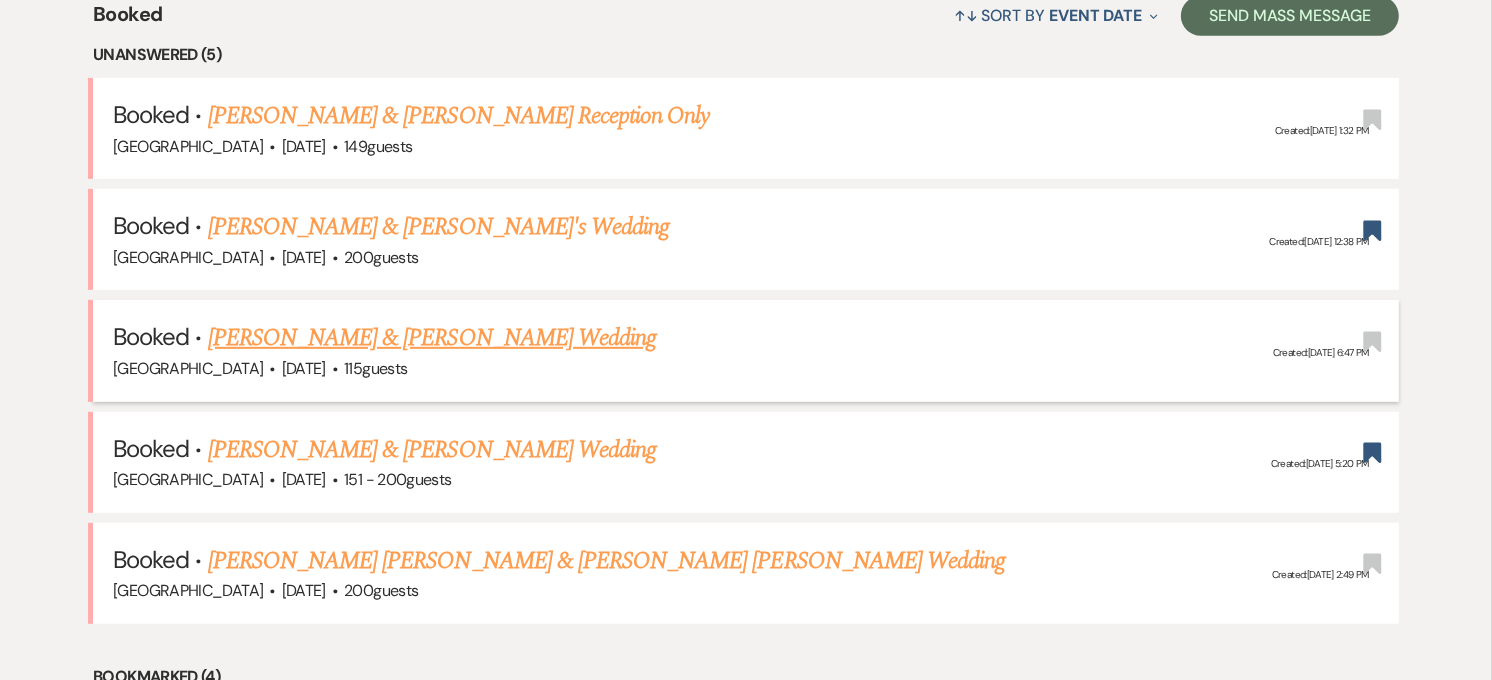 click on "[PERSON_NAME] & [PERSON_NAME] Wedding" at bounding box center [432, 338] 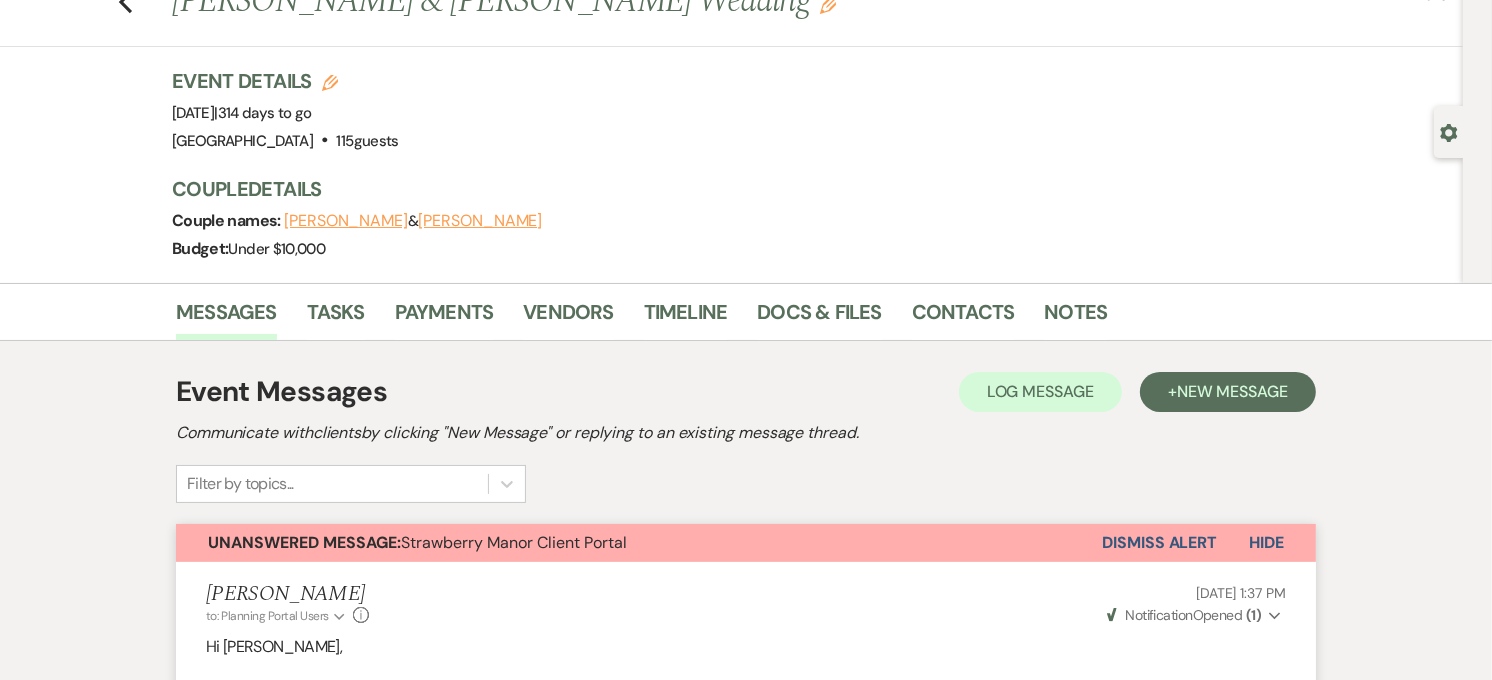 scroll, scrollTop: 0, scrollLeft: 0, axis: both 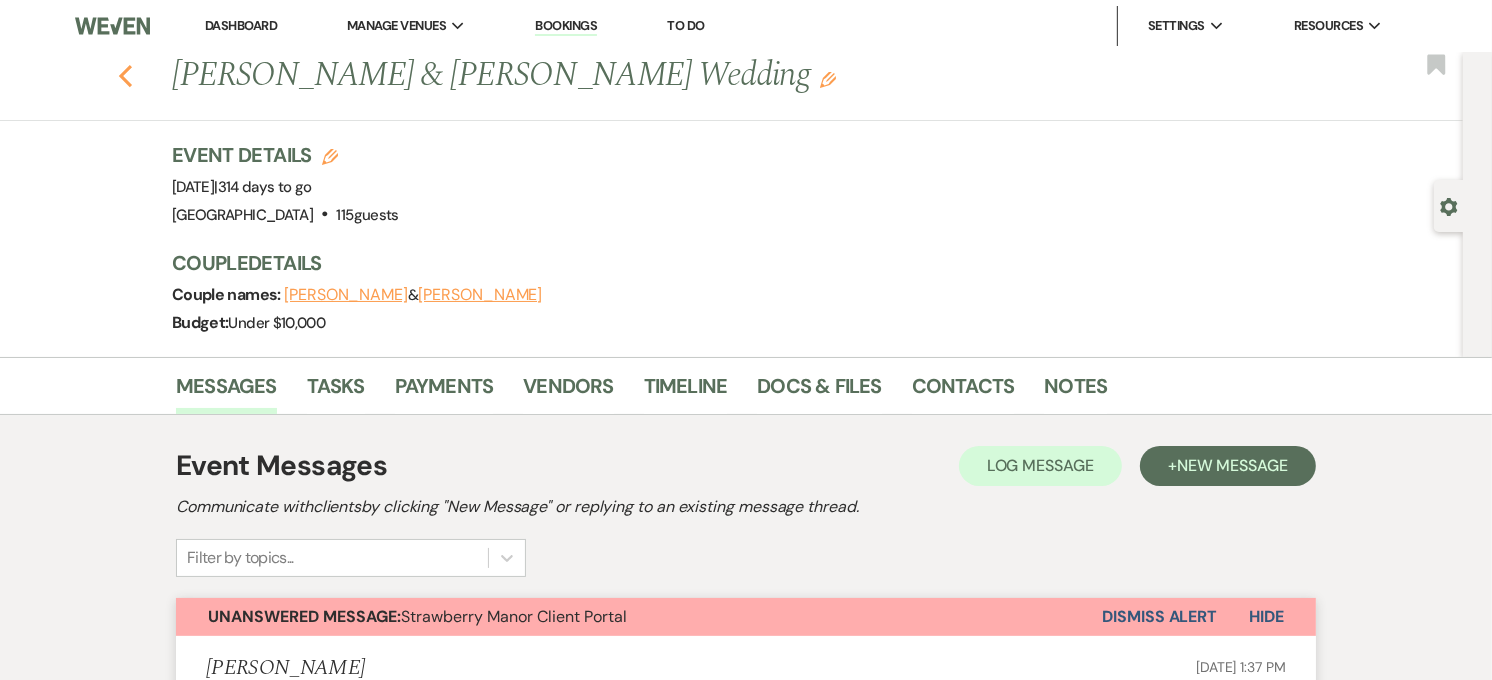click 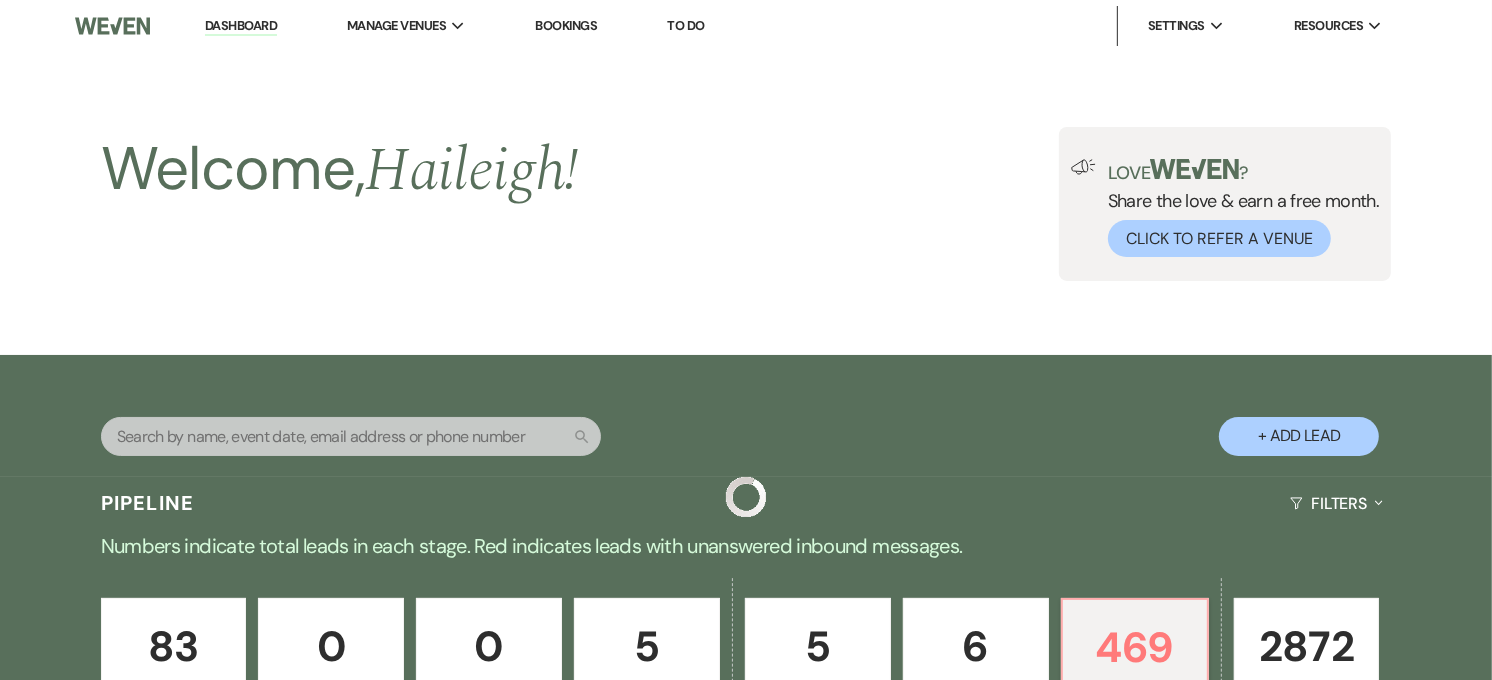 scroll, scrollTop: 812, scrollLeft: 0, axis: vertical 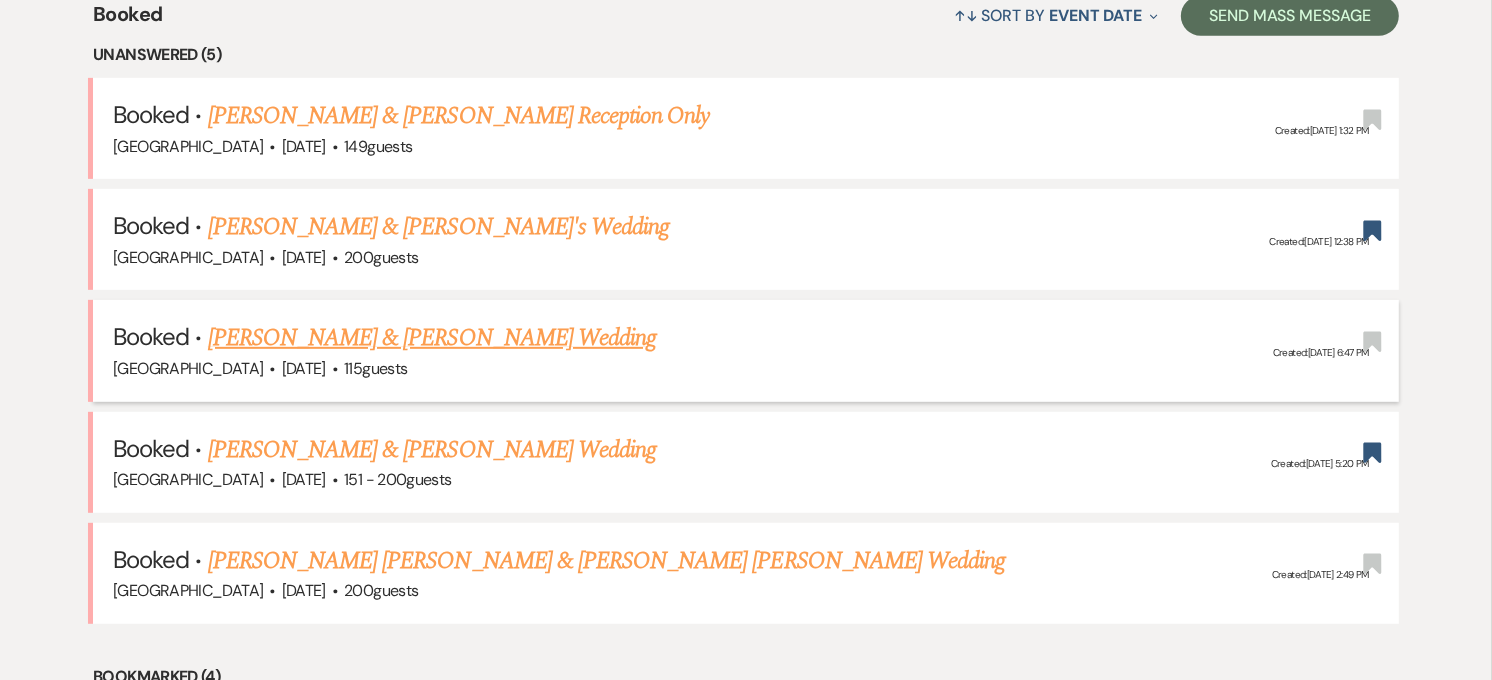 click on "[PERSON_NAME] & [PERSON_NAME] Wedding" at bounding box center (432, 338) 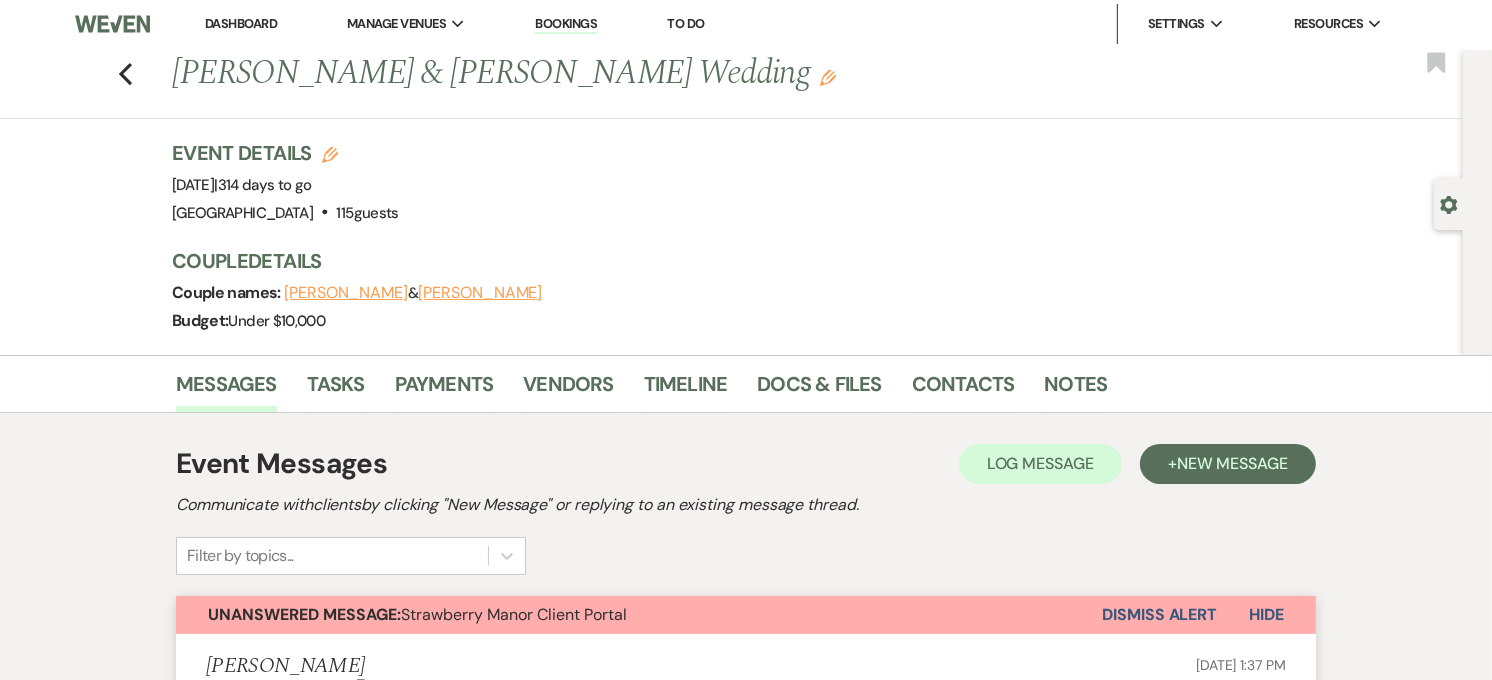 scroll, scrollTop: 0, scrollLeft: 0, axis: both 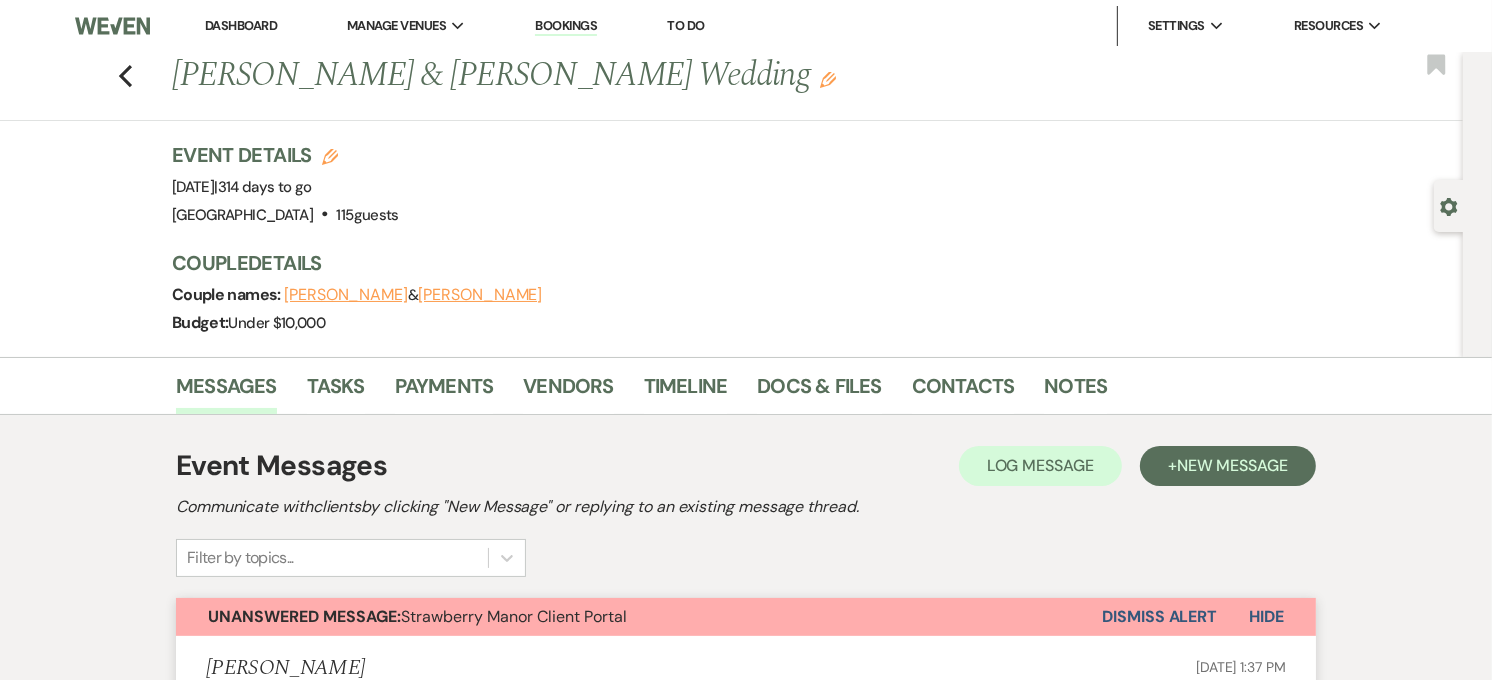 click on "Dismiss Alert" at bounding box center (1159, 617) 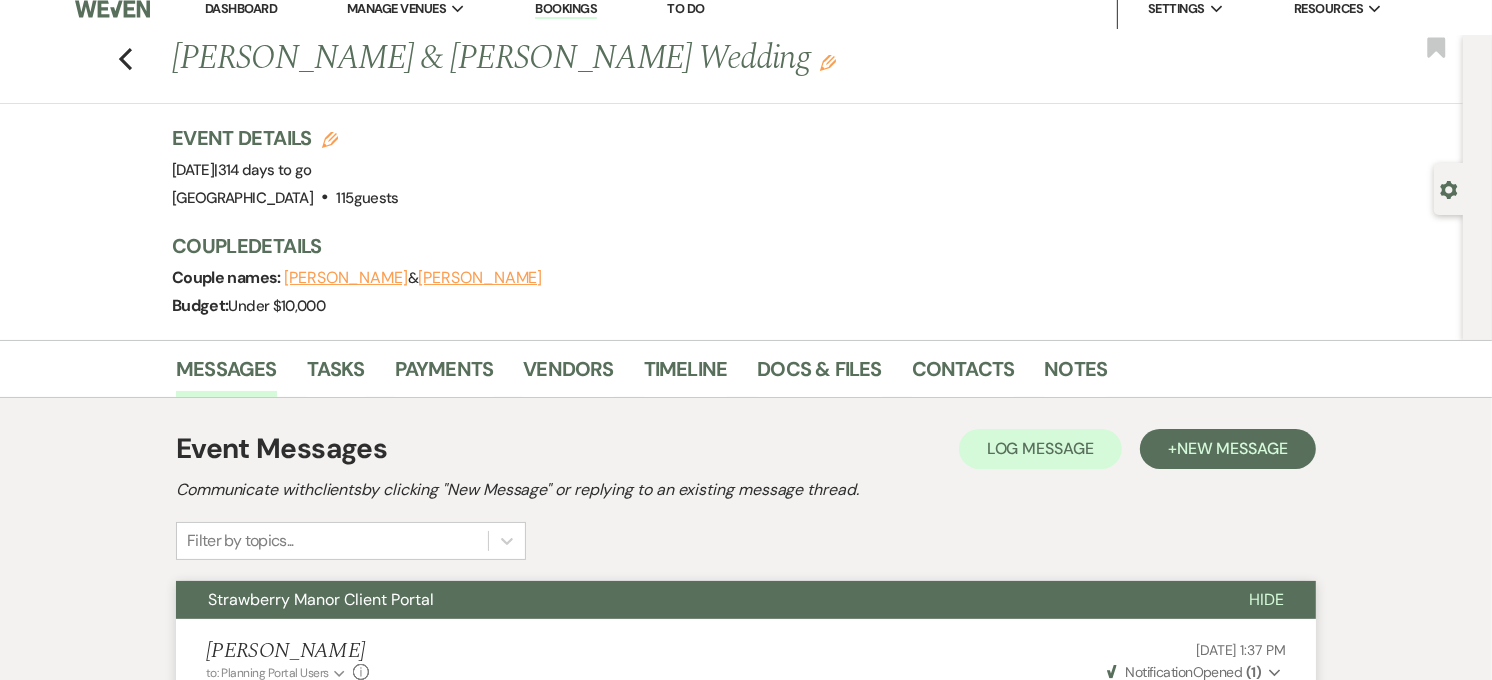 scroll, scrollTop: 0, scrollLeft: 0, axis: both 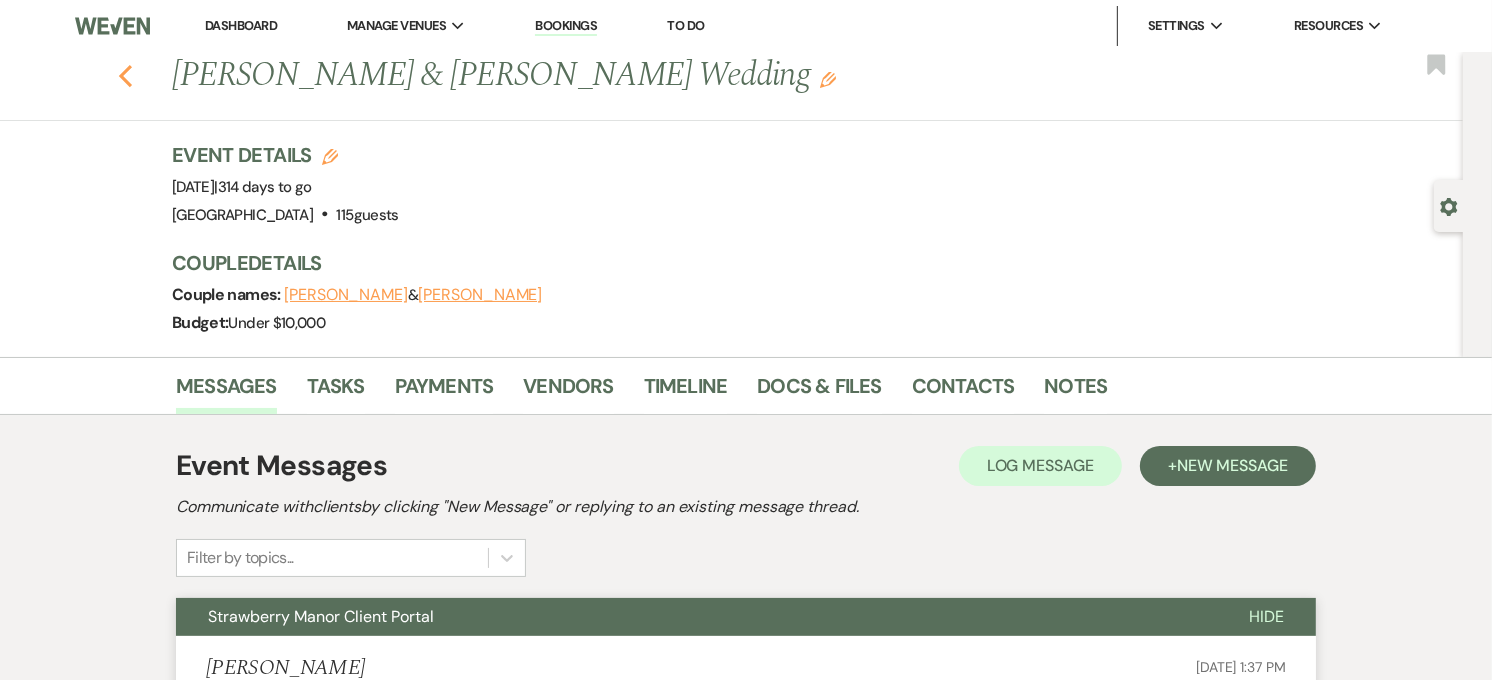 click on "Previous" 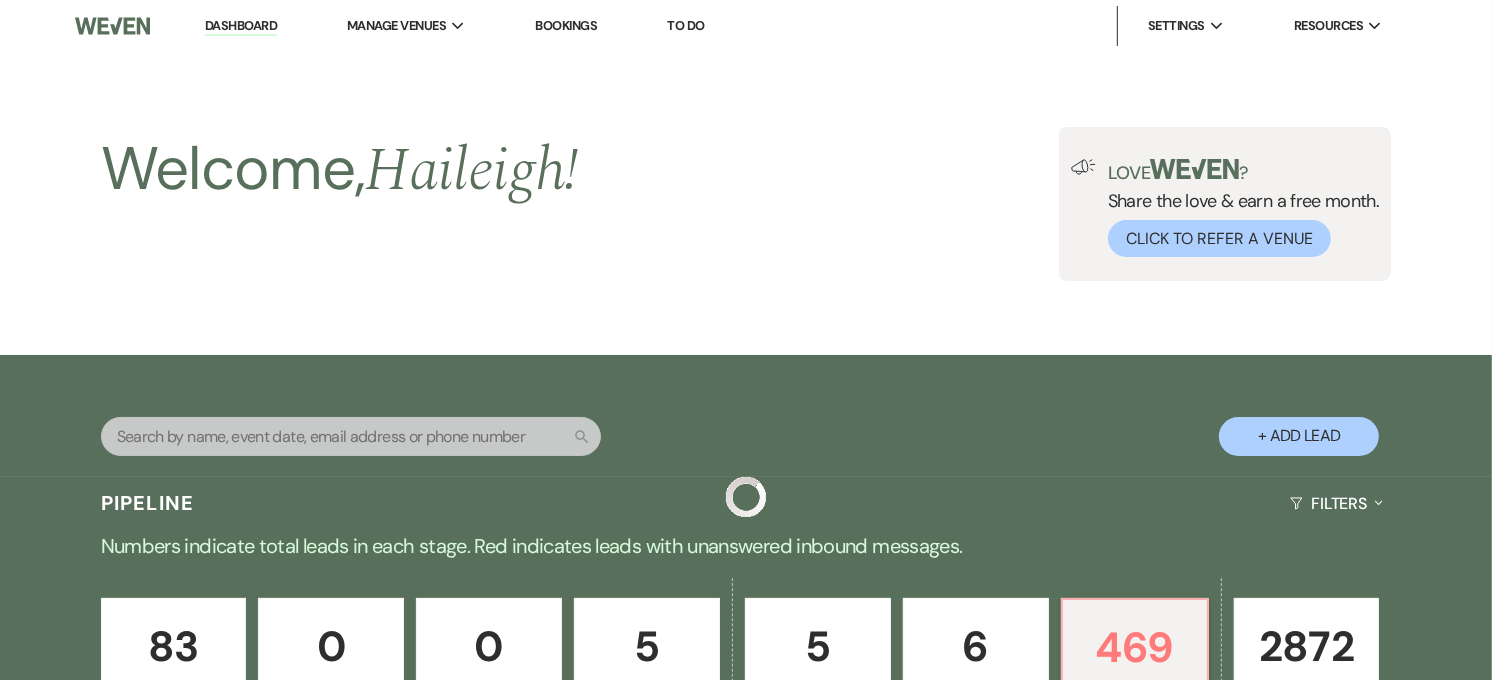 scroll, scrollTop: 812, scrollLeft: 0, axis: vertical 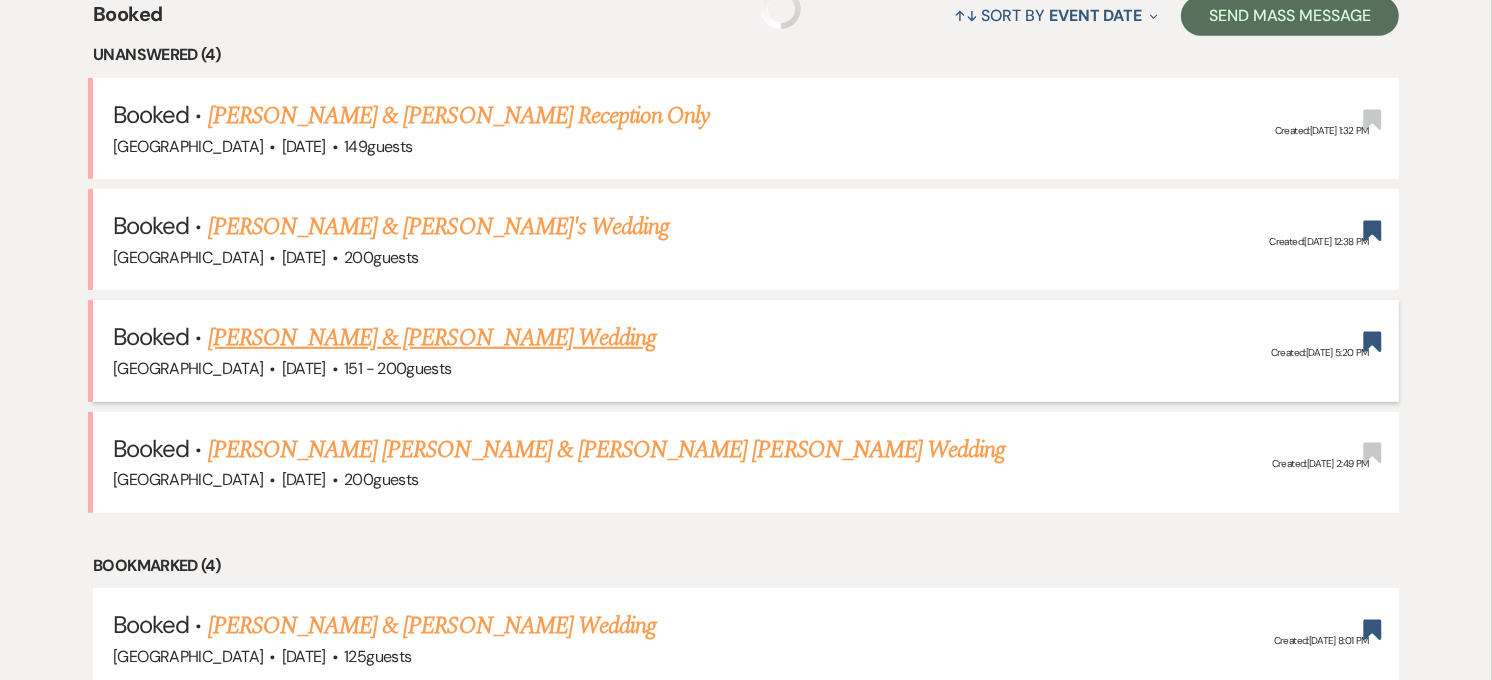 click on "[PERSON_NAME] & [PERSON_NAME] Wedding" at bounding box center [432, 338] 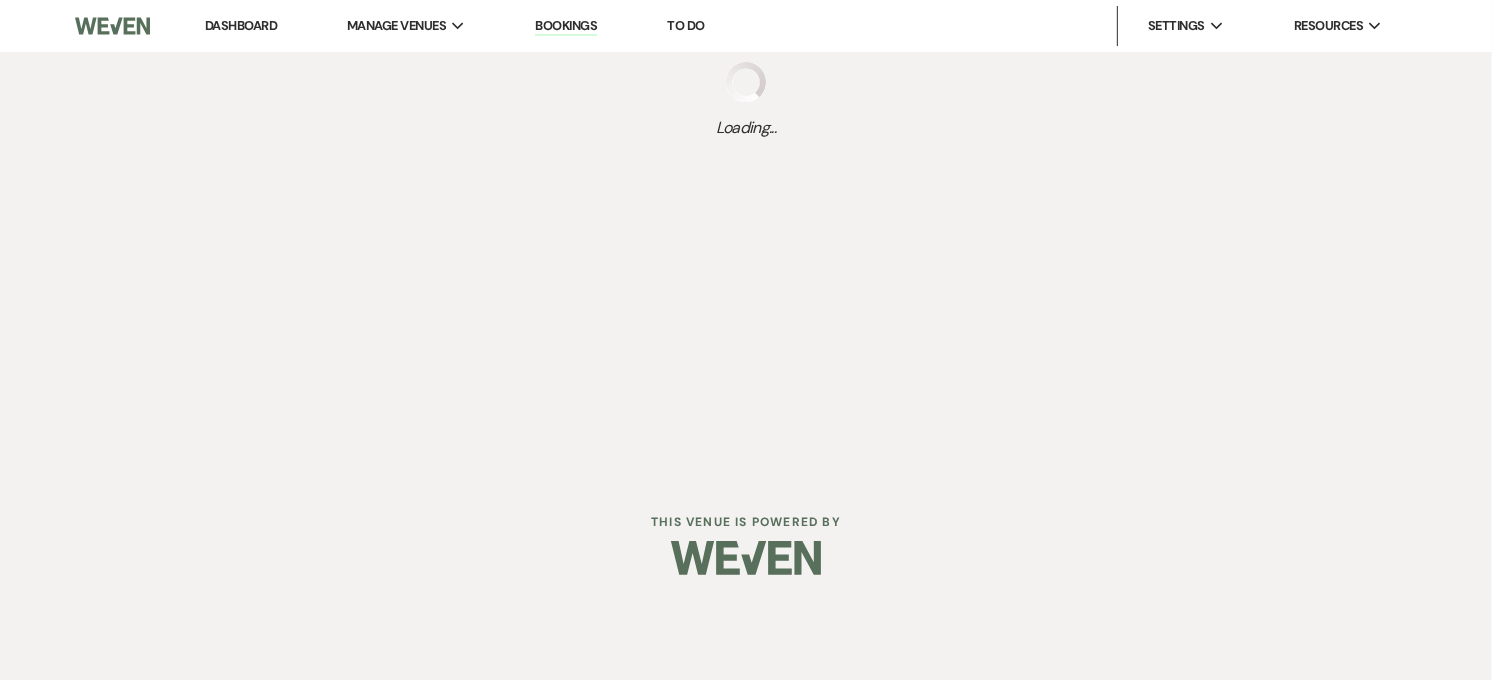 scroll, scrollTop: 0, scrollLeft: 0, axis: both 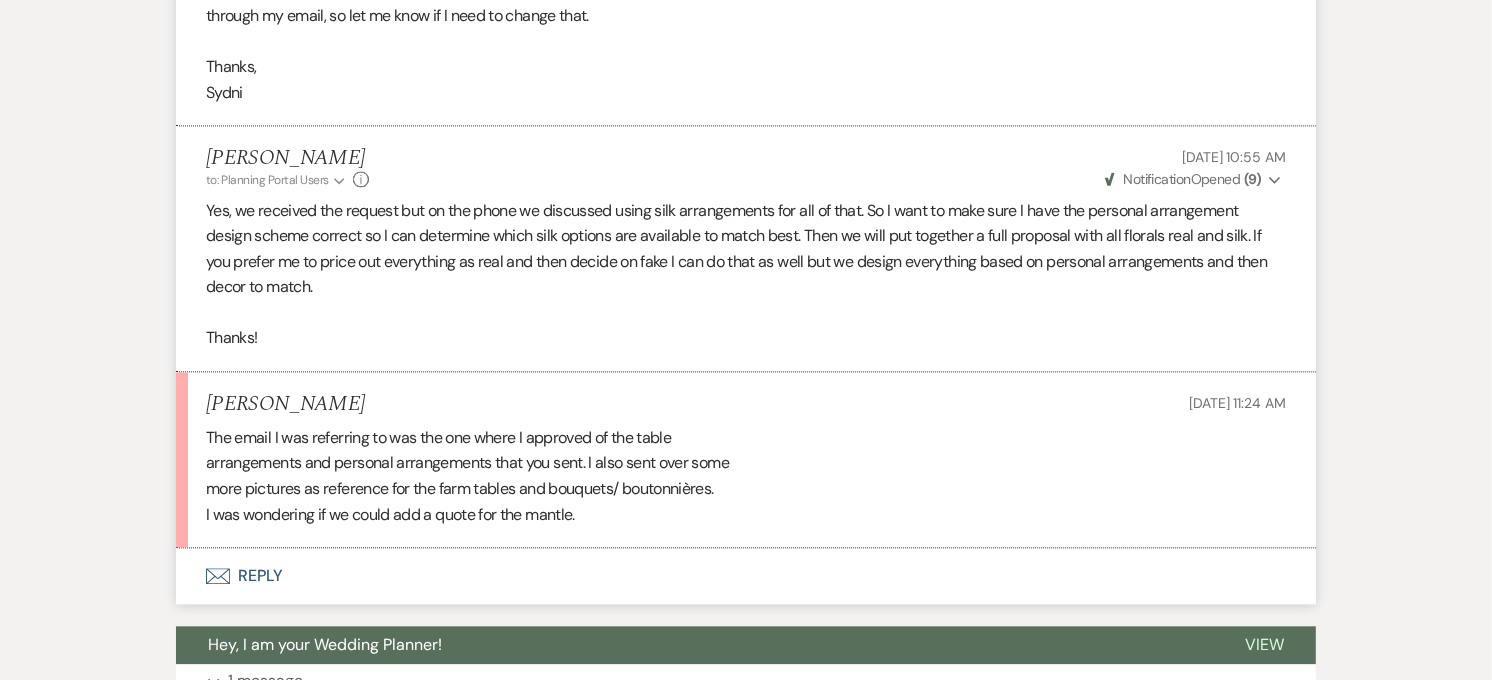click on "The email I was referring to was the one where I approved of the table arrangements and personal arrangements that you sent. I also sent over some more pictures as reference for the farm tables and bouquets/ boutonnières. I was wondering if we could add a quote for the mantle." at bounding box center (746, 476) 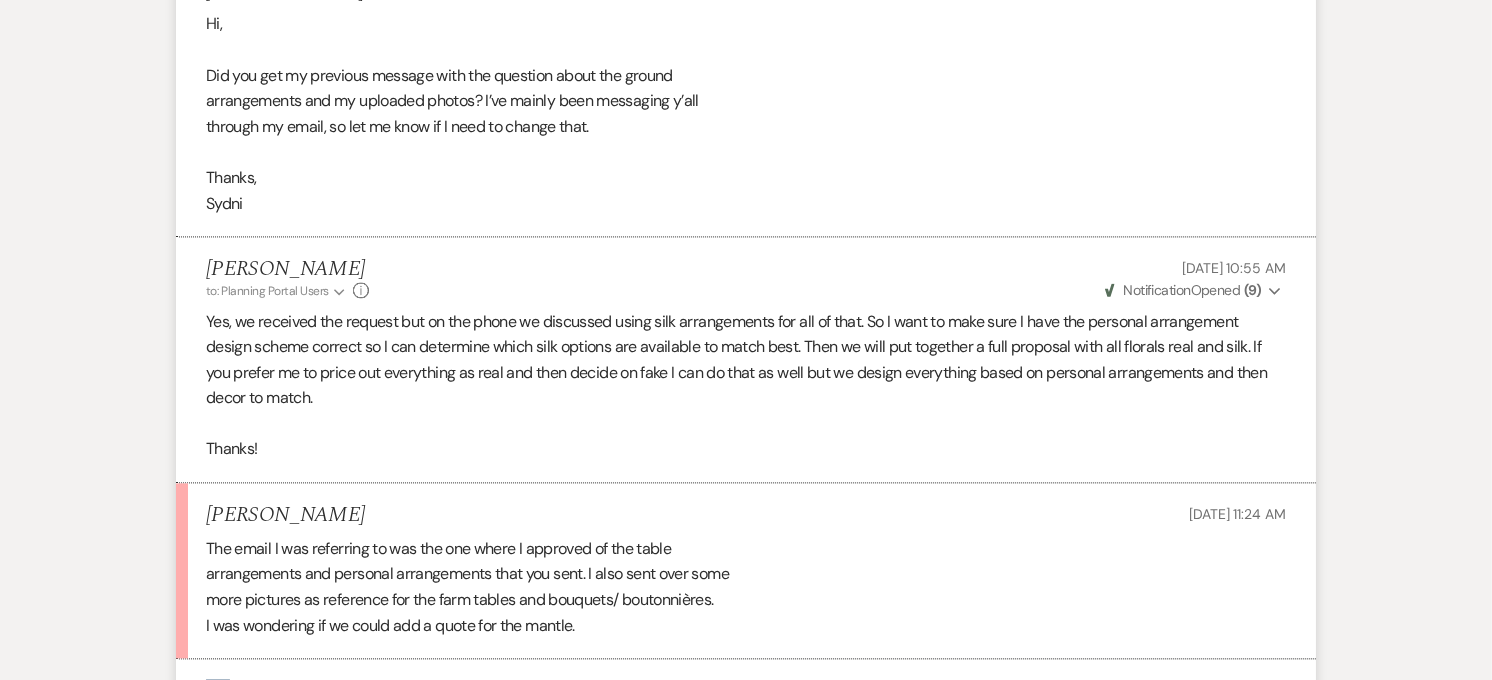 scroll, scrollTop: 3778, scrollLeft: 0, axis: vertical 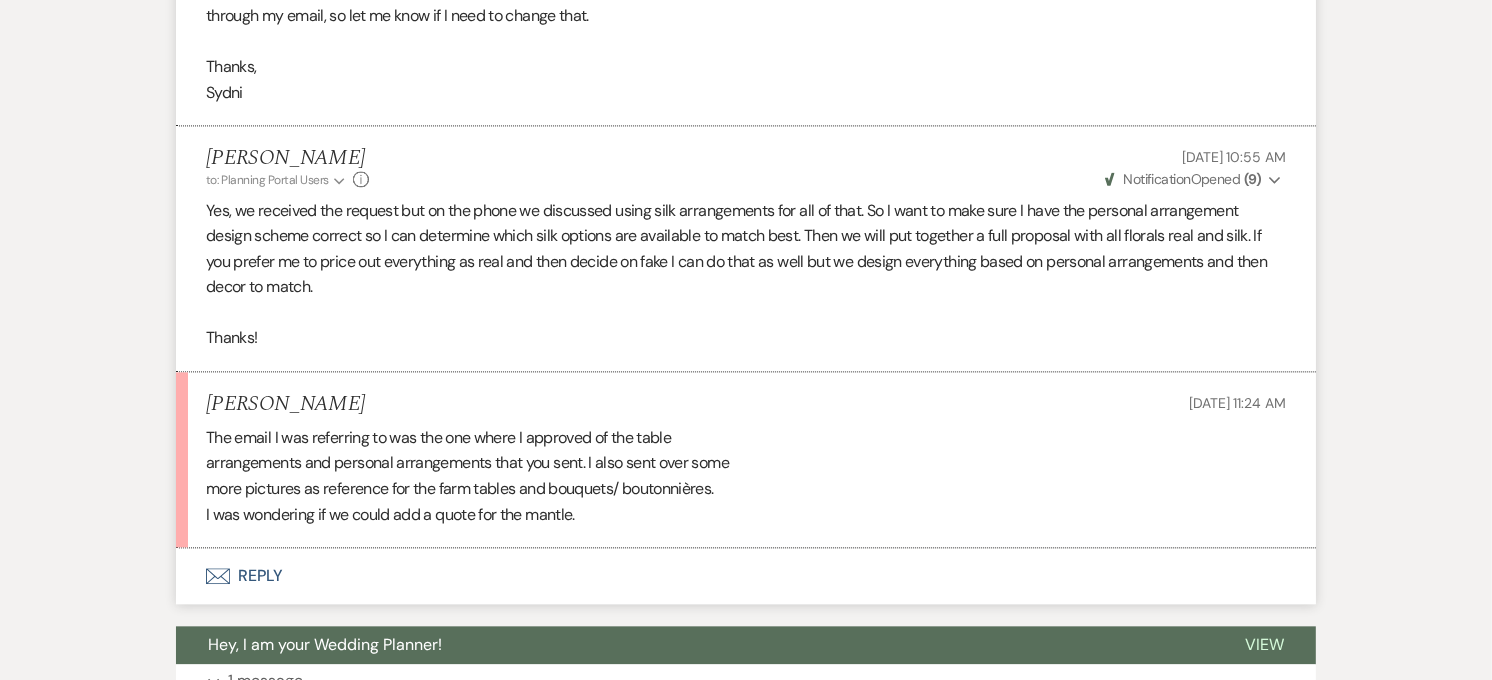 click on "Envelope Reply" at bounding box center (746, 576) 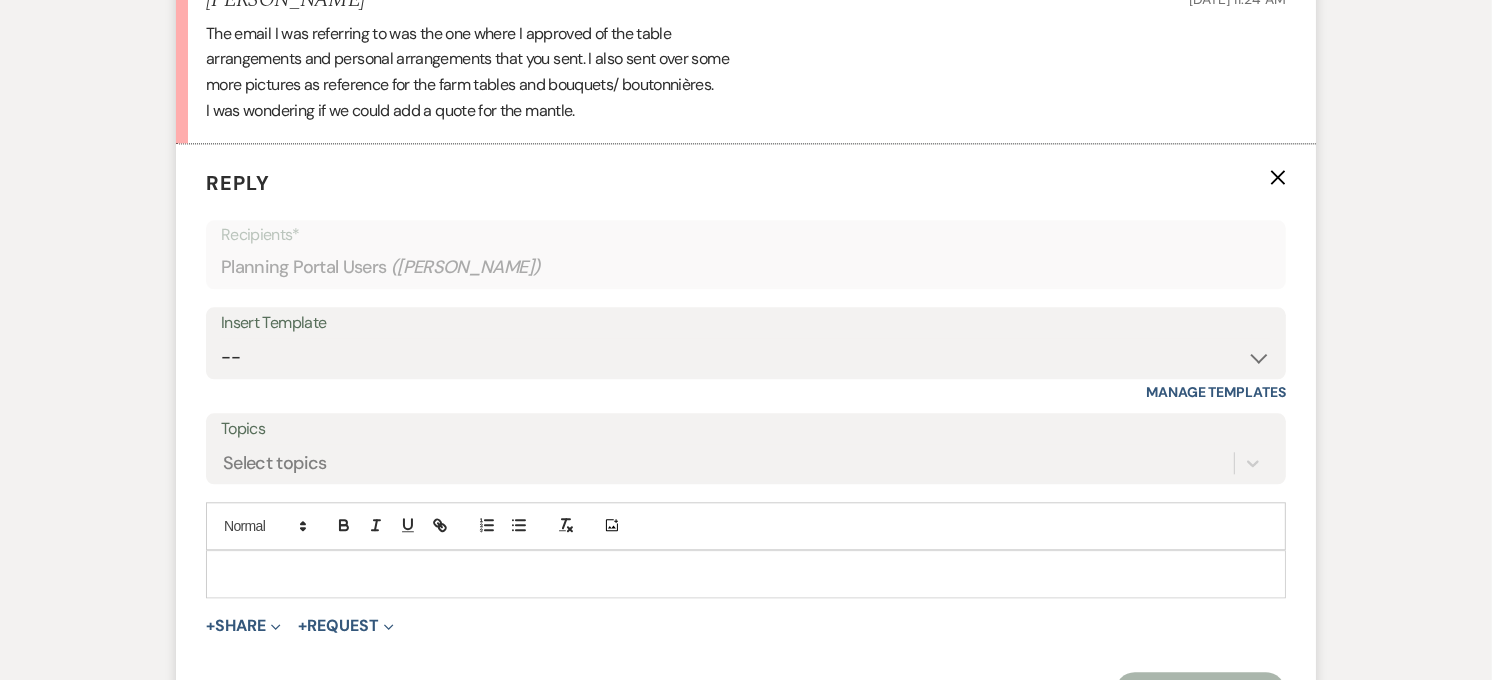 scroll, scrollTop: 4258, scrollLeft: 0, axis: vertical 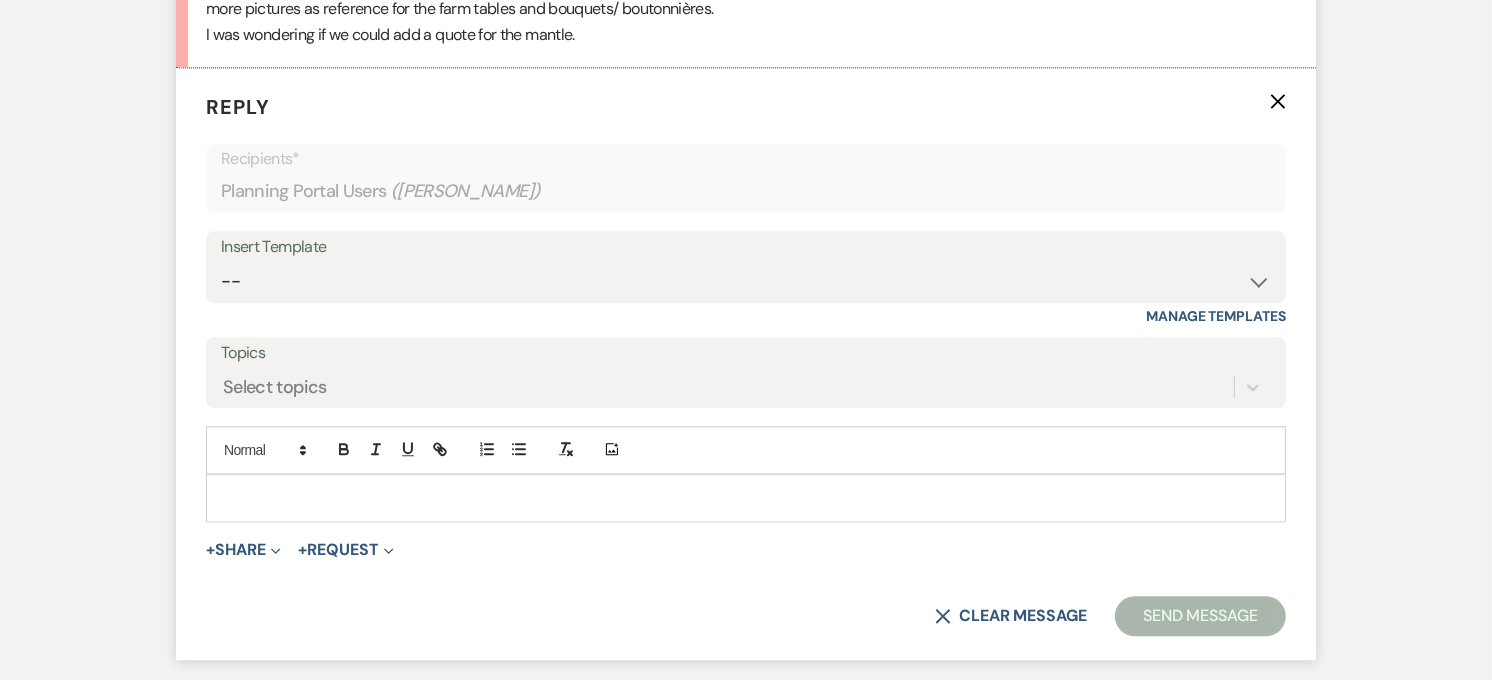 click at bounding box center (746, 498) 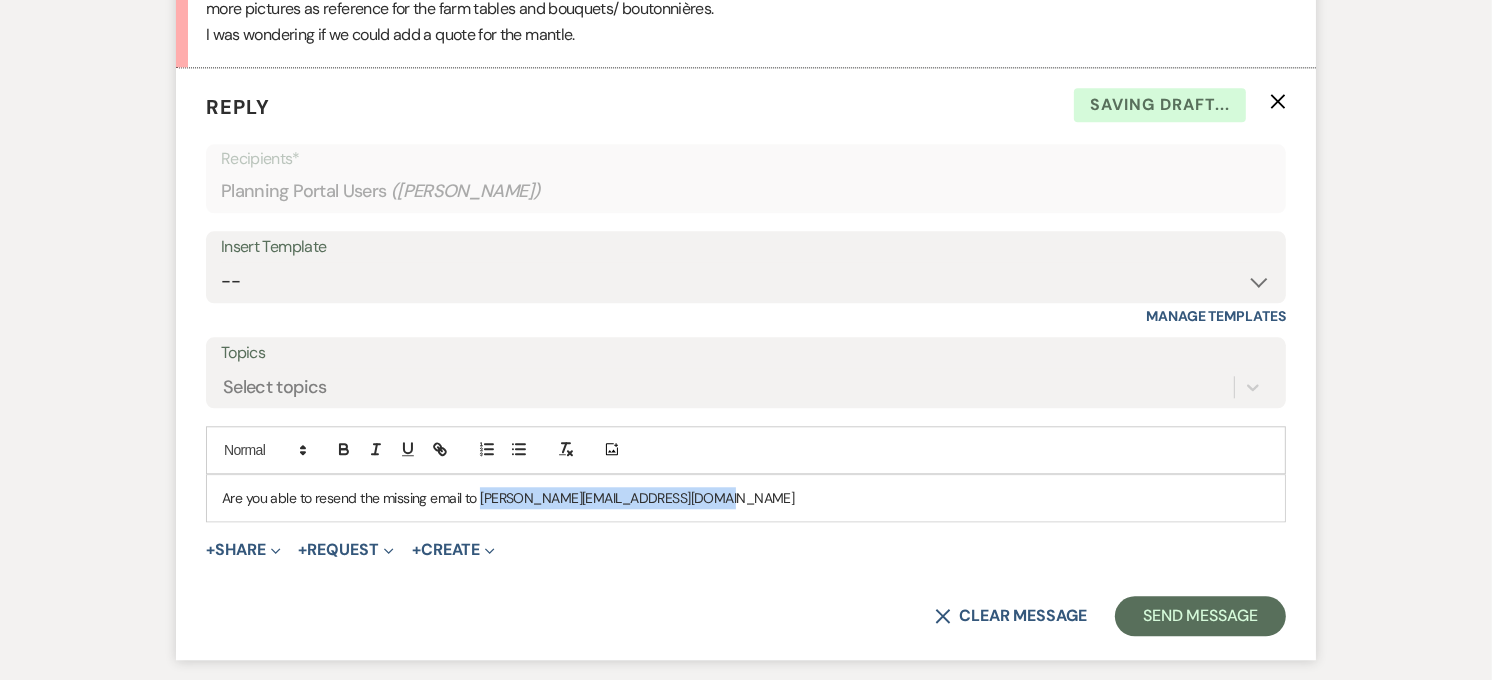 drag, startPoint x: 658, startPoint y: 475, endPoint x: 481, endPoint y: 484, distance: 177.22867 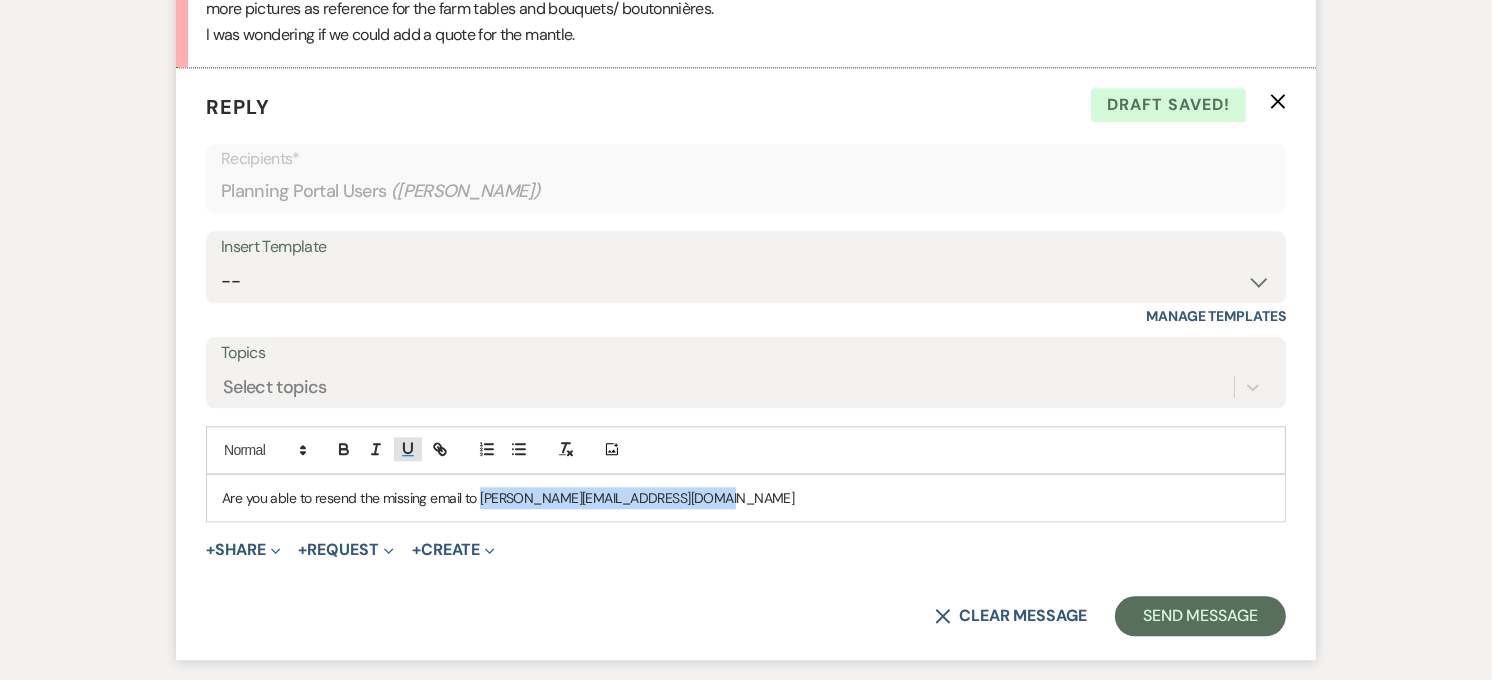 click 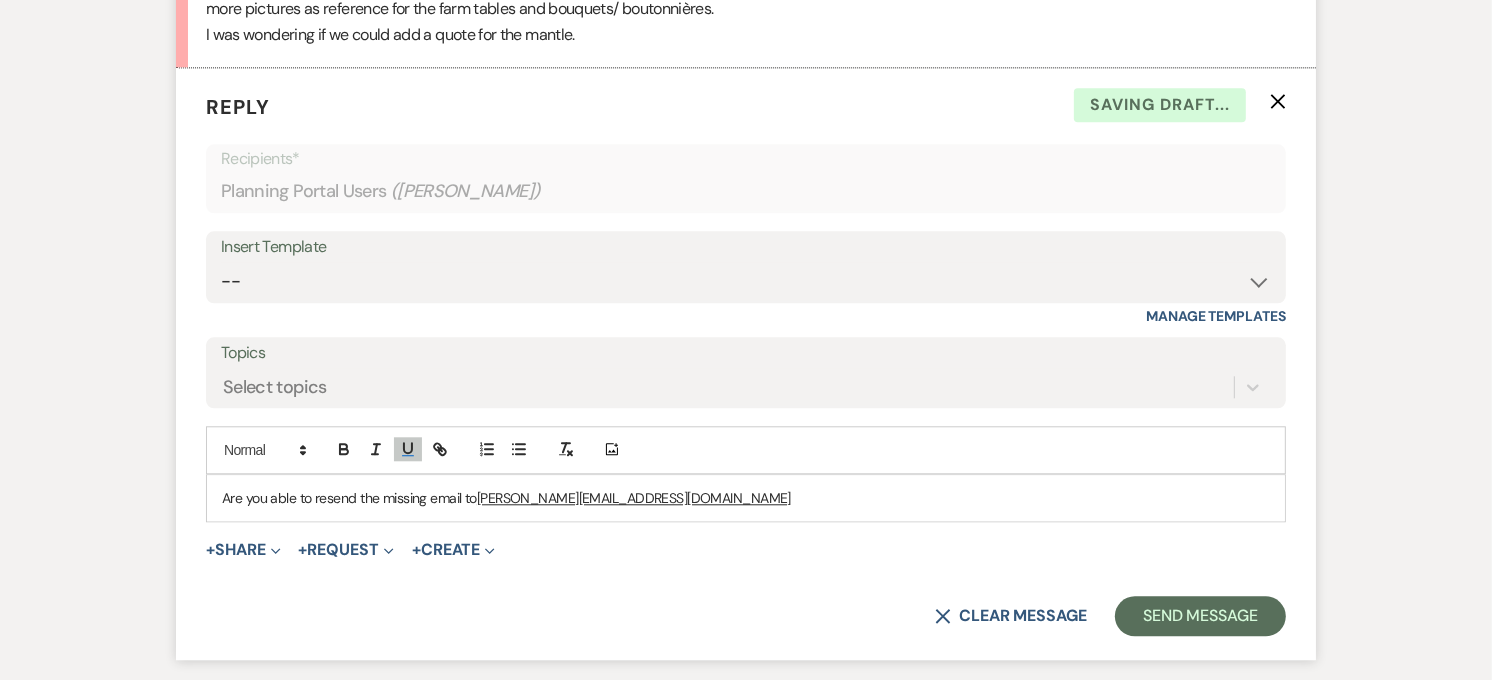 click on "Are you able to resend the missing email to  [PERSON_NAME][EMAIL_ADDRESS][DOMAIN_NAME]" at bounding box center (746, 498) 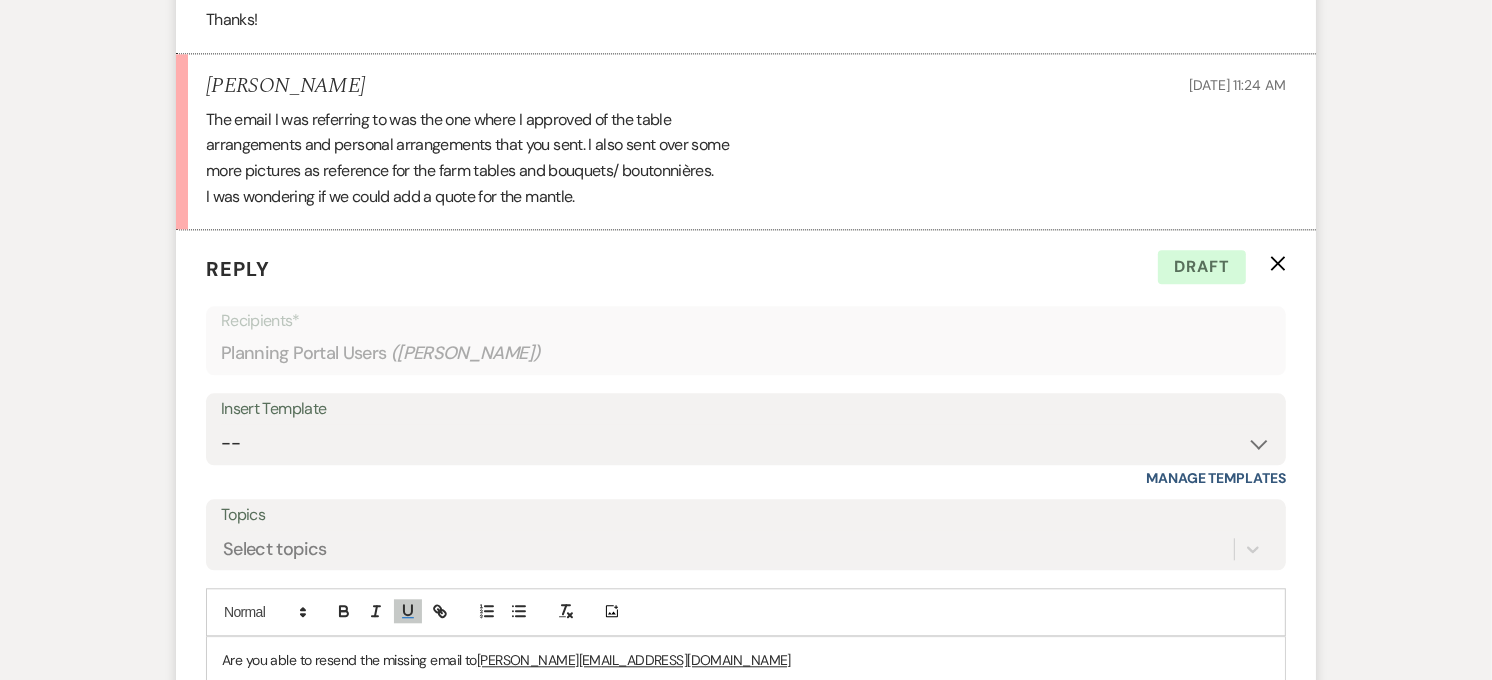 scroll, scrollTop: 4258, scrollLeft: 0, axis: vertical 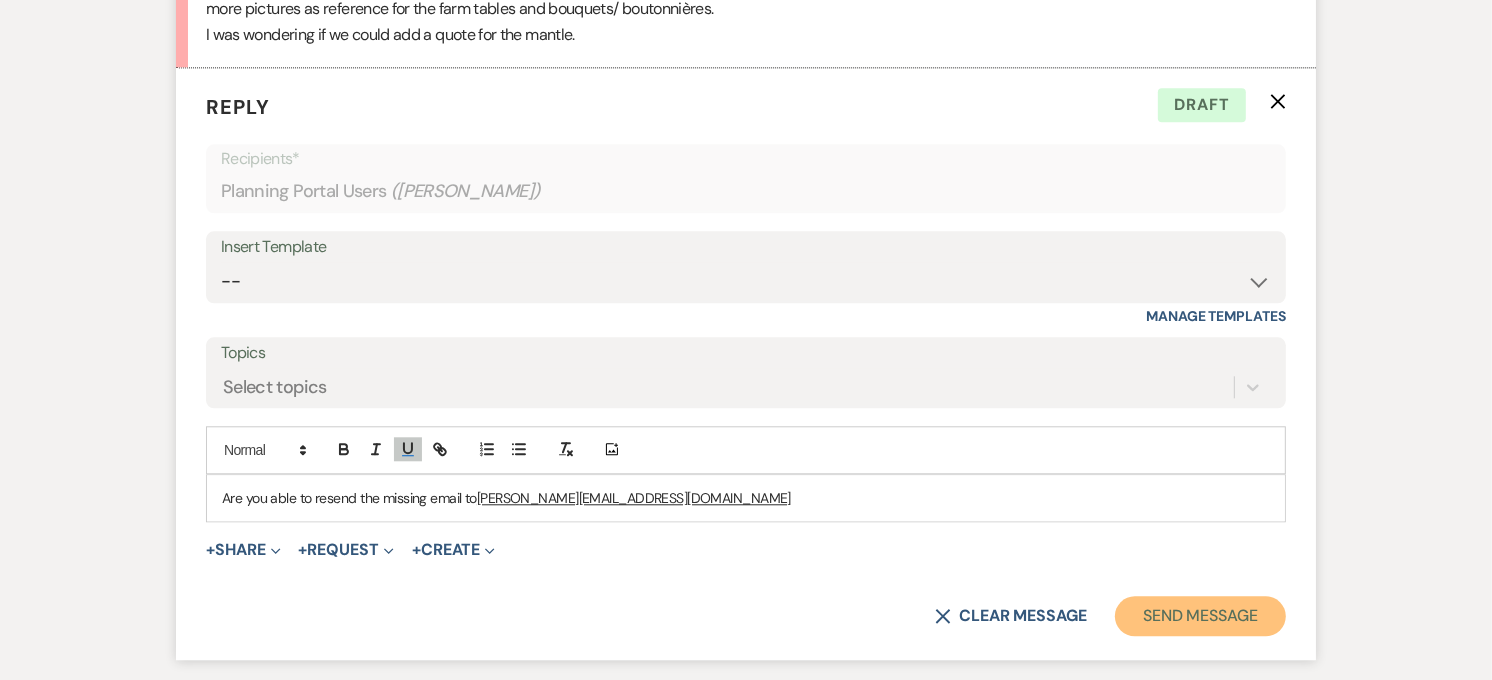 click on "Send Message" at bounding box center [1200, 616] 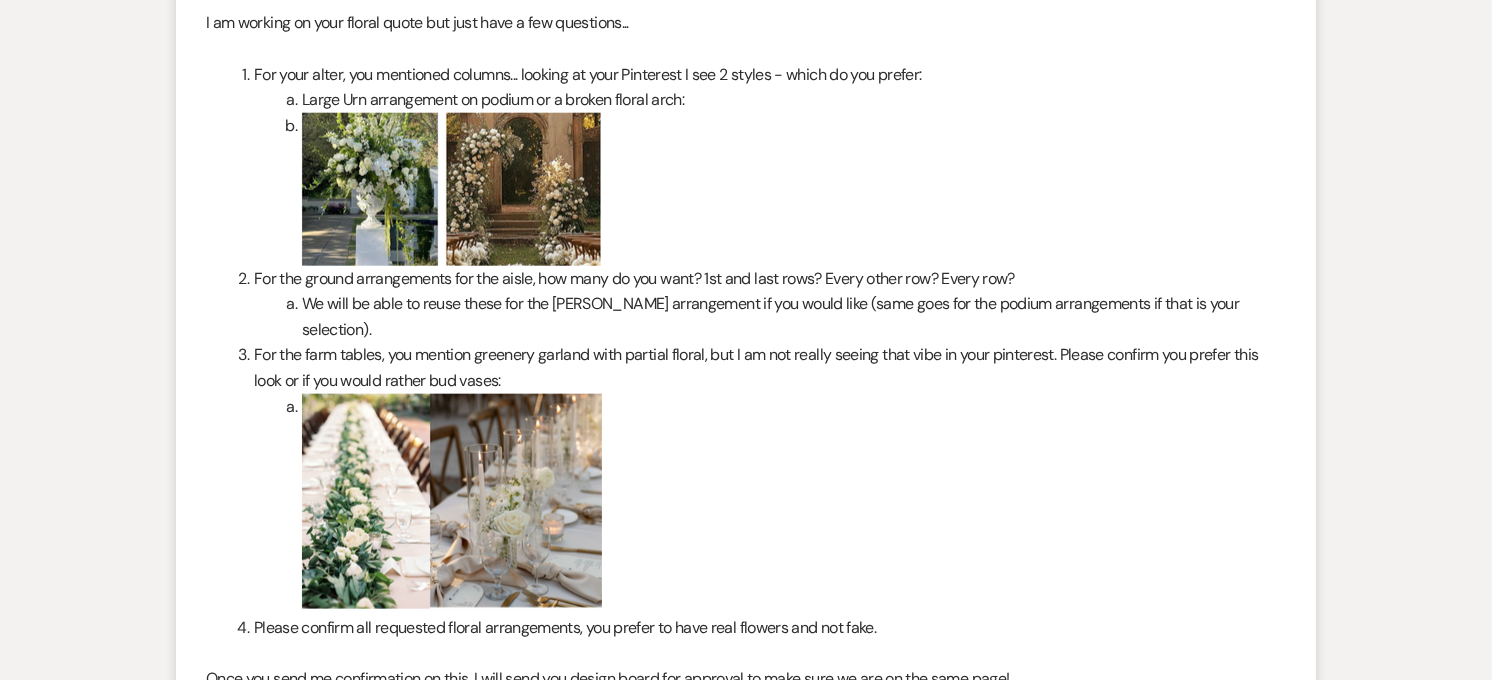 scroll, scrollTop: 1633, scrollLeft: 0, axis: vertical 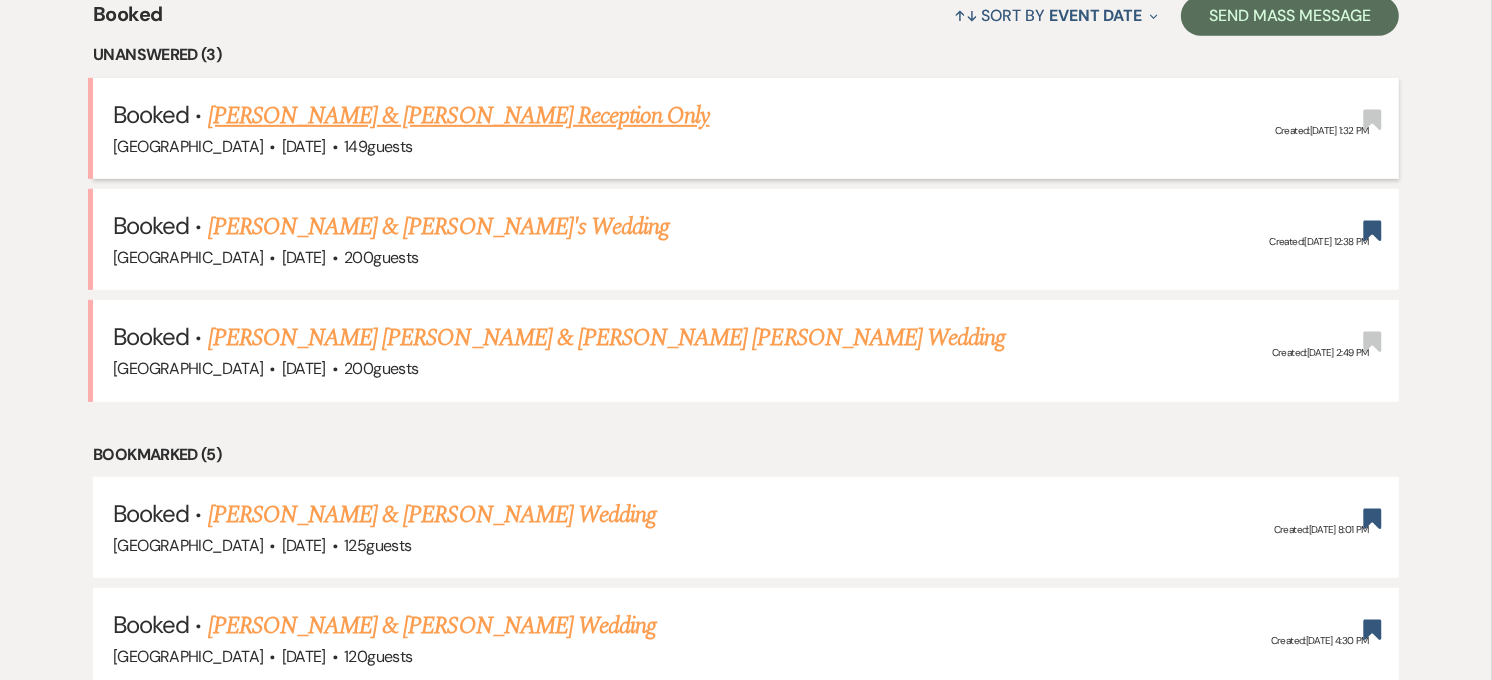 click on "[PERSON_NAME] & [PERSON_NAME] Reception Only" at bounding box center (459, 116) 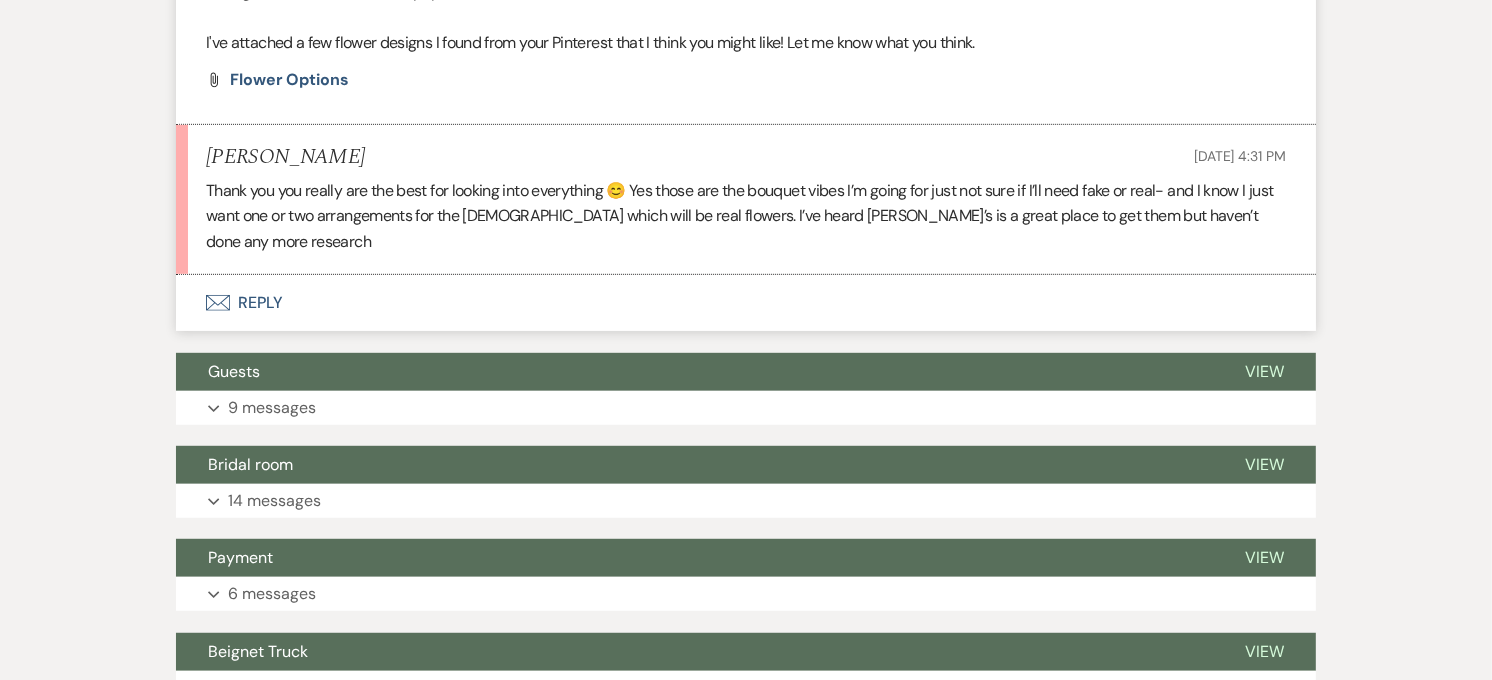 scroll, scrollTop: 923, scrollLeft: 0, axis: vertical 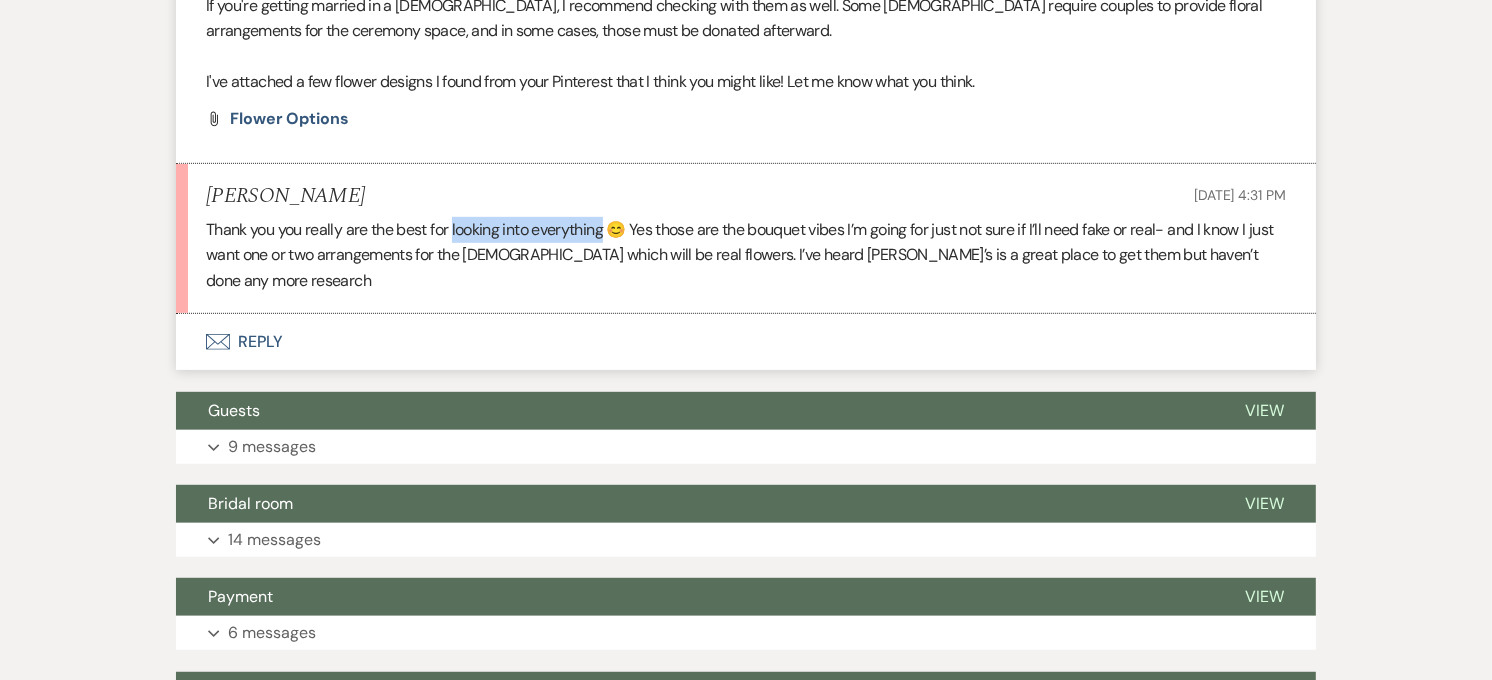 drag, startPoint x: 604, startPoint y: 226, endPoint x: 454, endPoint y: 225, distance: 150.00333 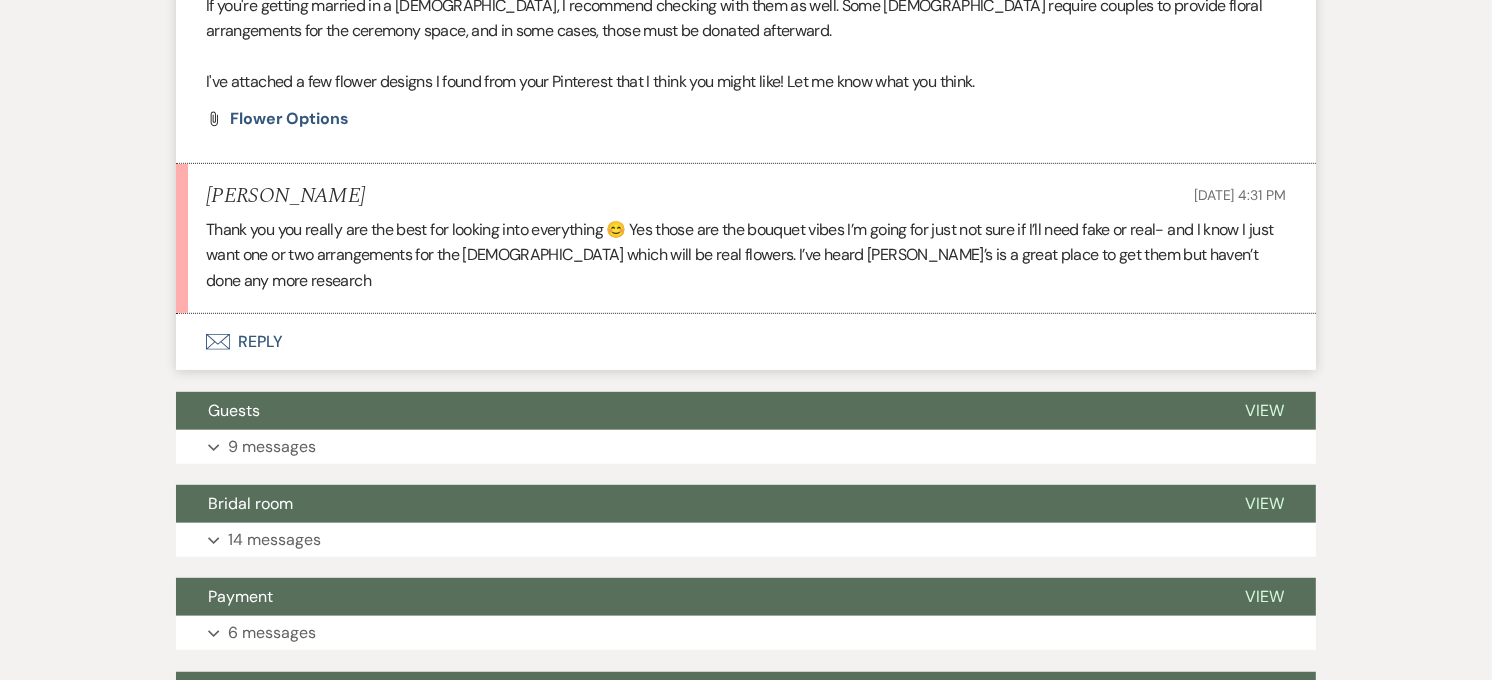 drag, startPoint x: 454, startPoint y: 225, endPoint x: 433, endPoint y: 231, distance: 21.84033 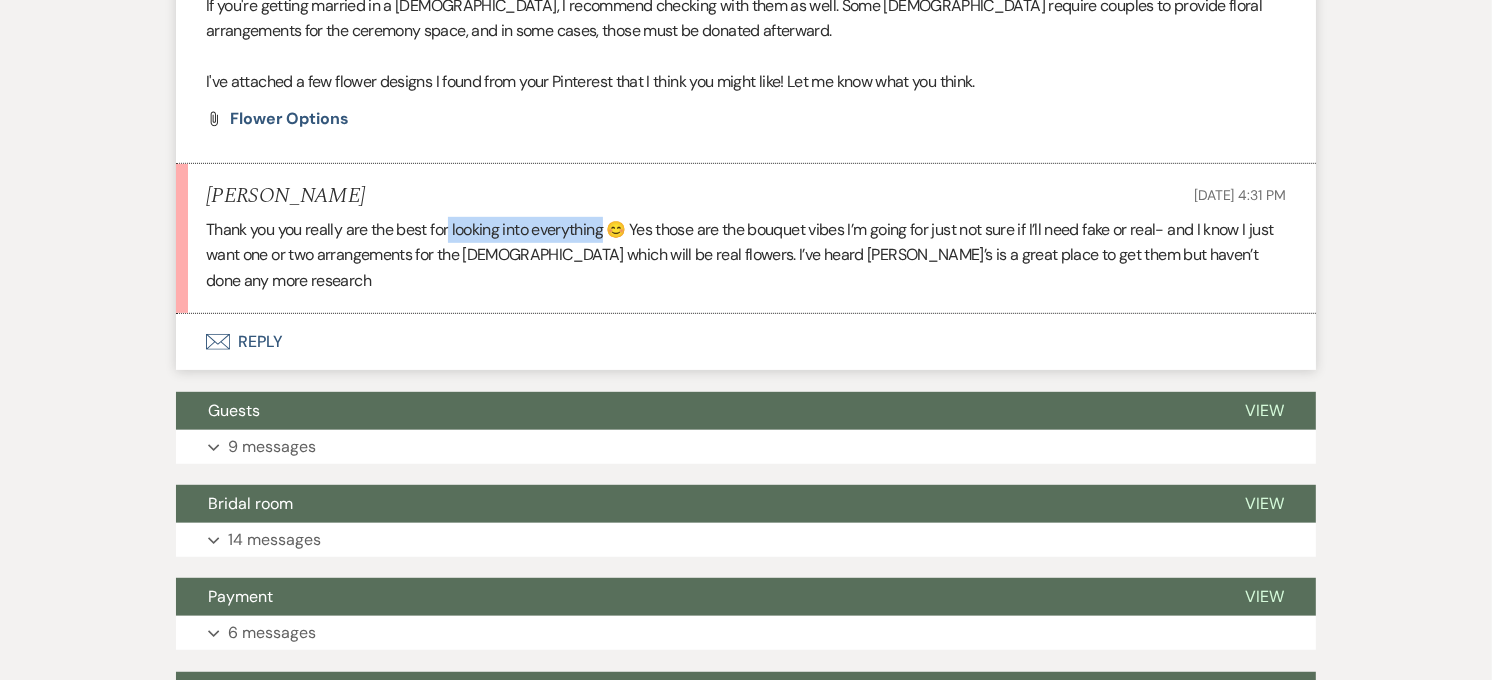 drag, startPoint x: 451, startPoint y: 230, endPoint x: 608, endPoint y: 231, distance: 157.00319 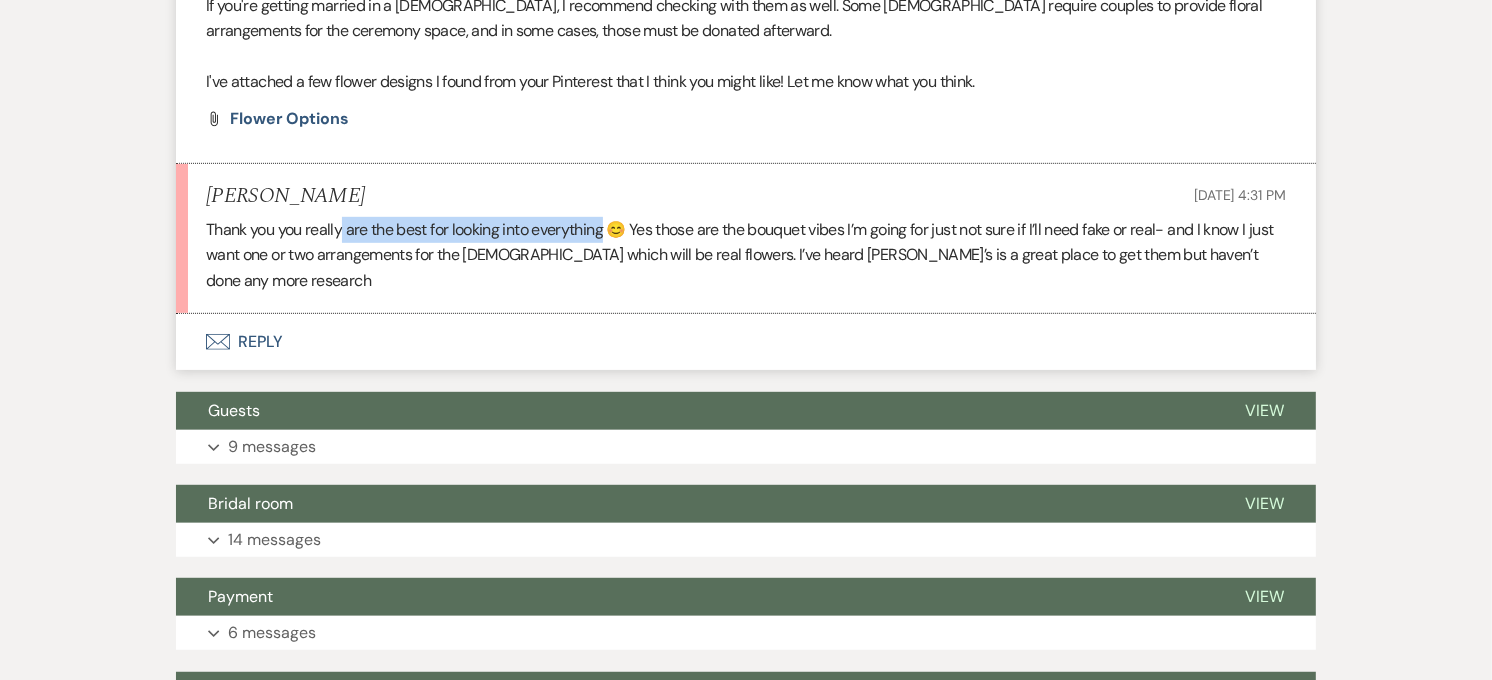 drag, startPoint x: 605, startPoint y: 235, endPoint x: 343, endPoint y: 227, distance: 262.1221 